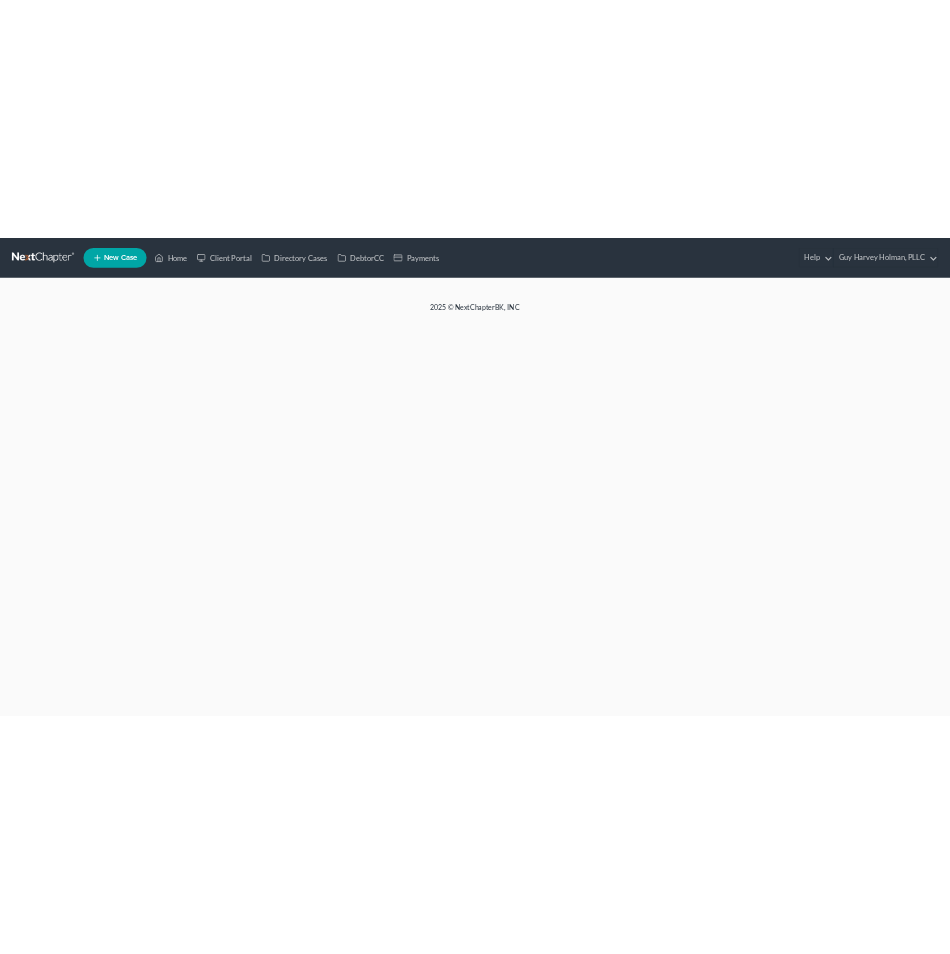 scroll, scrollTop: 0, scrollLeft: 0, axis: both 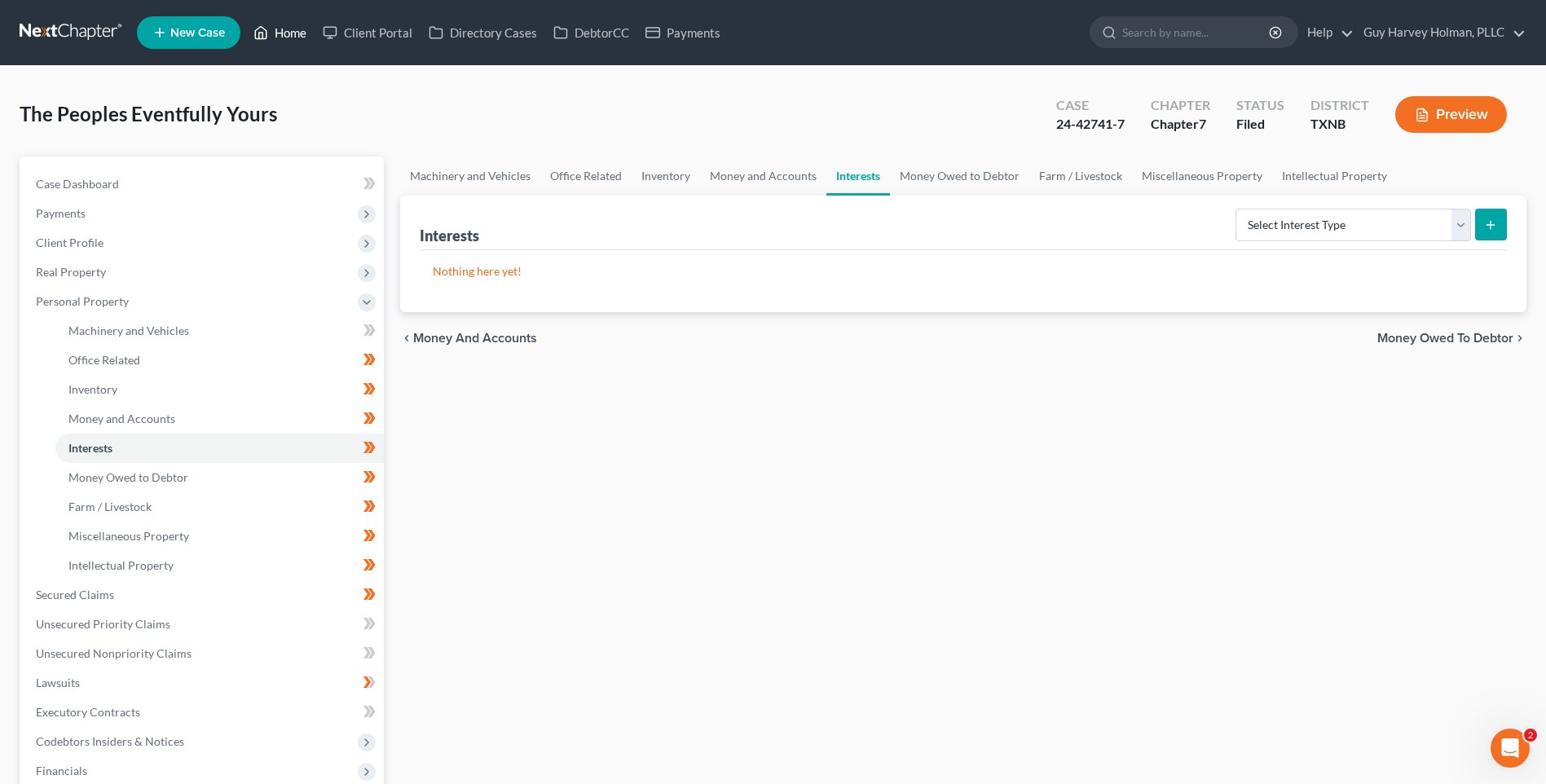 click on "Home" at bounding box center (280, 33) 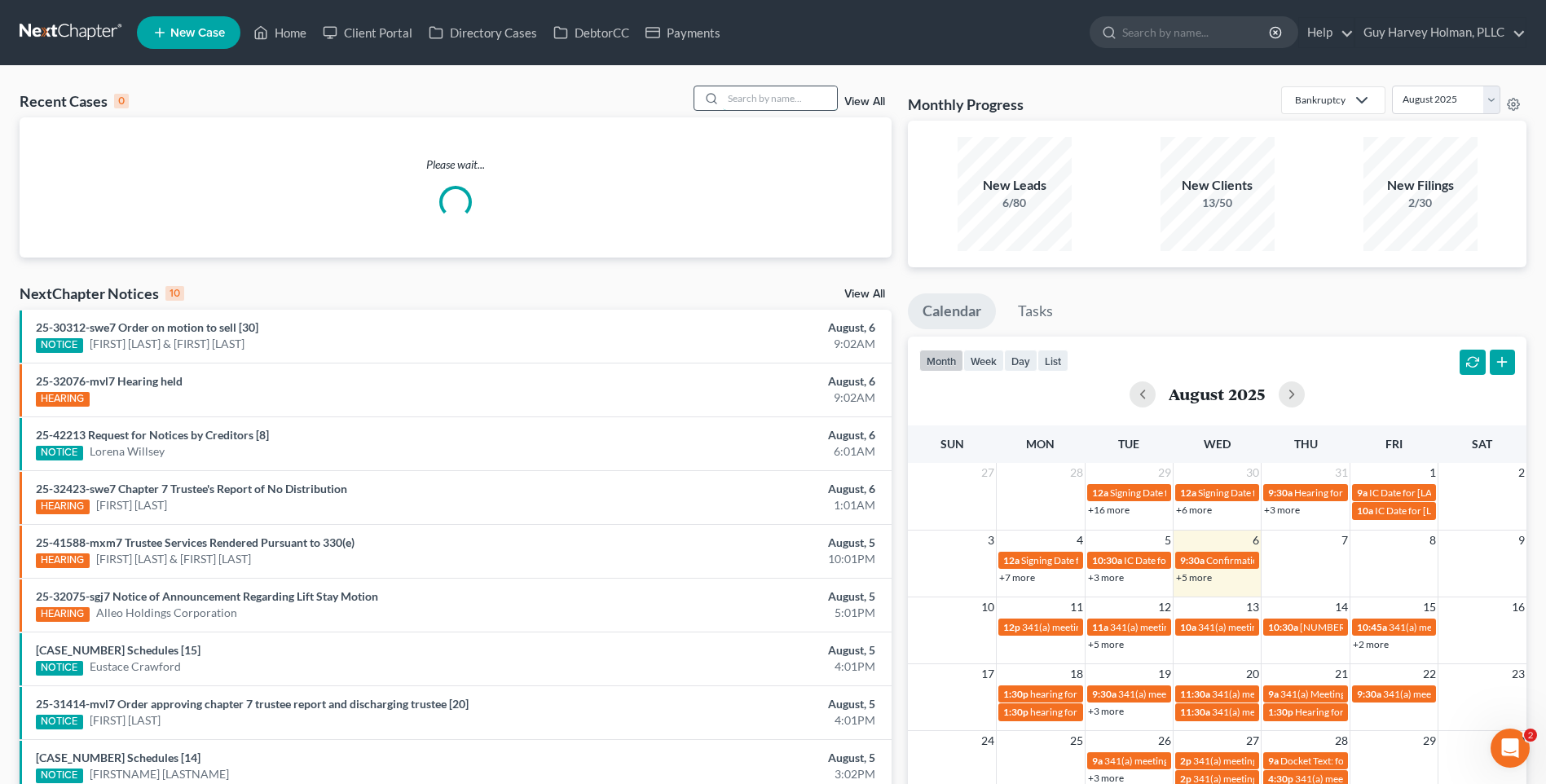 click at bounding box center (780, 98) 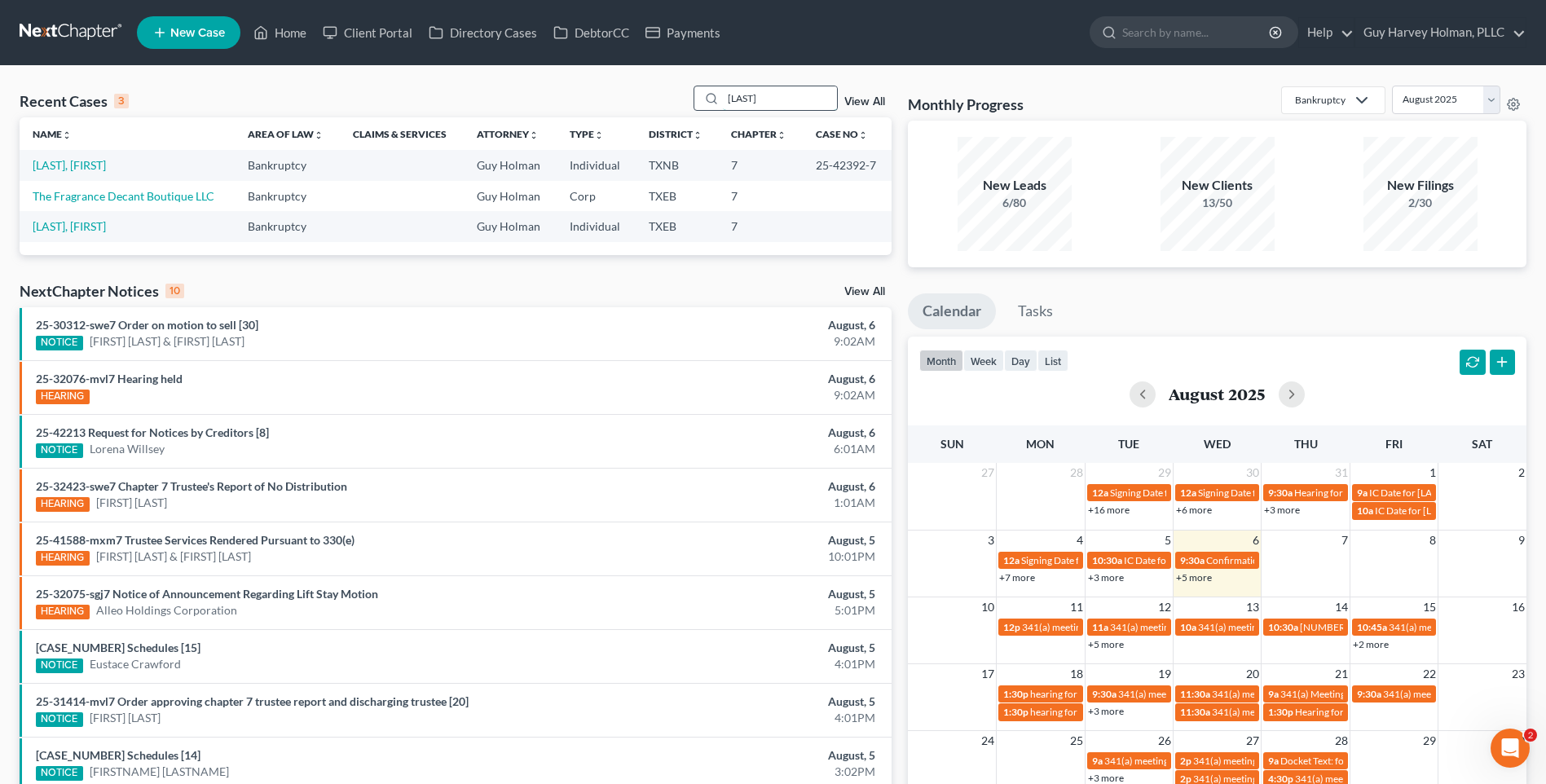 click on "[LAST]" at bounding box center [780, 98] 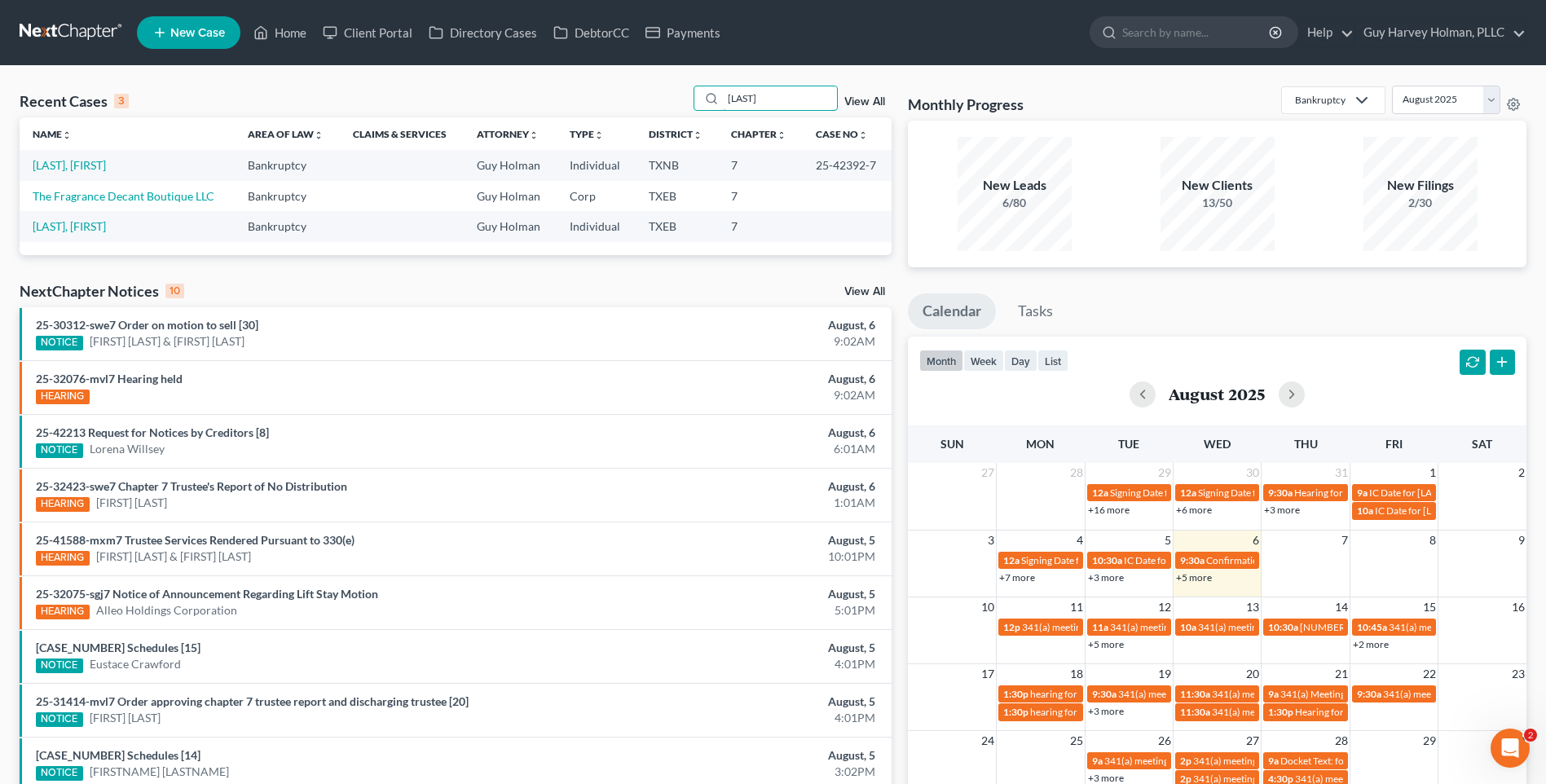 type on "[LAST]" 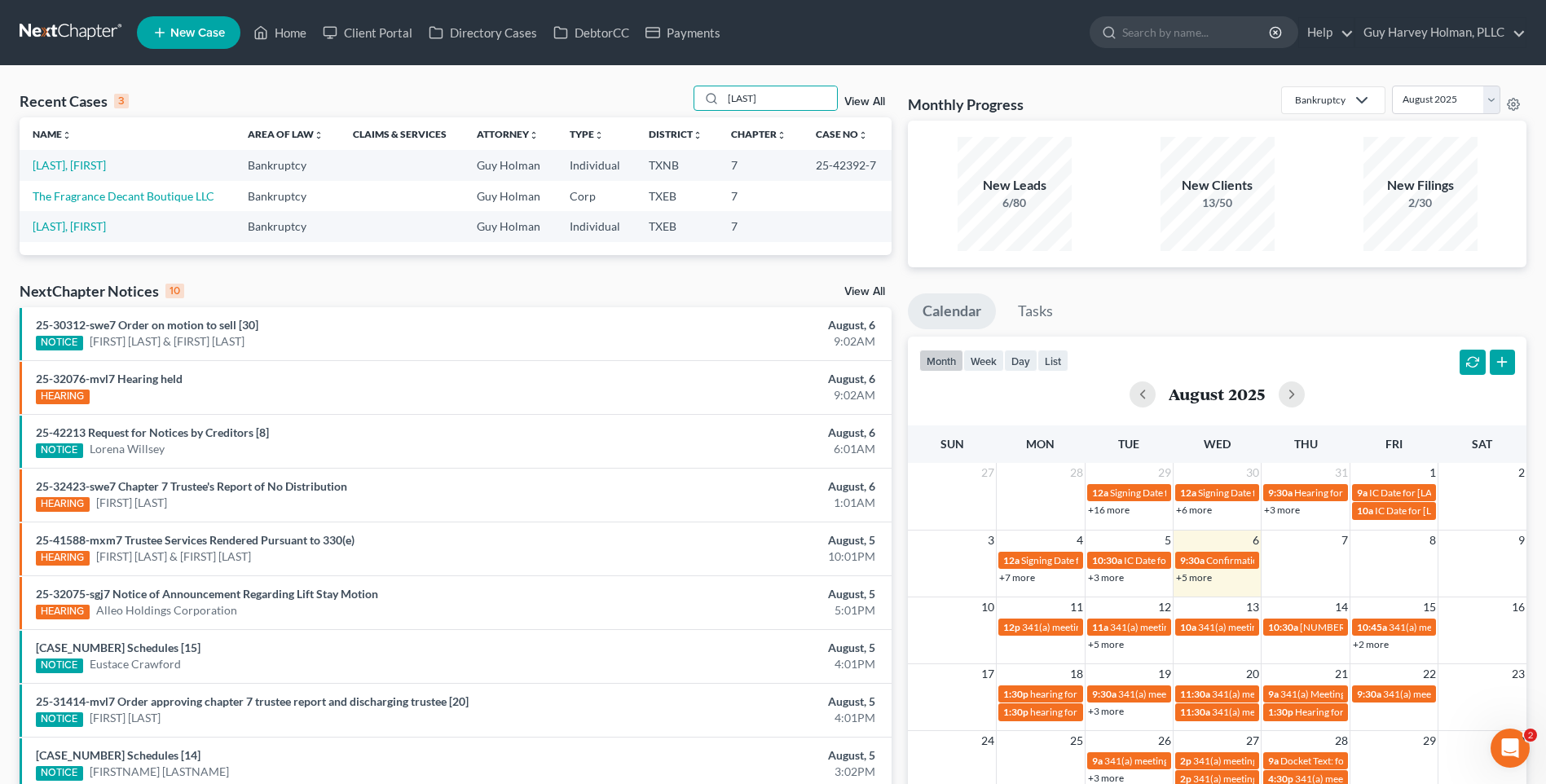 click on "Recent Cases 3         Ragster View All
Name
unfold_more
expand_more
expand_less
Area of Law
unfold_more
expand_more
expand_less
Claims & Services
Attorney
unfold_more
expand_more
expand_less
Type
unfold_more
expand_more
expand_less
District
unfold_more
expand_more
expand_less
Chapter
unfold_more
expand_more
expand_less
Case No
unfold_more
expand_more
expand_less
Prefix
unfold_more
expand_more
expand_less
Ragster, Timothy Bankruptcy Guy Holman Individual [STATE]NB 7 25-42392-7 The Fragrance Decant Boutique LLC Bankruptcy Guy Holman Corp [STATE]EB 7 Ragland, Anetra Bankruptcy Guy Holman Individual [STATE]EB 7
NextChapter Notices 10 View All
25-30312-swe7 Order on motion to sell [30] NOTICE Nathanial Peterson & Demetria Hill August, 6 9:02AM 25-32076-mvl7 Hearing held HEARING August, 6 9:02AM 25-42213 Request for Notices by Creditors [8] NOTICE Lorena Willsey August, 6 6:01AM 1:01AM" at bounding box center (773, 489) 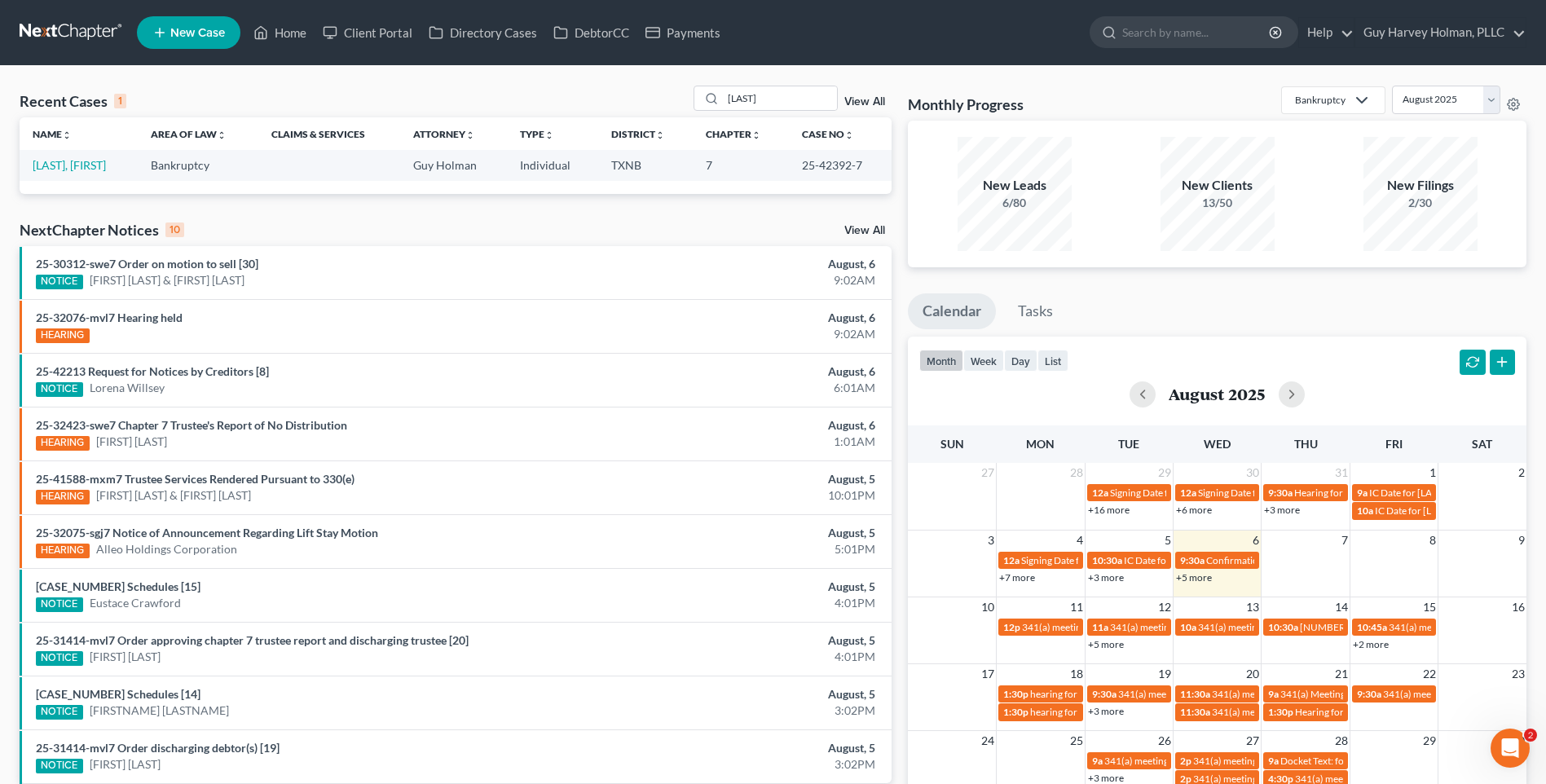 click on "Recent Cases 1         [LAST] View All
Name
unfold_more
expand_more
expand_less
Area of Law
unfold_more
expand_more
expand_less
Claims & Services
Attorney
unfold_more
expand_more
expand_less
Type
unfold_more
expand_more
expand_less
District
unfold_more
expand_more
expand_less
Chapter
unfold_more
expand_more
expand_less
Case No
unfold_more
expand_more
expand_less
Prefix
unfold_more
expand_more
expand_less
[LAST], [FIRST] Bankruptcy Guy Holman Individual TXNB 7 25-42392-7
NextChapter Notices 10 View All
25-30312-swe7 Order on motion to sell [30] NOTICE [FIRST] [LAST] & [FIRST] [LAST] [MONTH], [TIME] 25-32076-mvl7 Hearing heldHearing [MONTH], [TIME] 25-42213 Request for Notices by Creditors [8] NOTICE [FIRST] [LAST] [MONTH], [TIME] 25-32423-swe7 Chapter 7 Trustee's Report of No Distribution HEARING [FIRST] [LAST] [TIME]HEARING [TIME]" at bounding box center (773, 489) 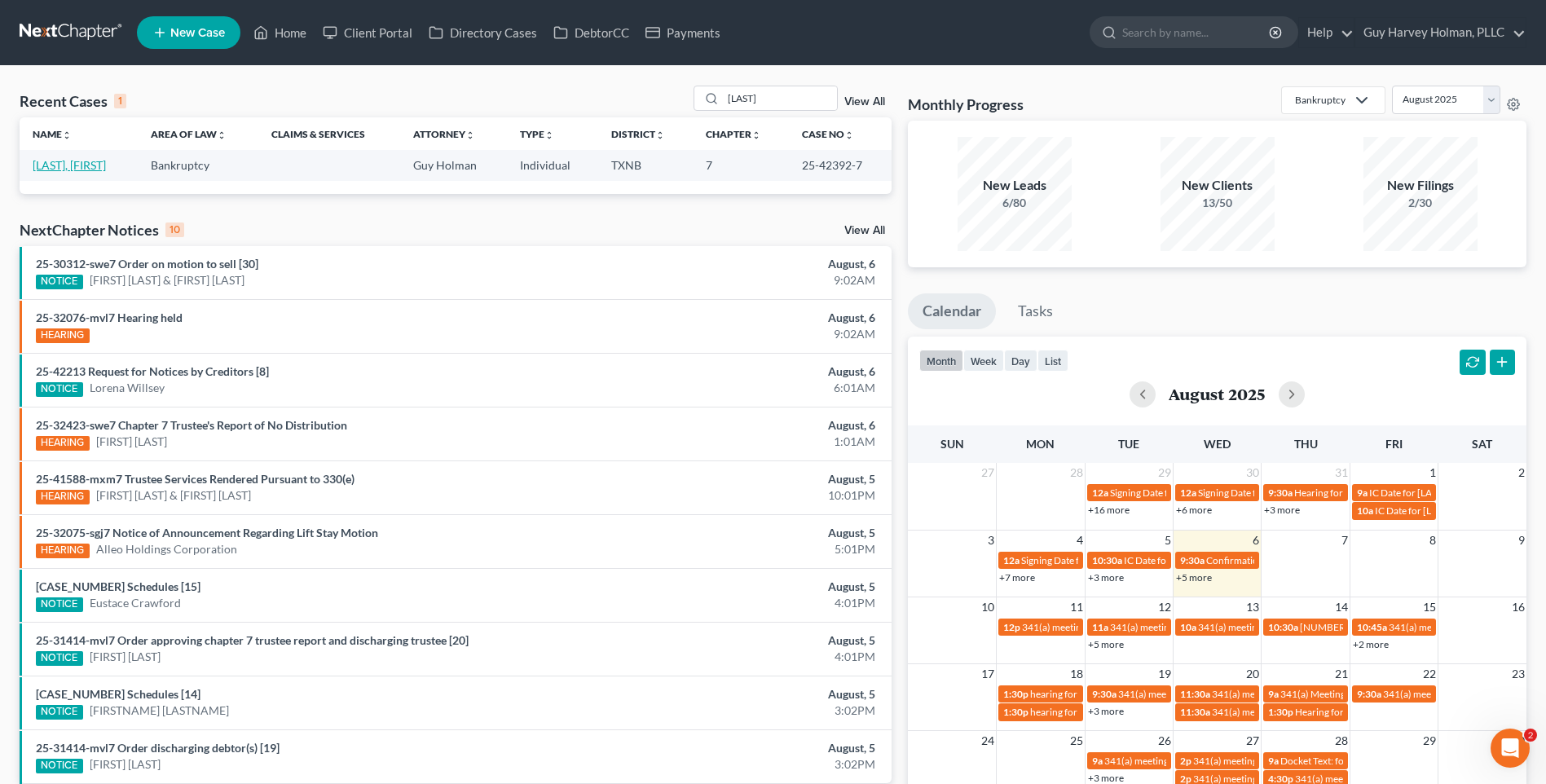 click on "[LAST], [FIRST]" at bounding box center [69, 165] 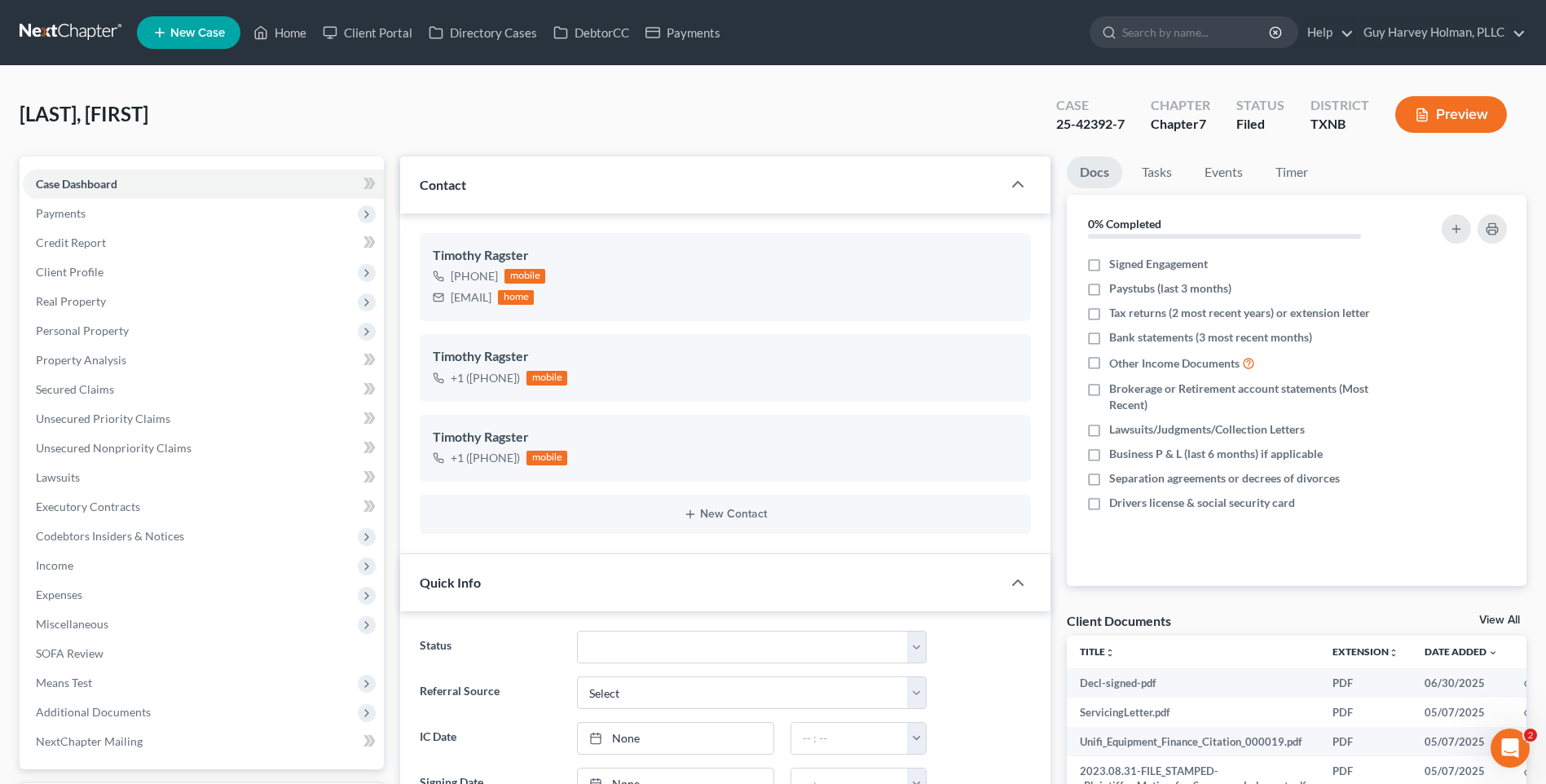 scroll, scrollTop: 8018, scrollLeft: 0, axis: vertical 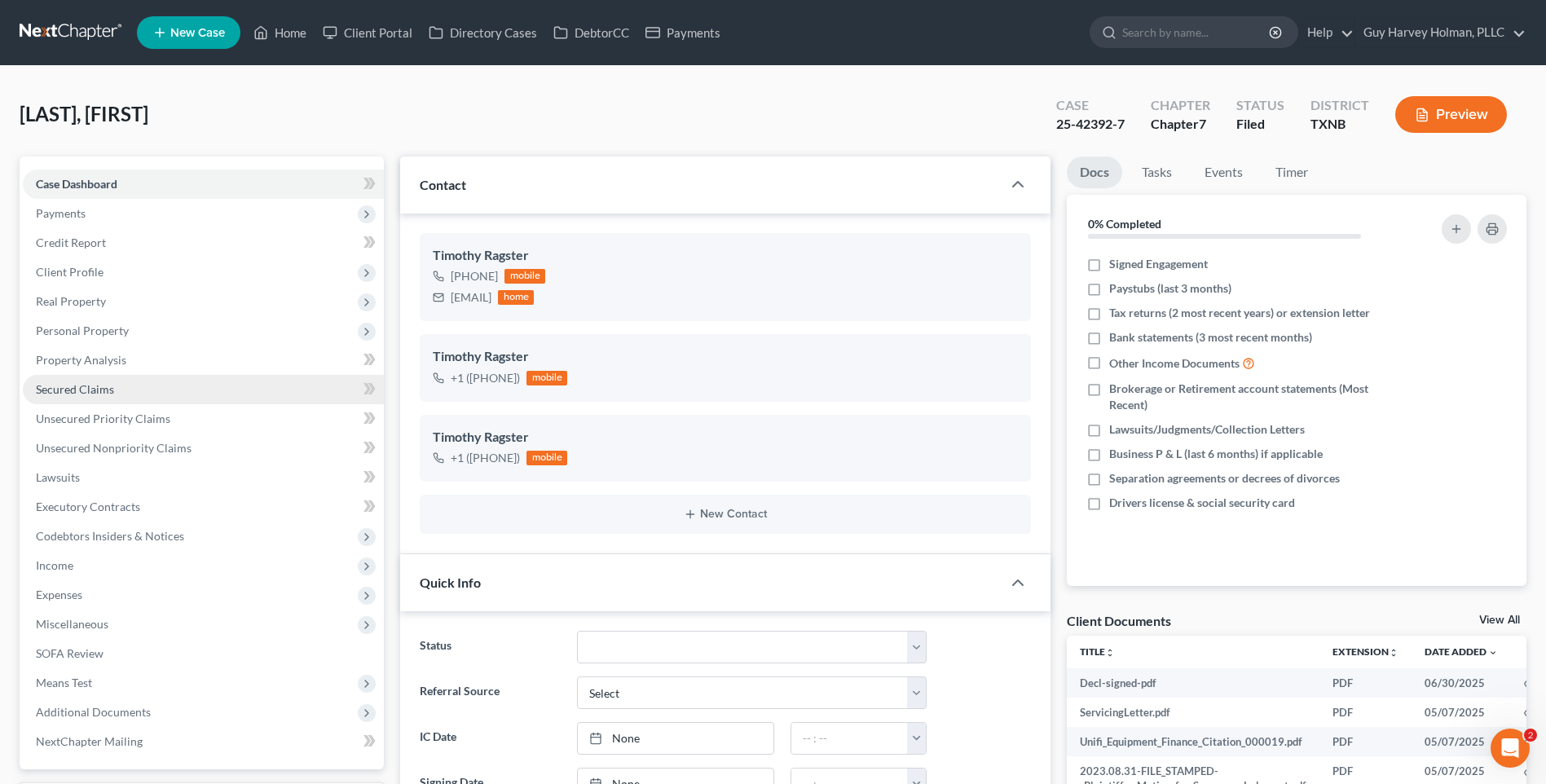 click on "Secured Claims" at bounding box center [75, 389] 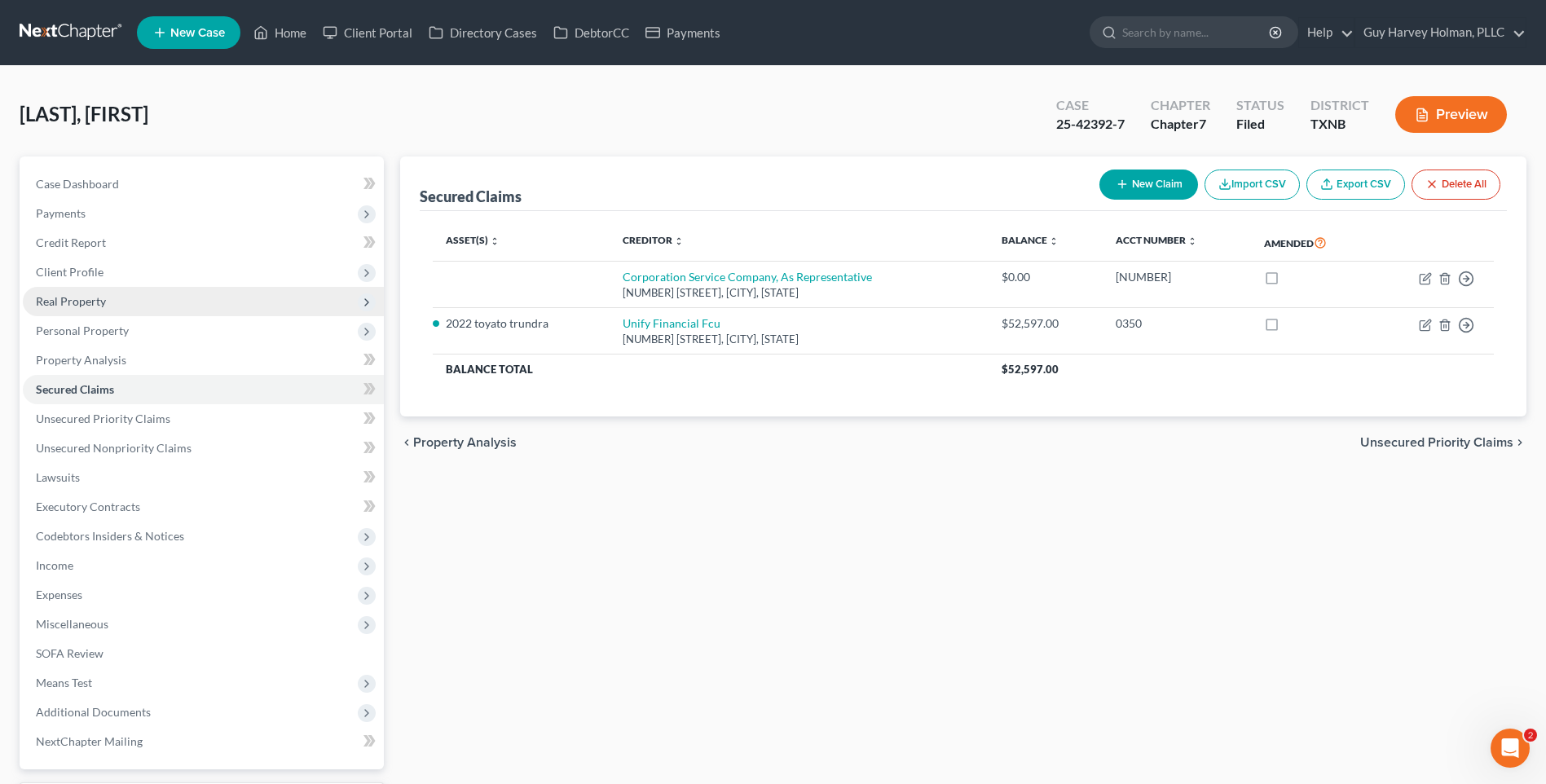 click on "Real Property" at bounding box center [71, 301] 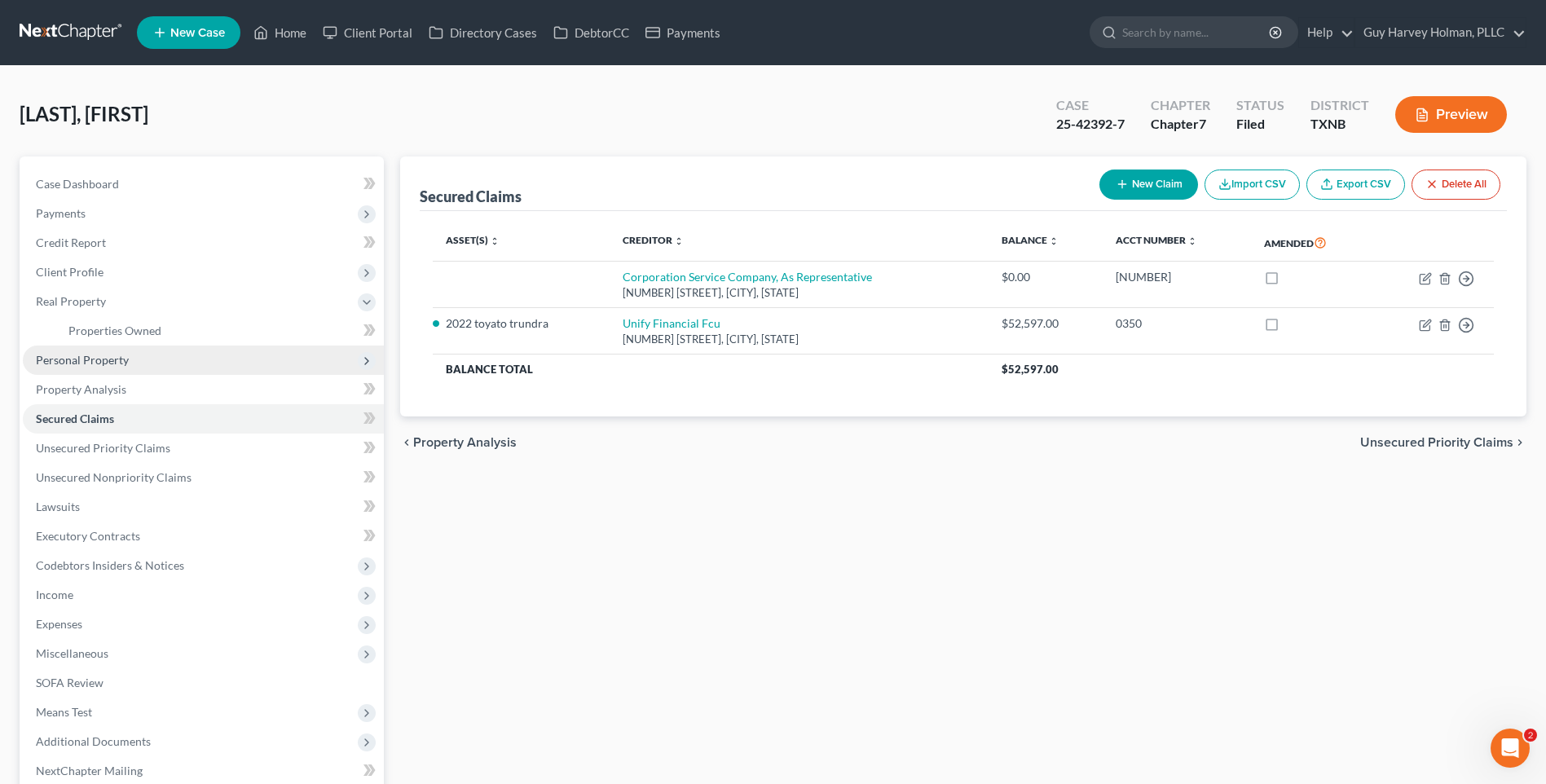click on "Personal Property" at bounding box center (82, 359) 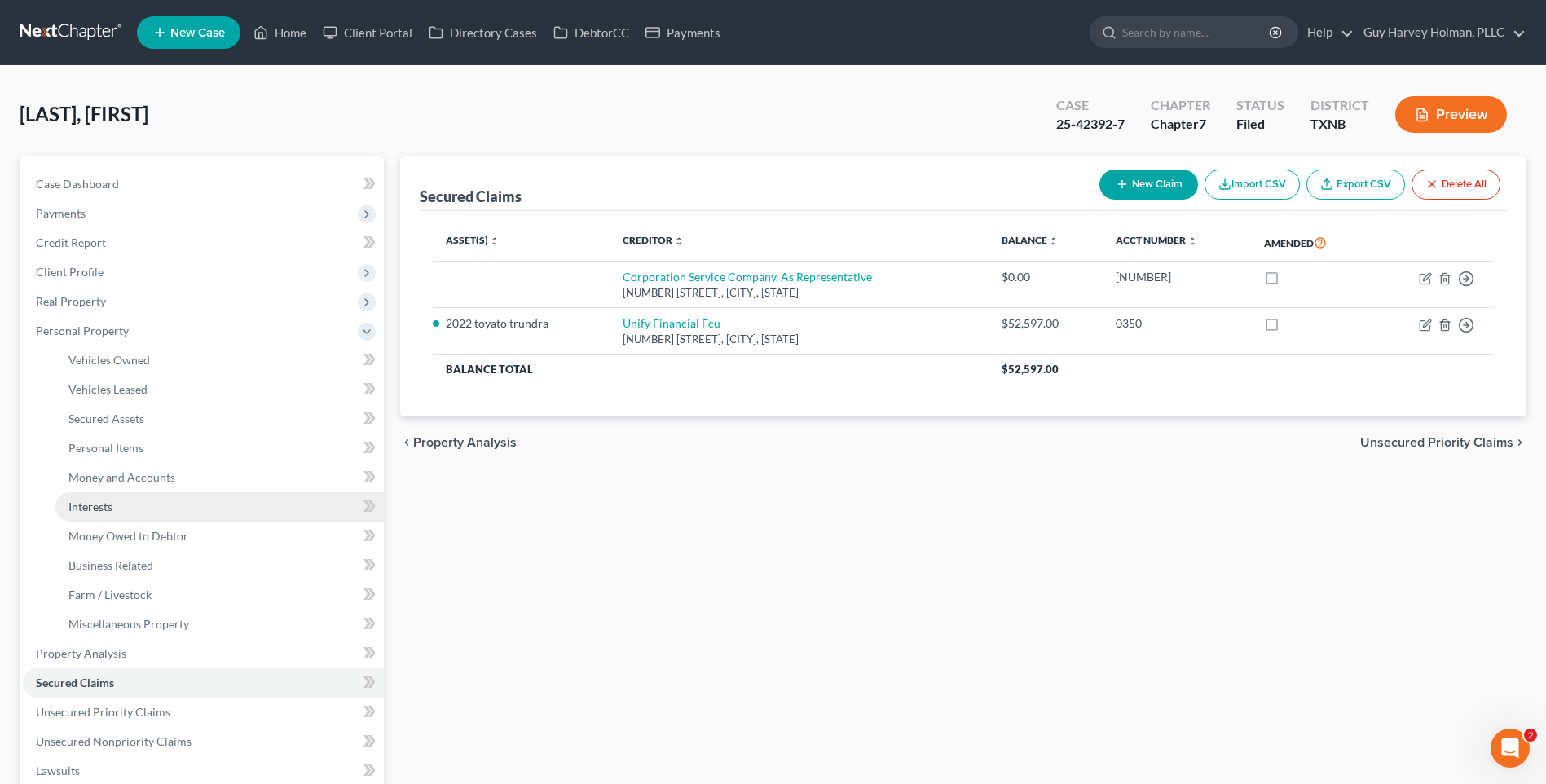 click on "Interests" at bounding box center [90, 506] 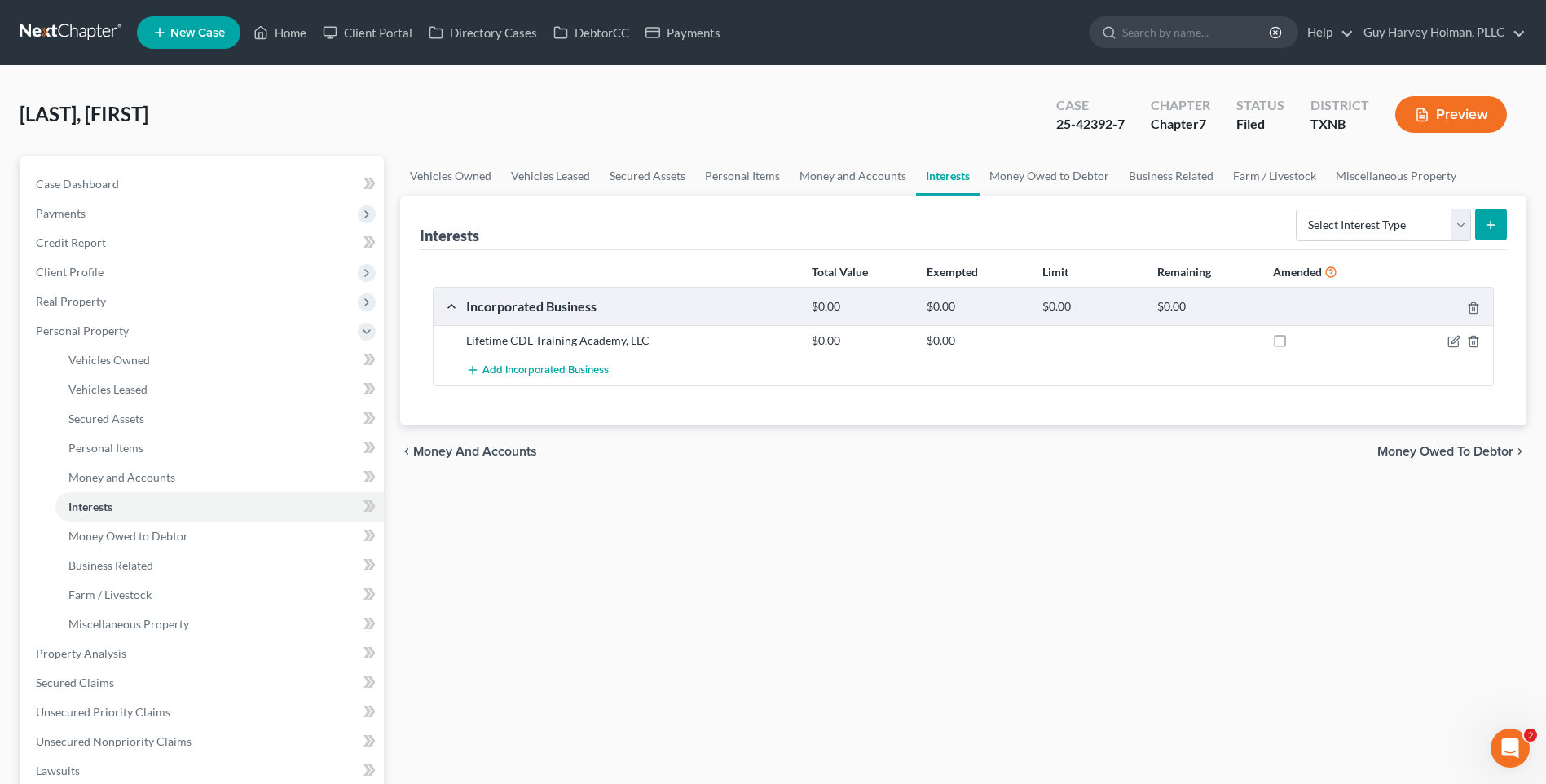 click on "[FIRST] [LAST] Upgraded Case [CASE_NUMBER] Chapter Chapter 7 Status Filed District TXNB Preview" at bounding box center [773, 121] 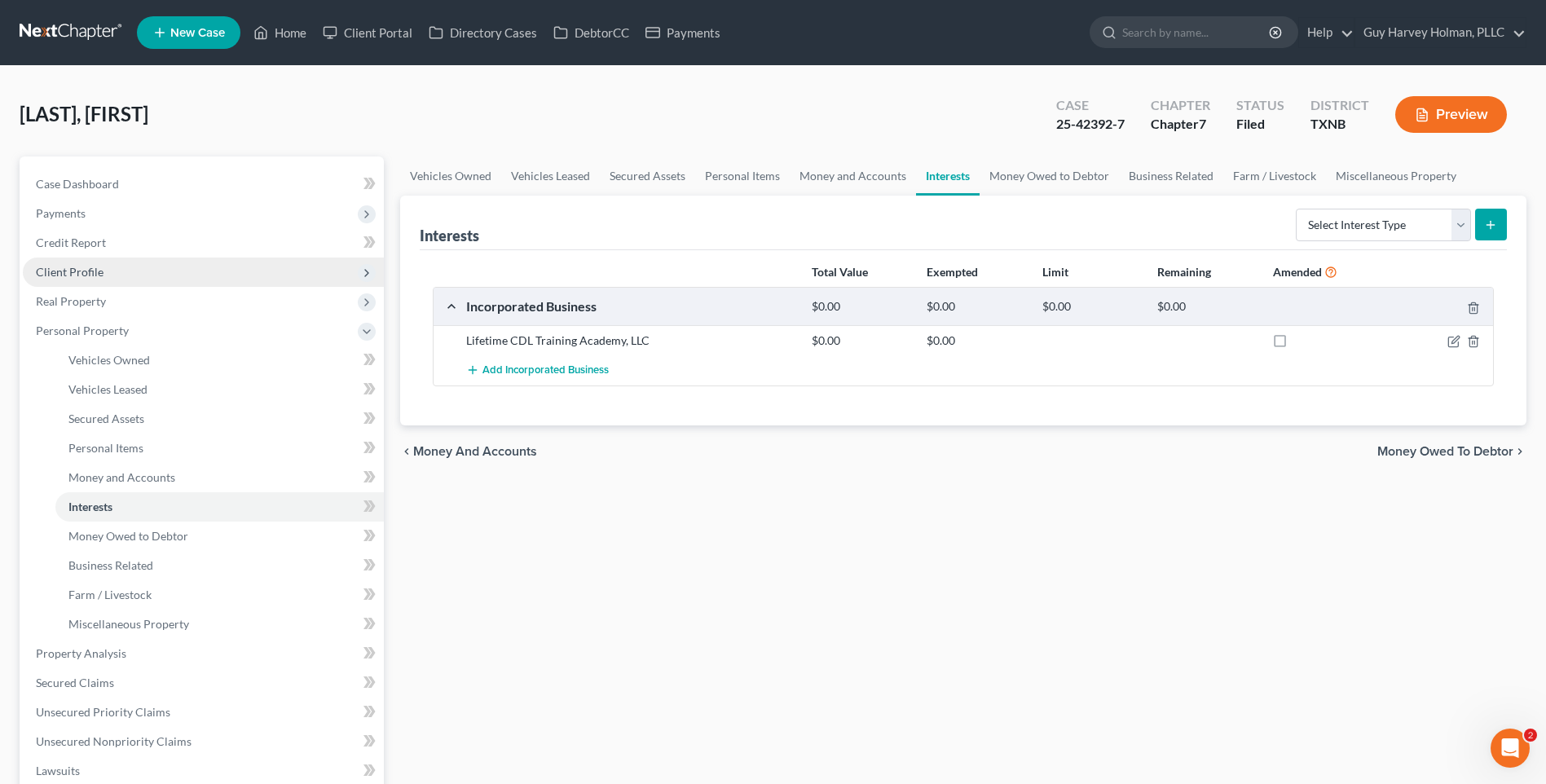 click on "Client Profile" at bounding box center [69, 271] 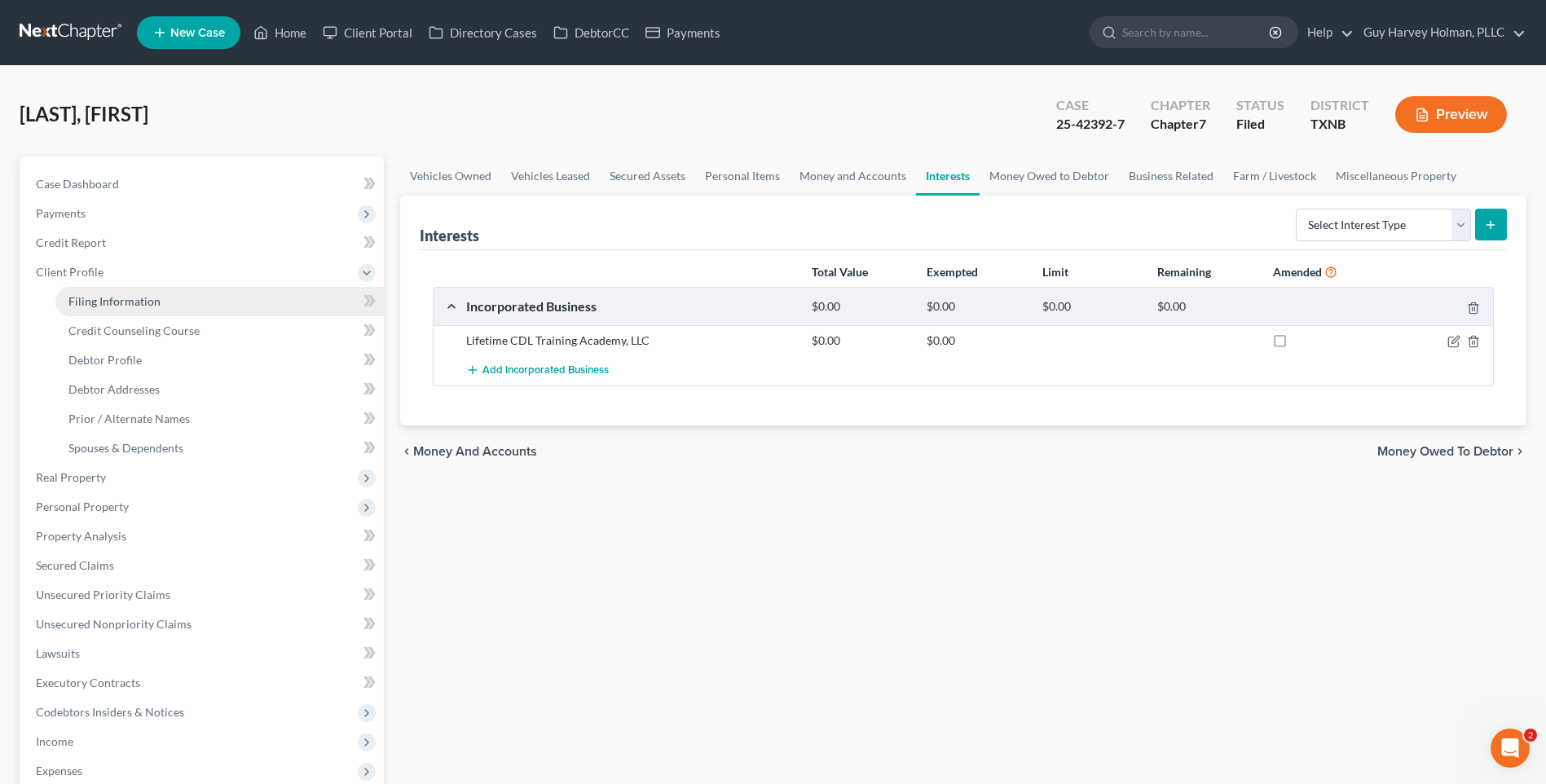 click on "Filing Information" at bounding box center [114, 301] 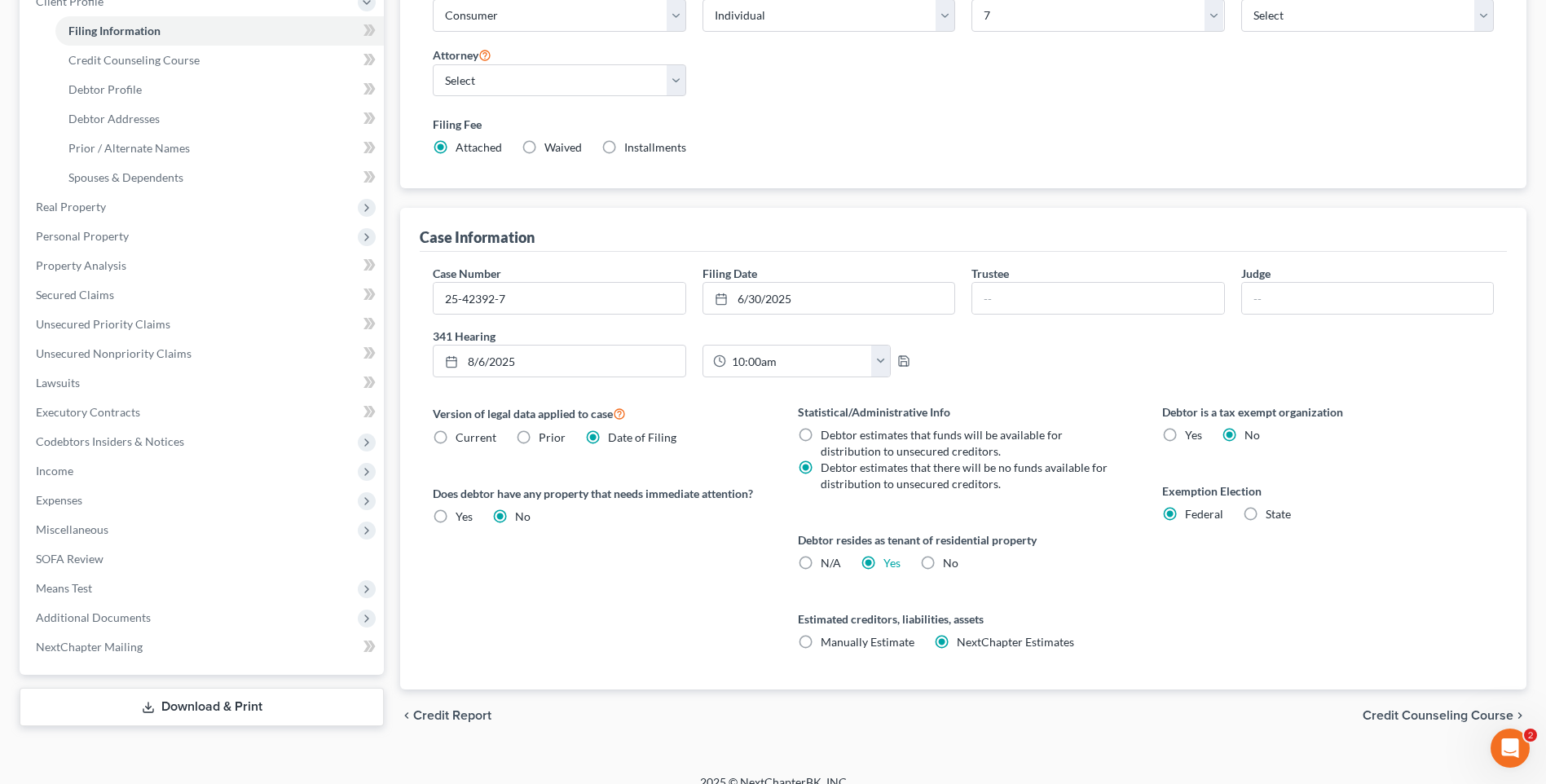 scroll, scrollTop: 290, scrollLeft: 0, axis: vertical 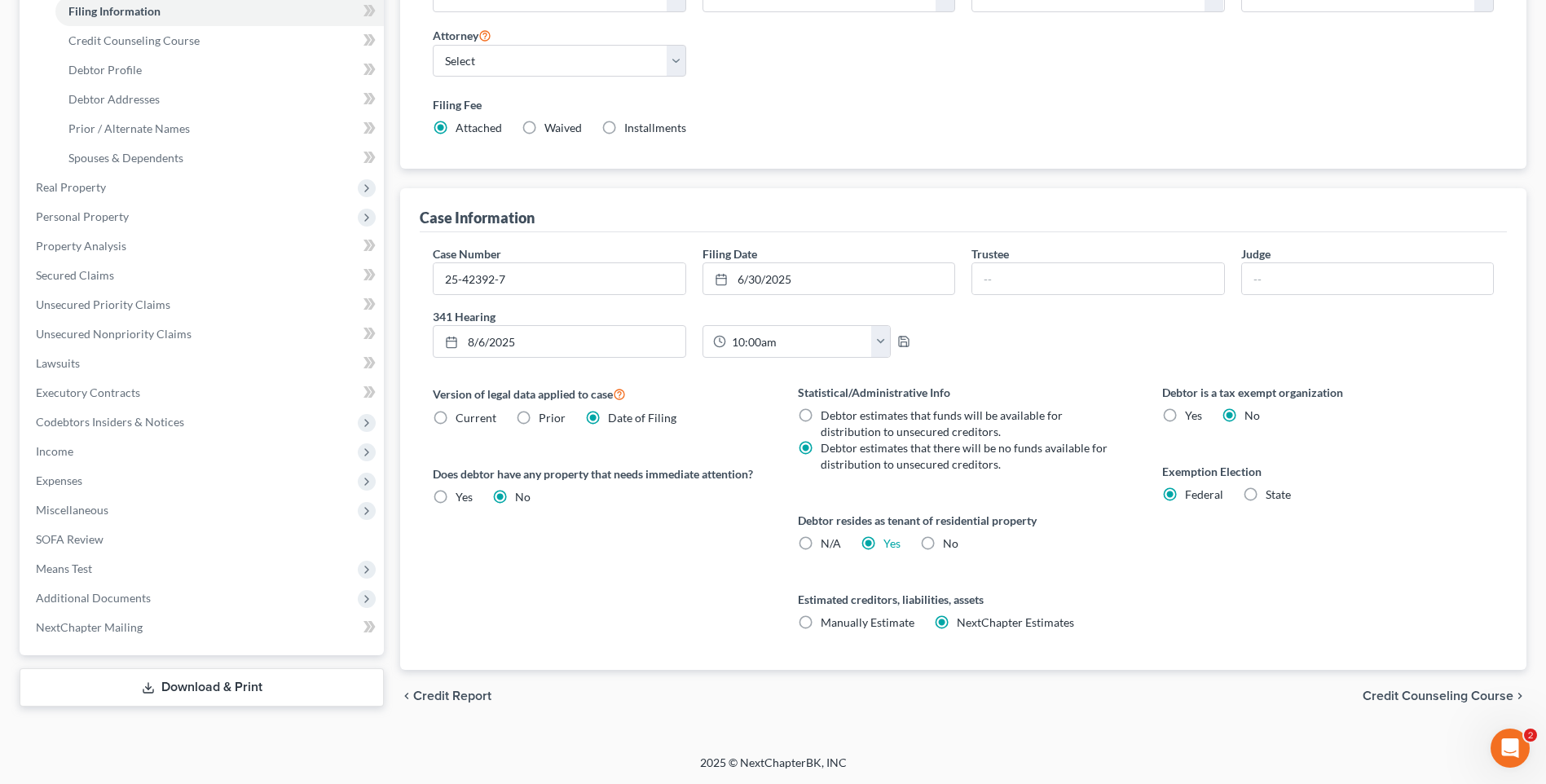 click on "Debtor is a tax exempt organization Yes No Exemption Election Federal State" at bounding box center [1328, 526] 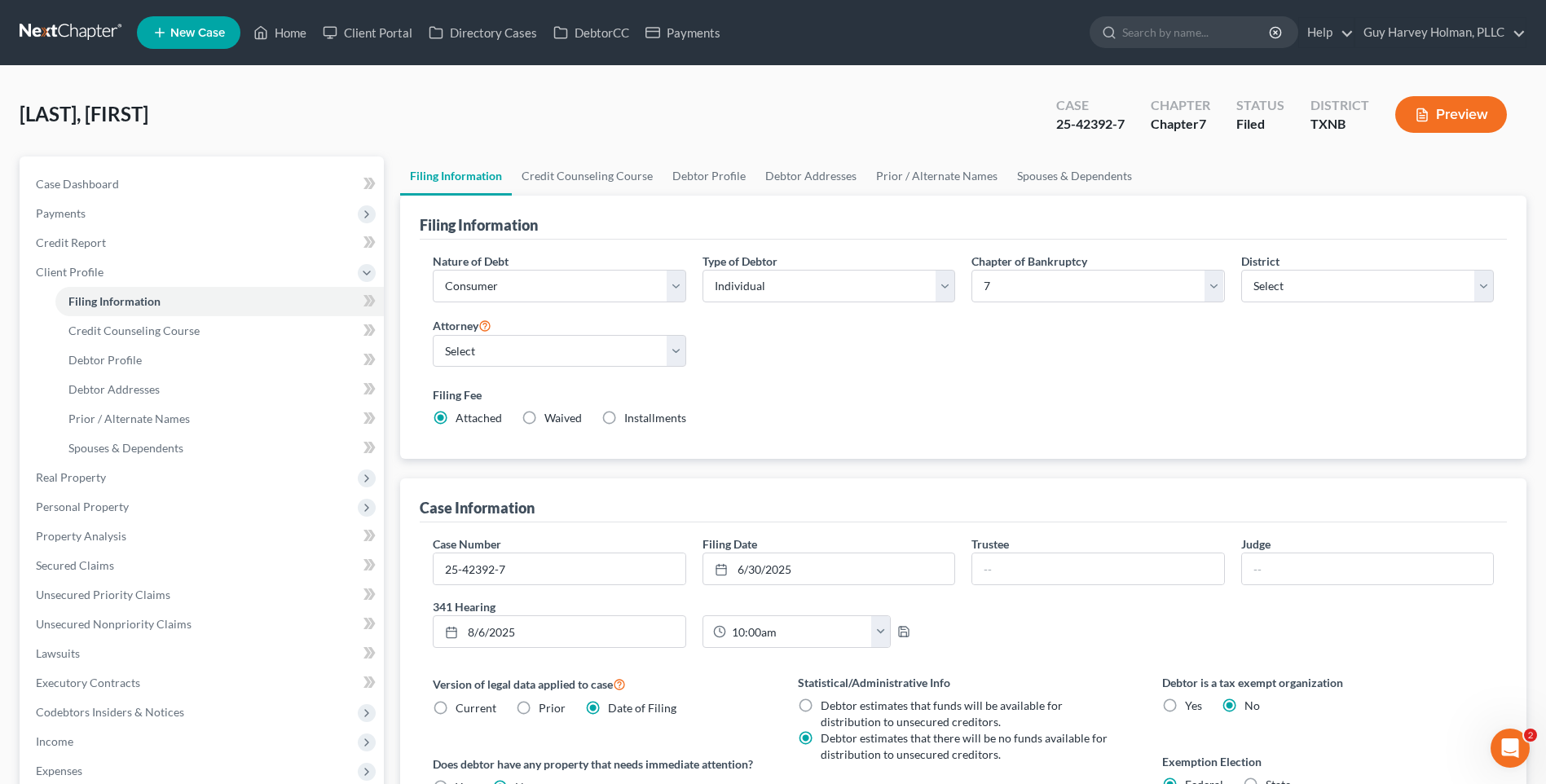scroll, scrollTop: 290, scrollLeft: 0, axis: vertical 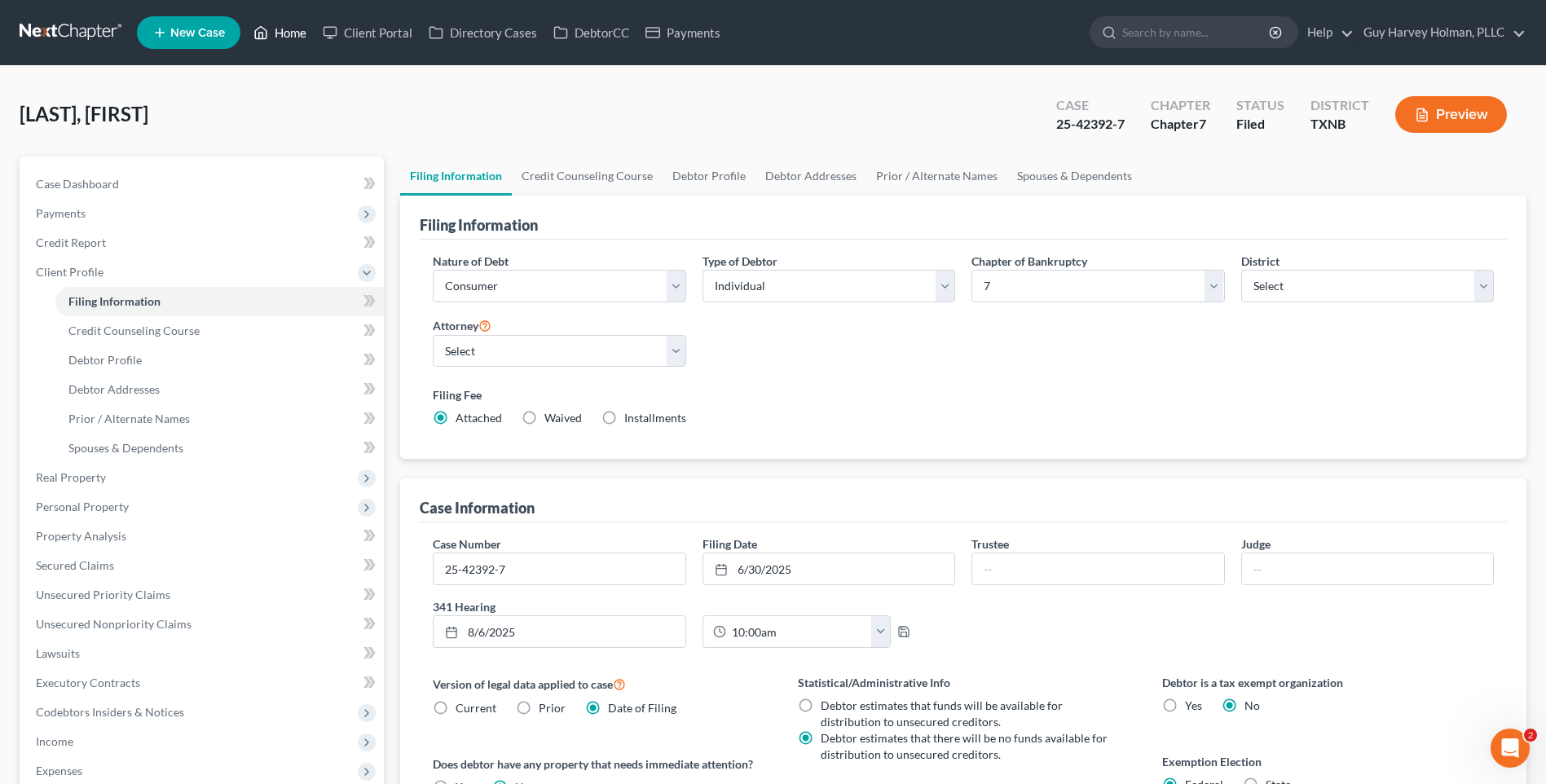 click on "Home" at bounding box center (280, 33) 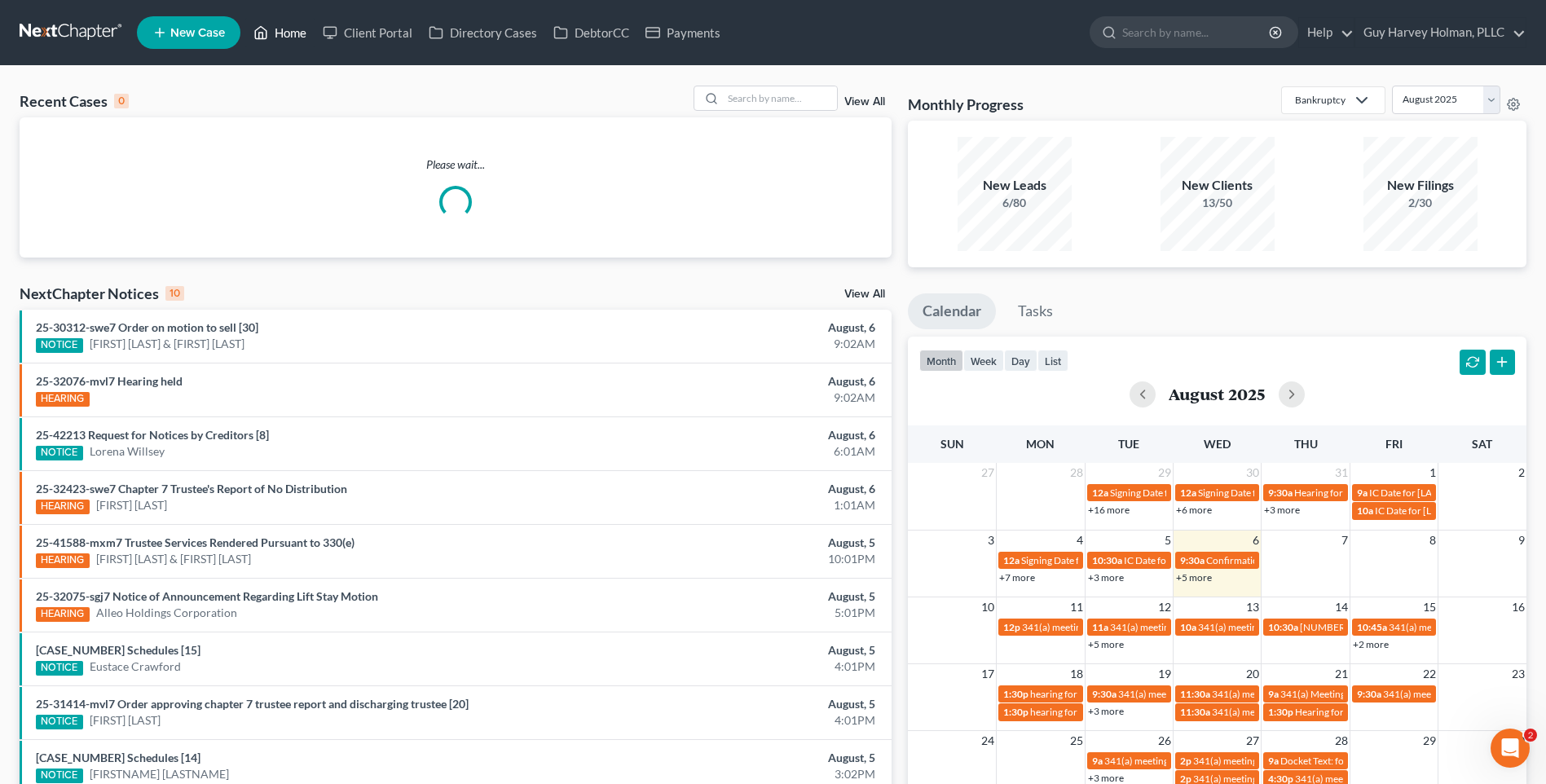 click on "Home" at bounding box center (280, 33) 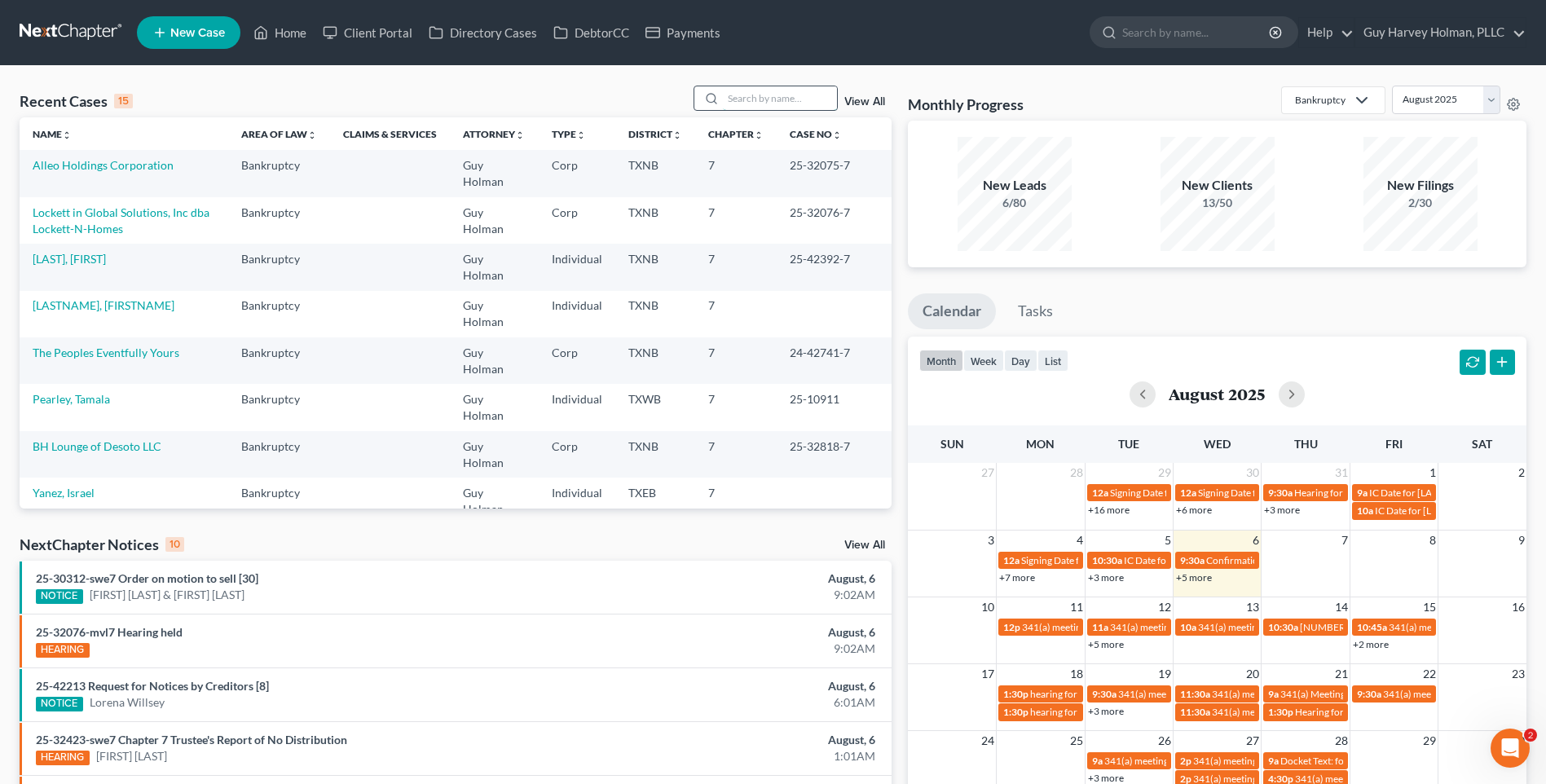 click at bounding box center (780, 98) 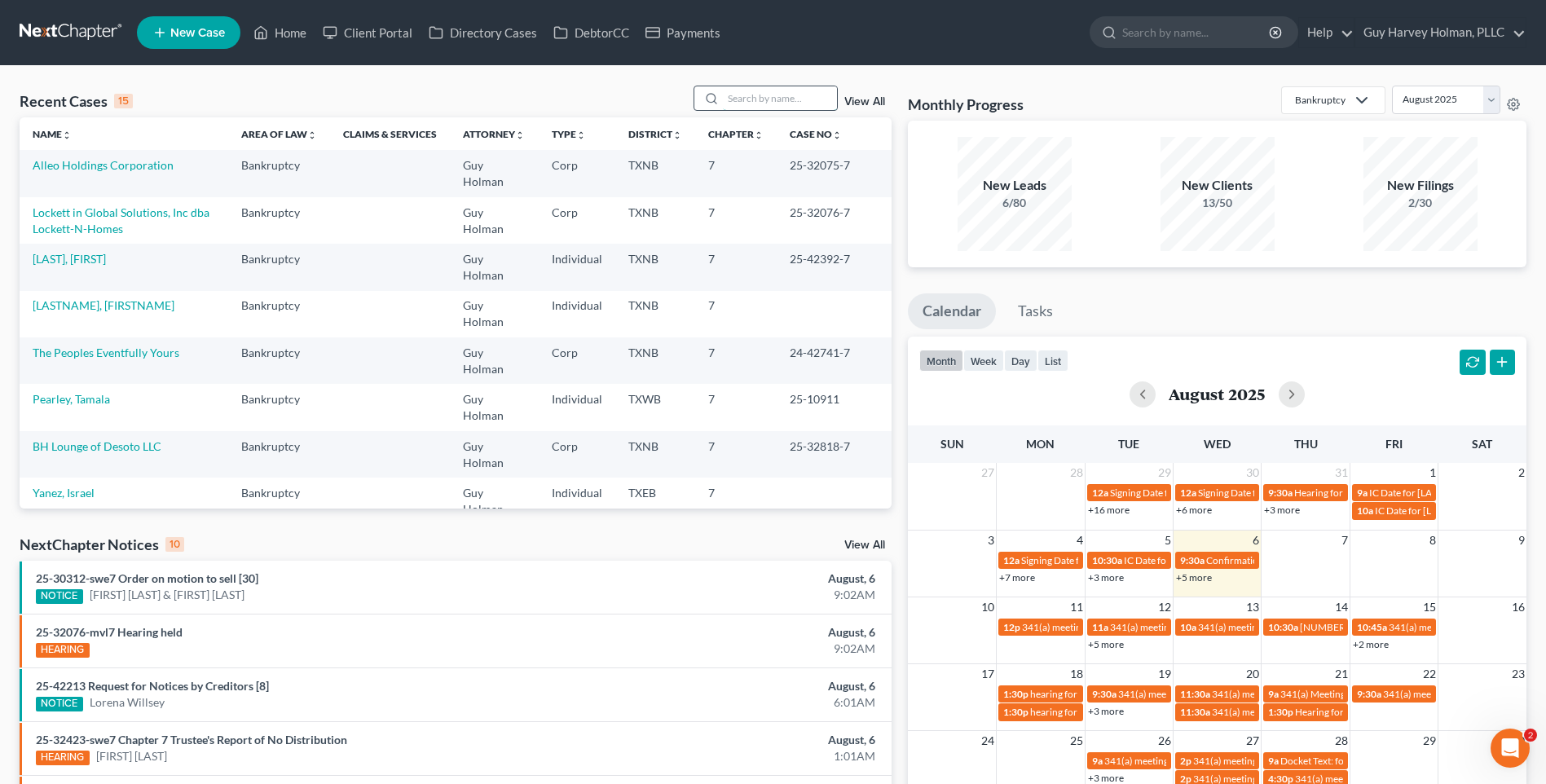 type on "R" 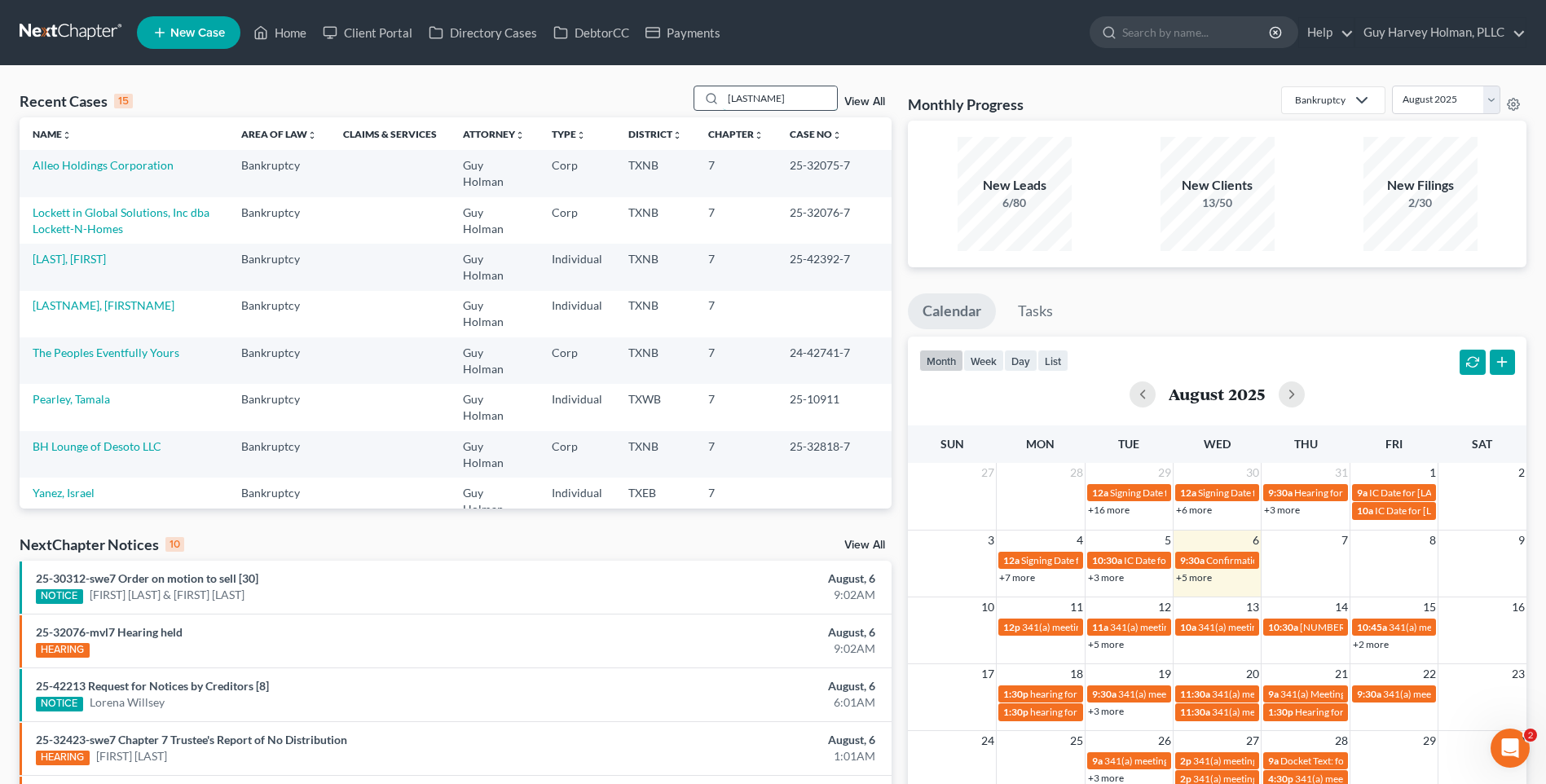 type on "[LASTNAME]" 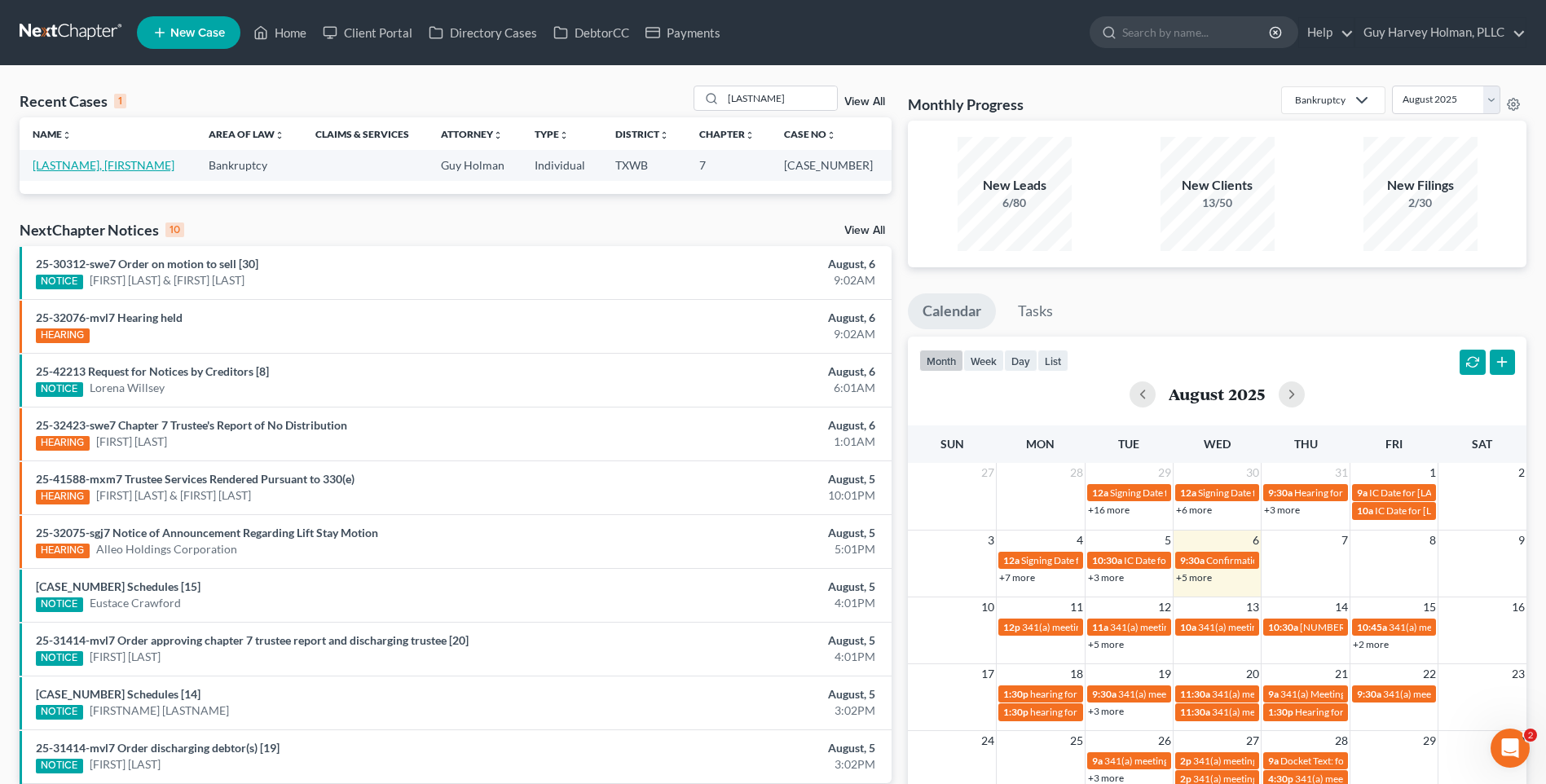 click on "[LASTNAME], [FIRSTNAME]" at bounding box center [104, 165] 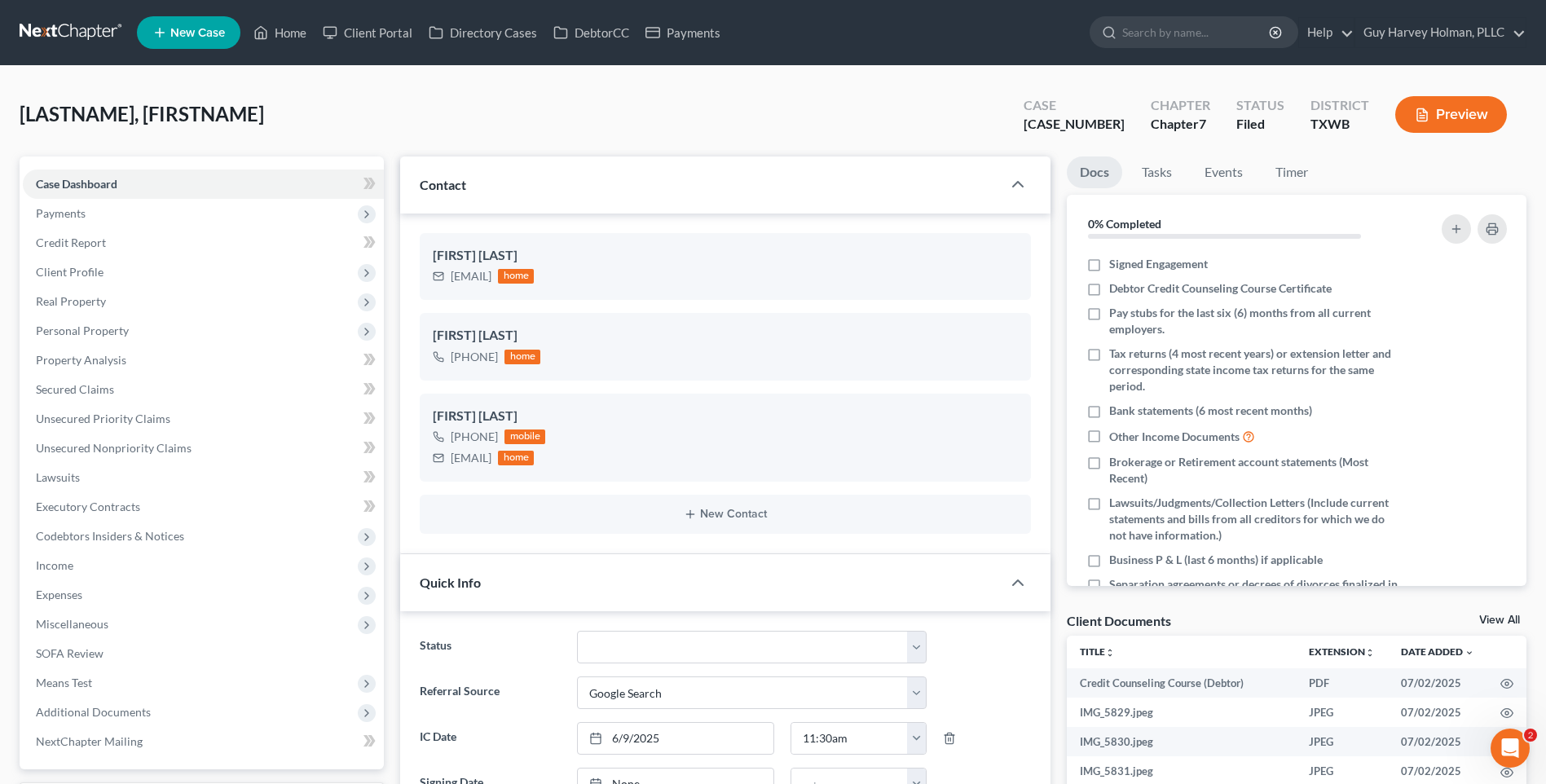 scroll, scrollTop: 1889, scrollLeft: 0, axis: vertical 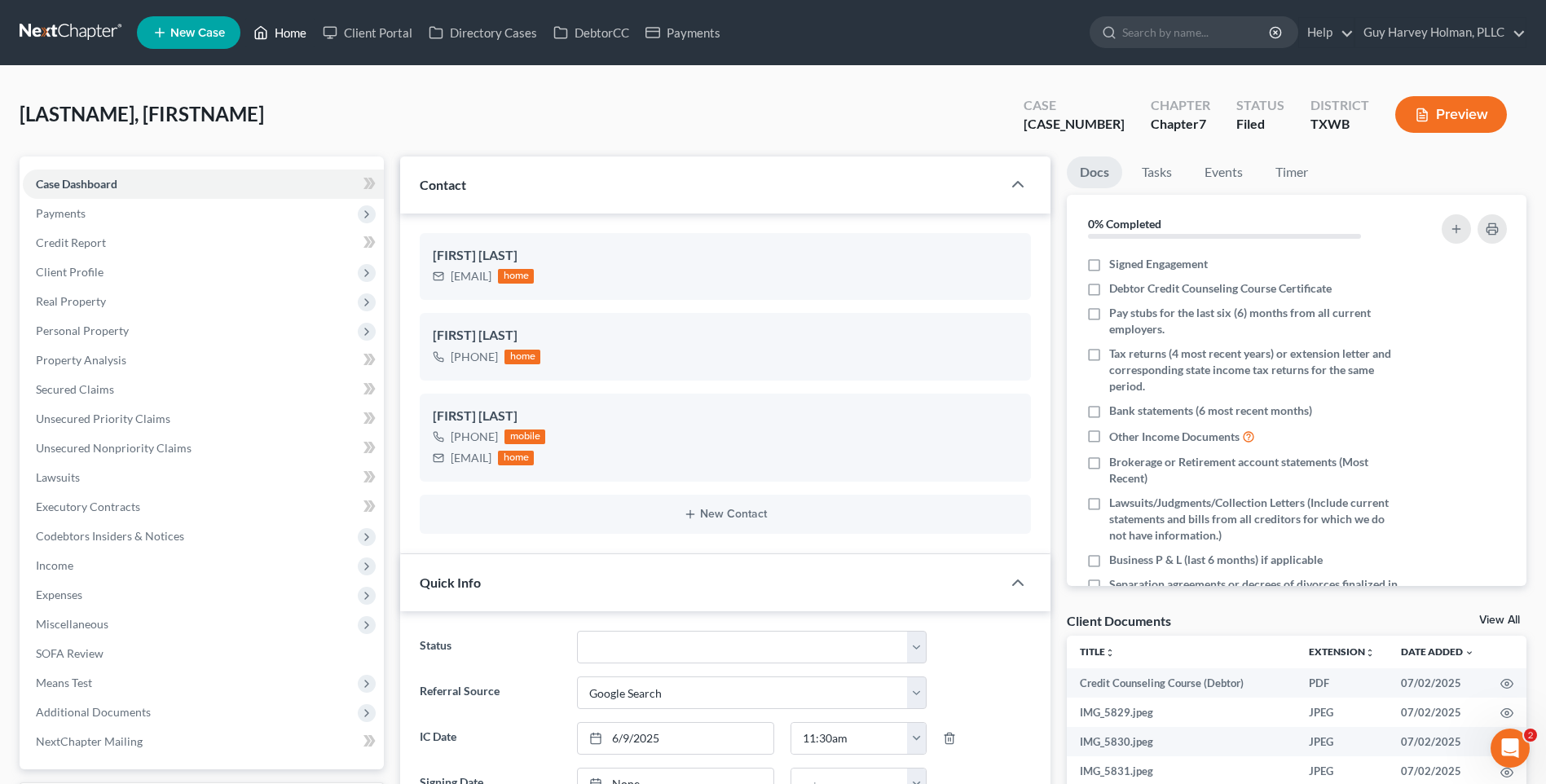 click on "Home" at bounding box center (280, 33) 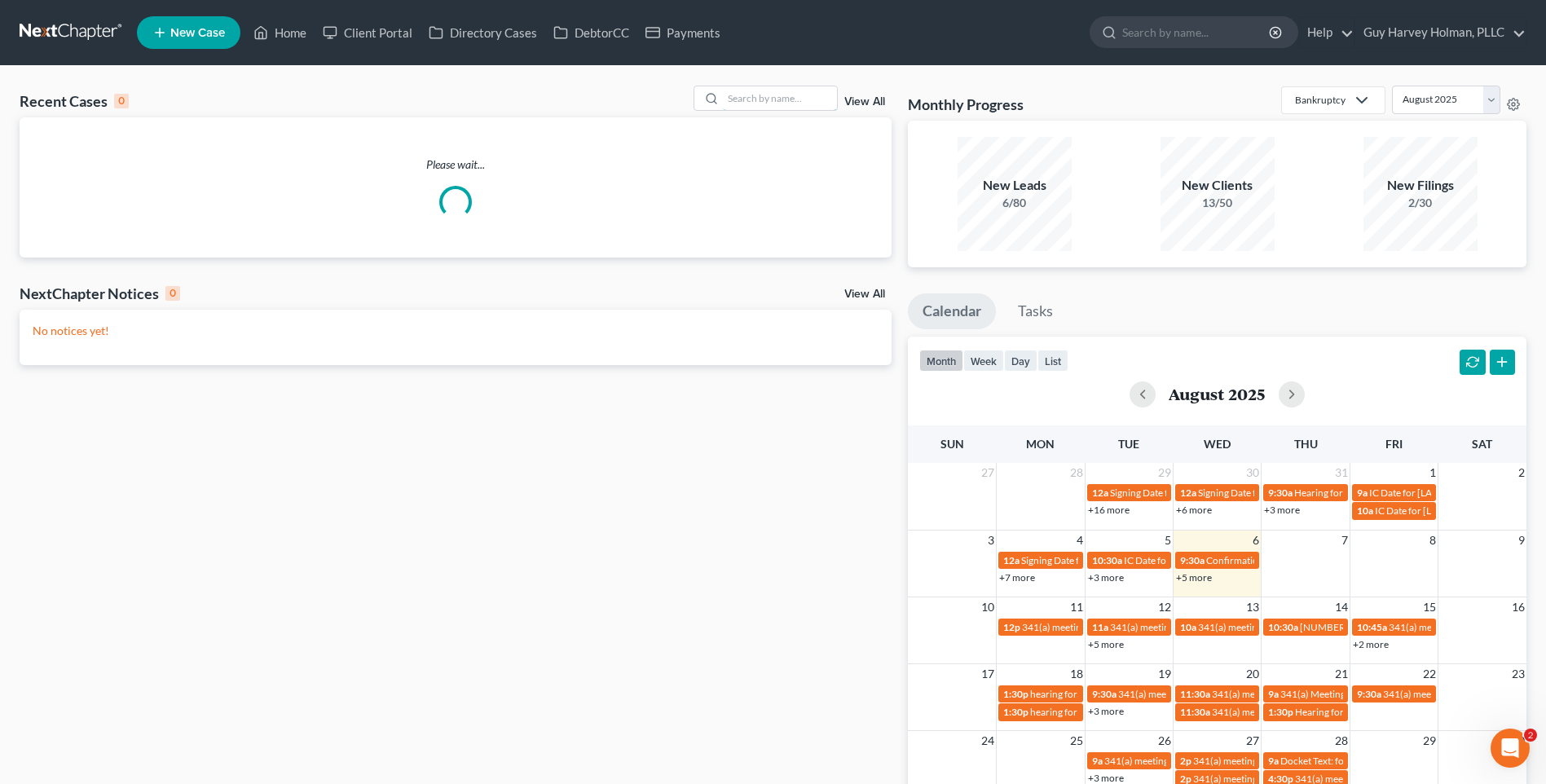 click at bounding box center (780, 98) 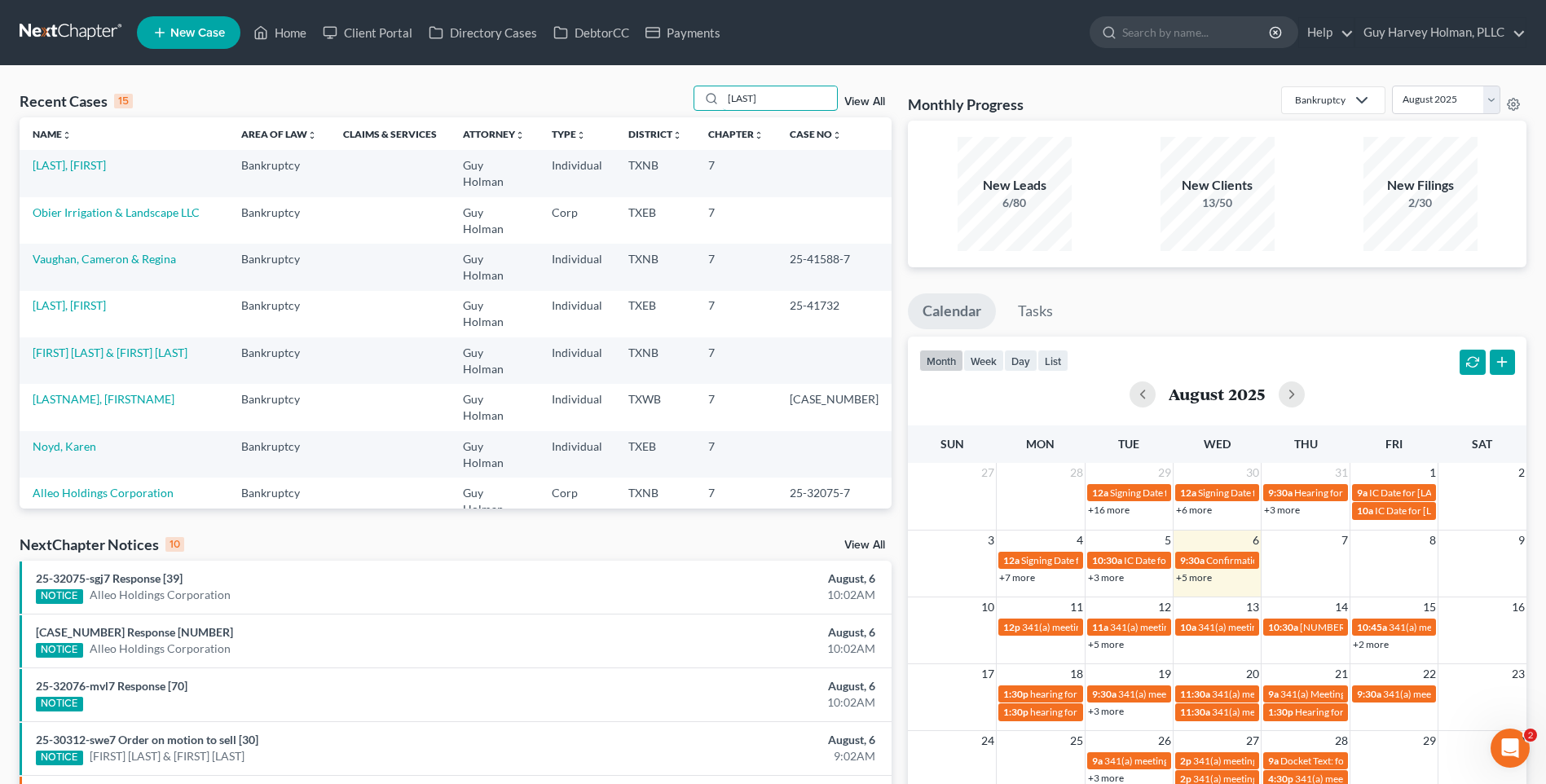 type on "[LAST]" 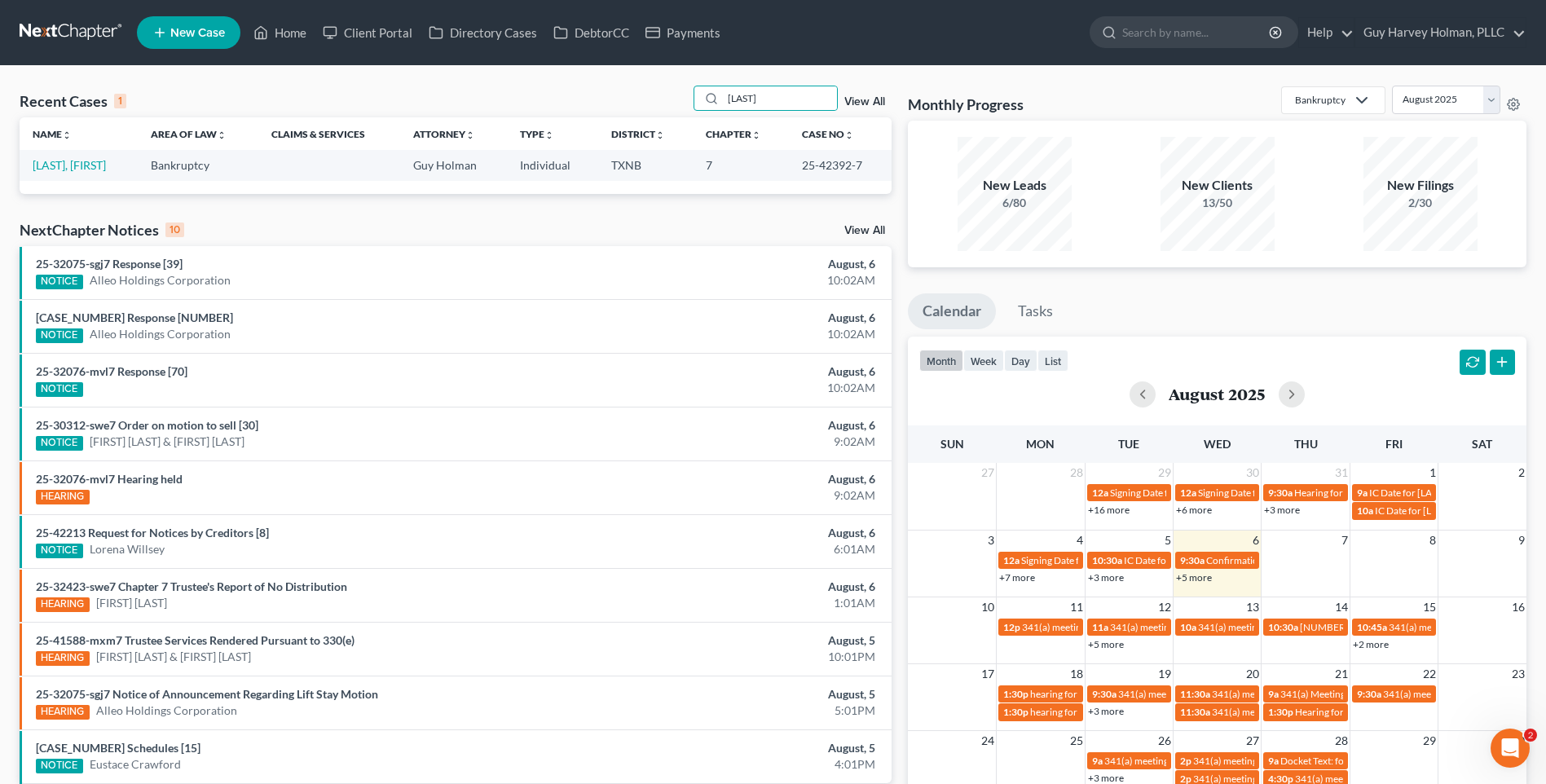 click on "[LAST], [FIRST]" at bounding box center [78, 165] 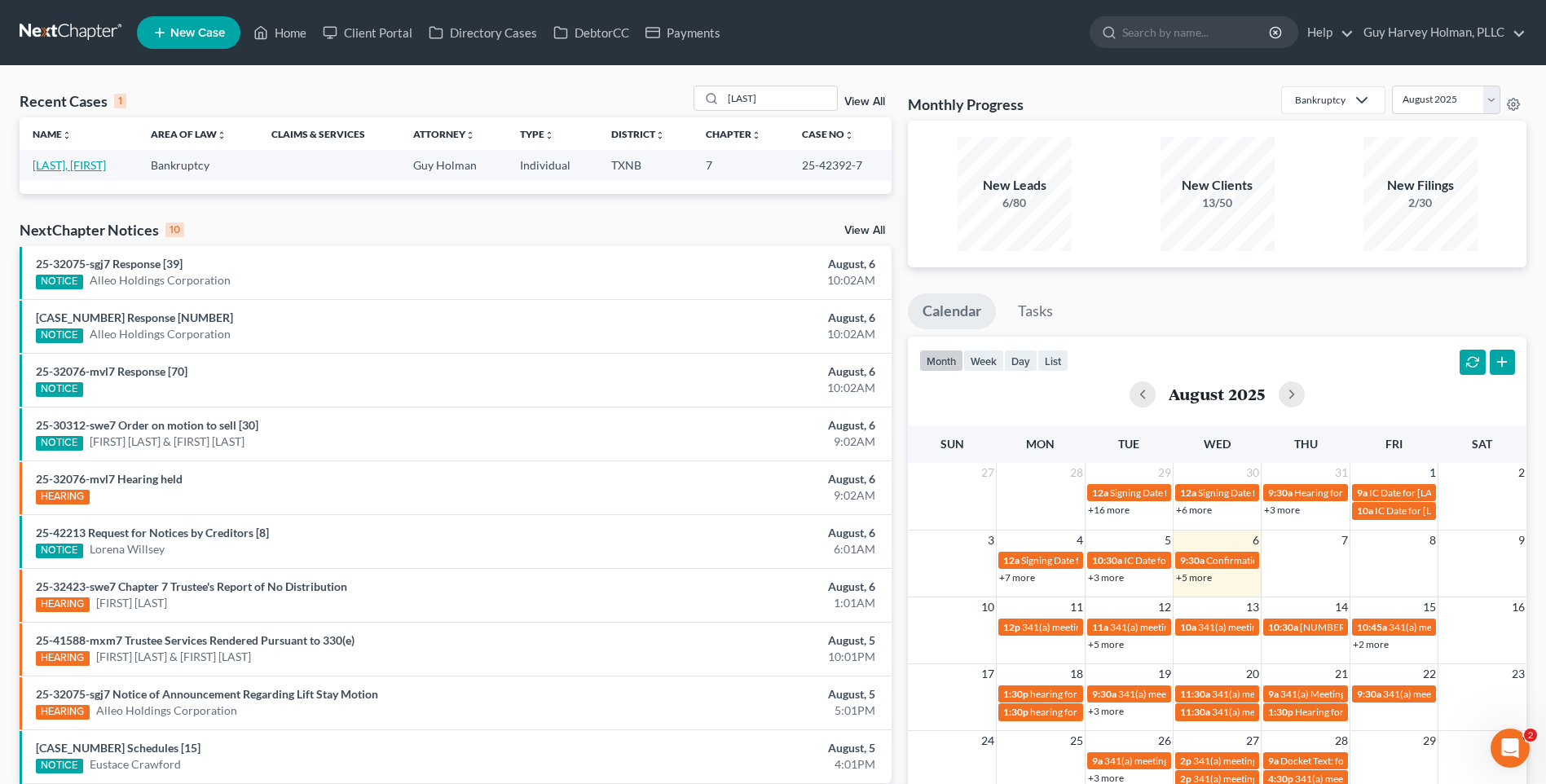 click on "[LAST], [FIRST]" at bounding box center [69, 165] 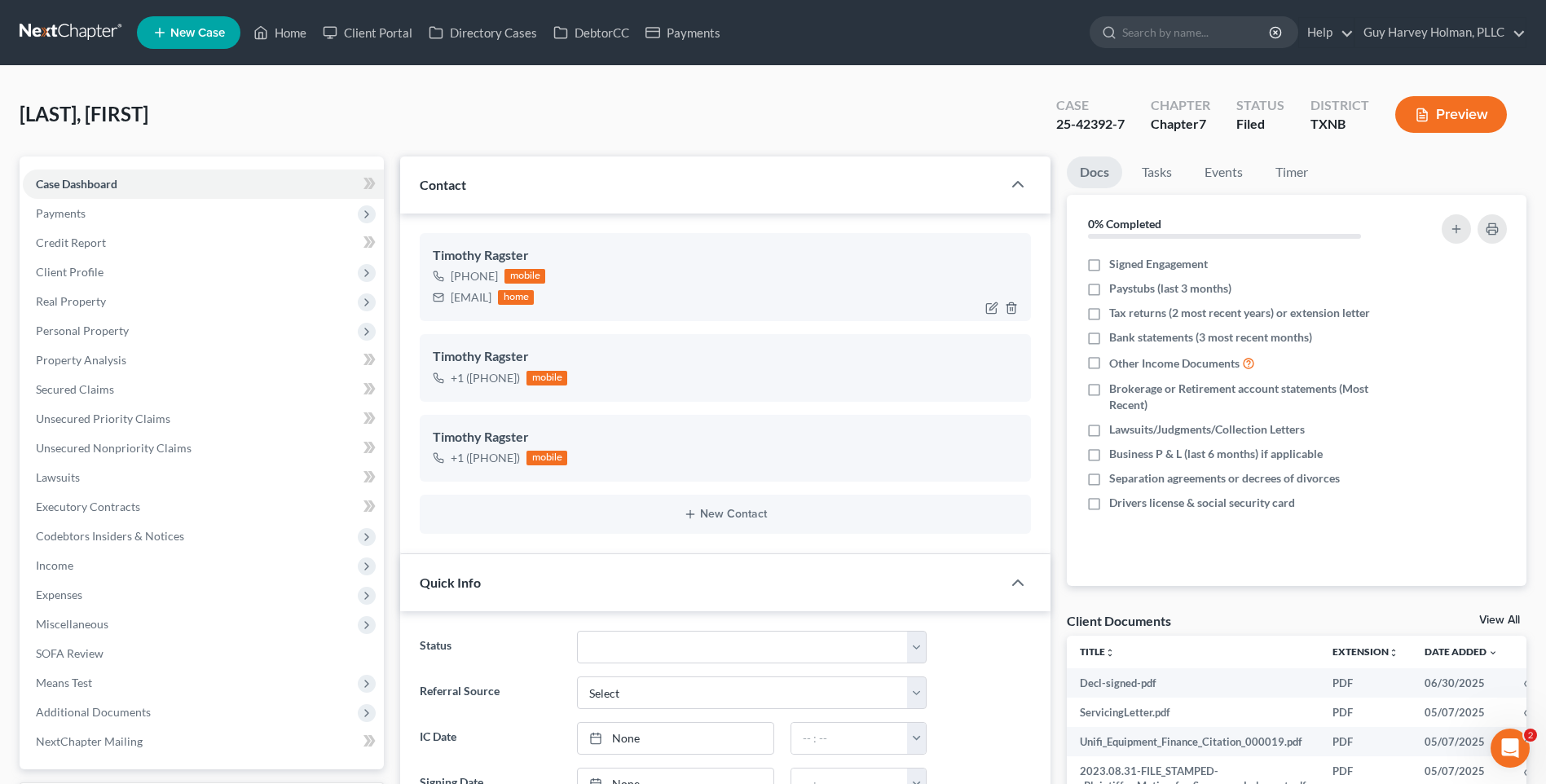 scroll, scrollTop: 8018, scrollLeft: 0, axis: vertical 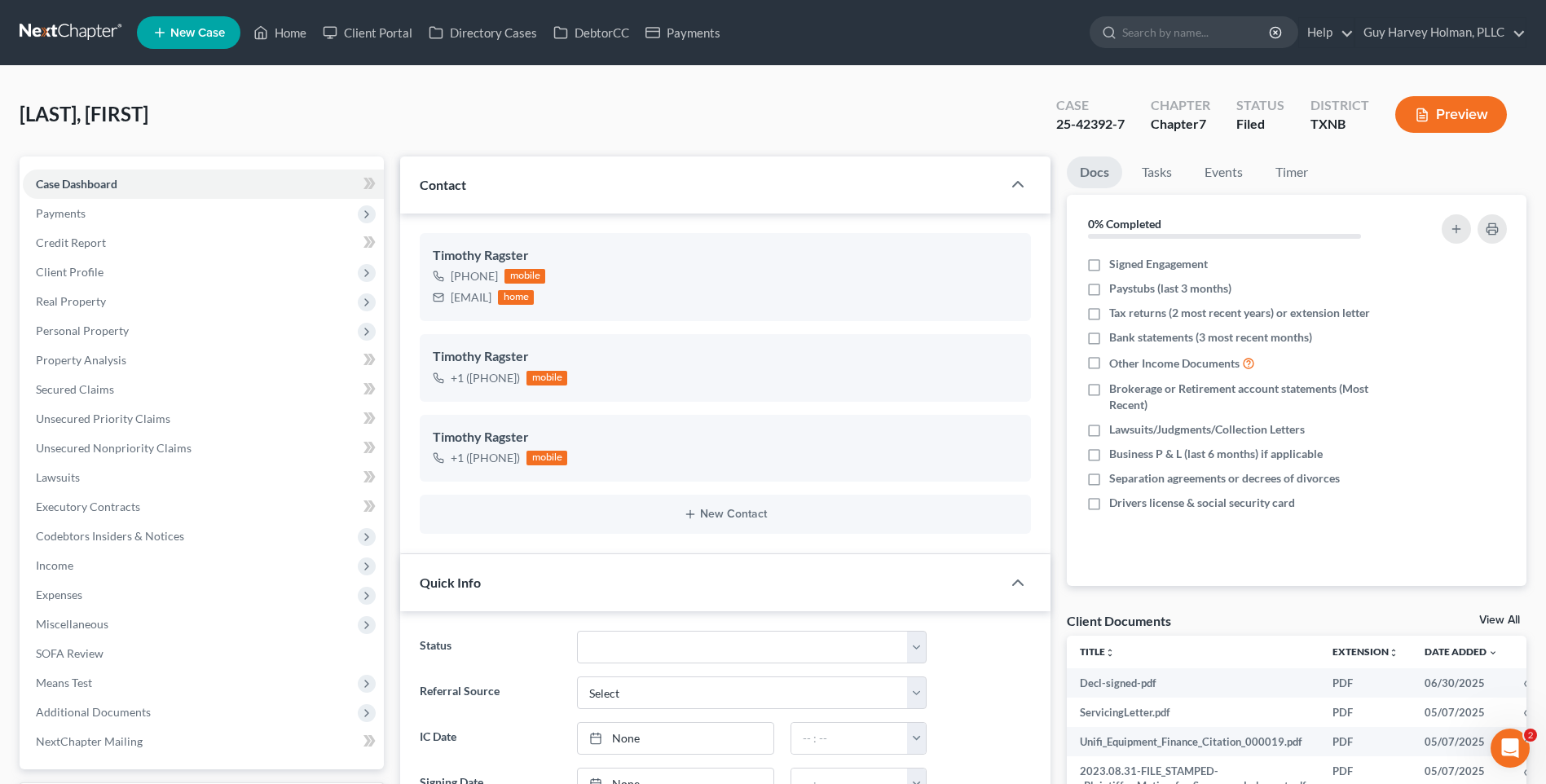 click on "[FIRST] [LAST] Upgraded Case [CASE_NUMBER] Chapter Chapter 7 Status Filed District TXNB Preview" at bounding box center [773, 121] 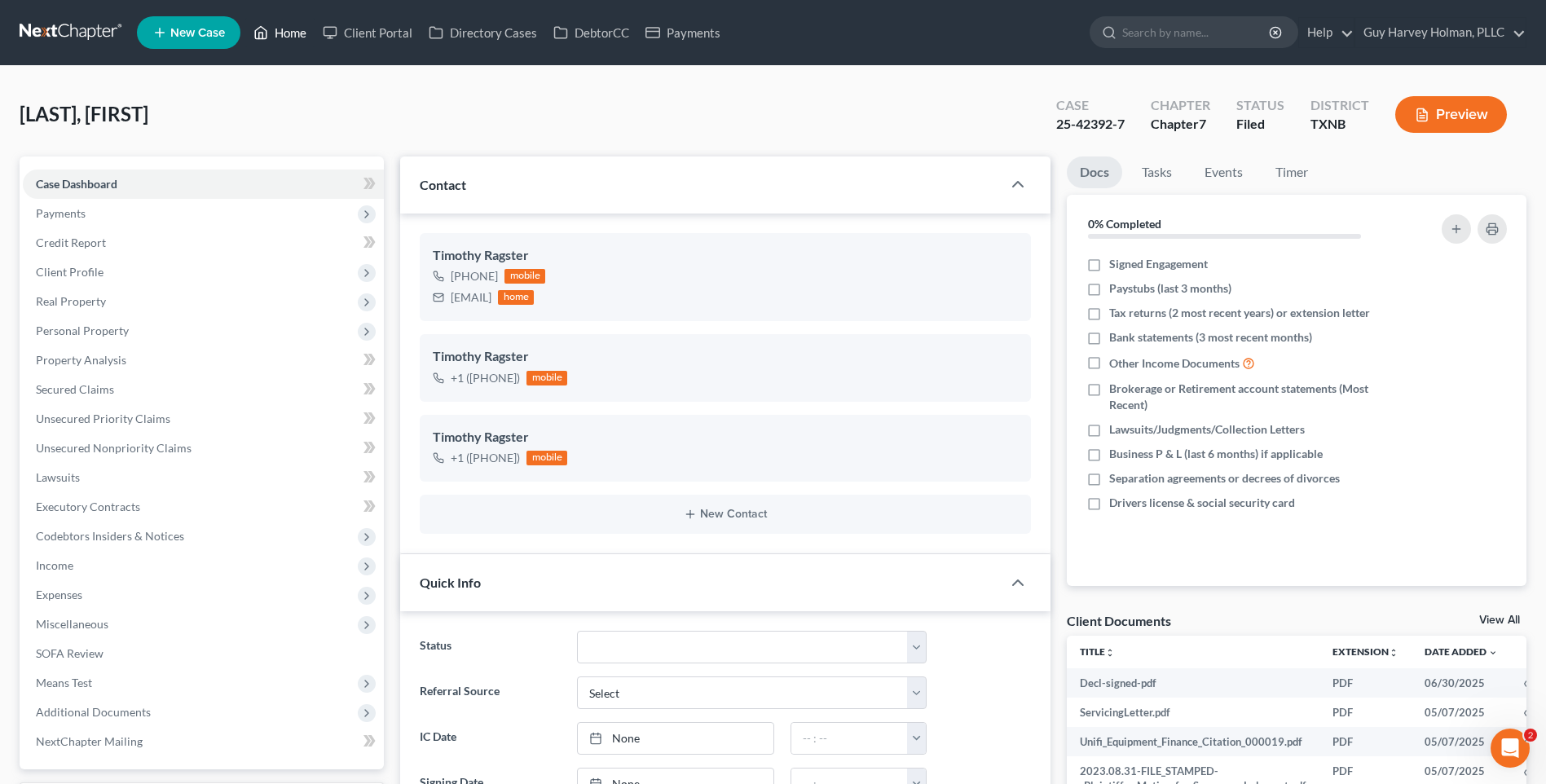 drag, startPoint x: 285, startPoint y: 31, endPoint x: 363, endPoint y: 87, distance: 96.020831 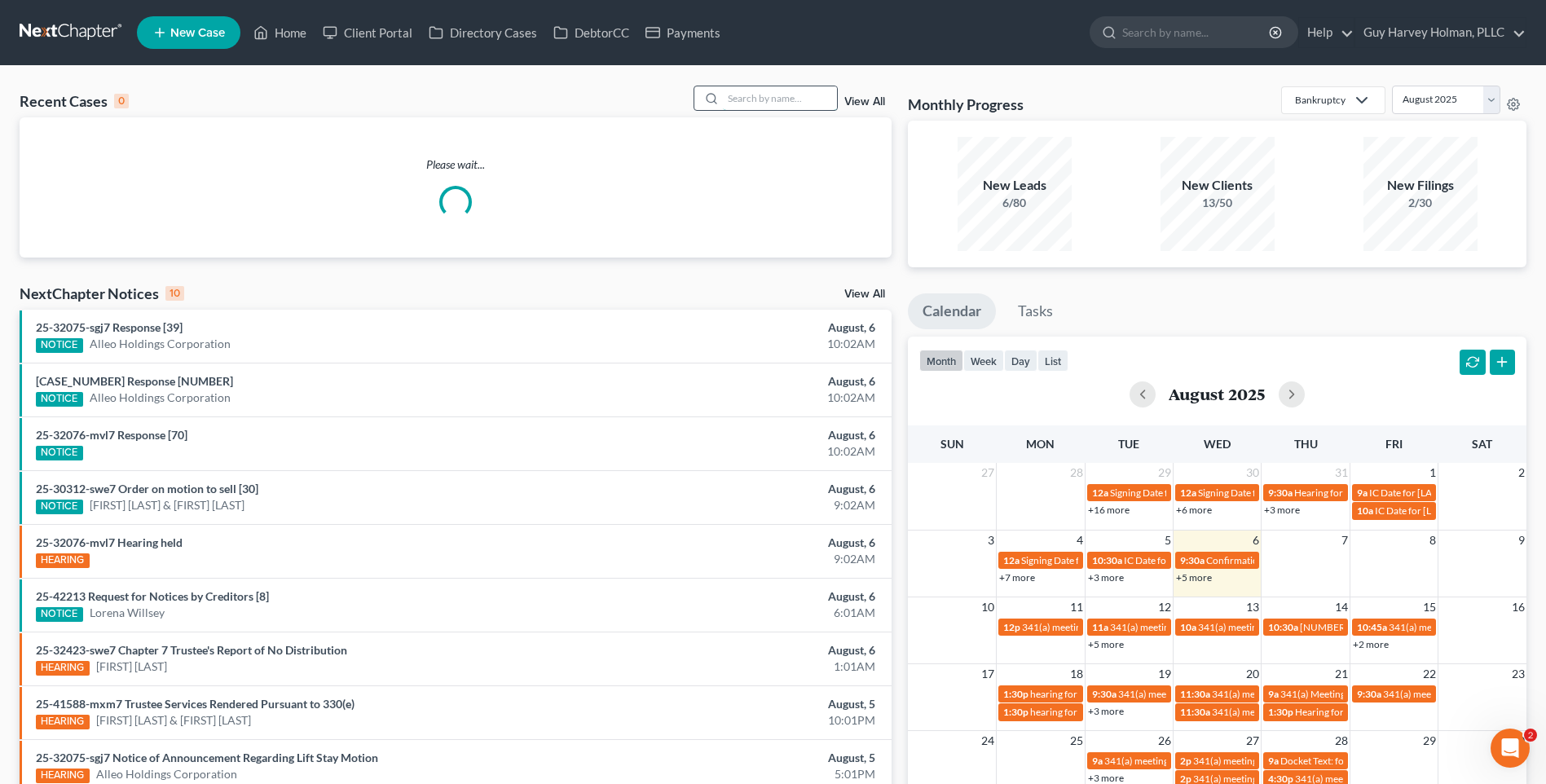 click at bounding box center (780, 98) 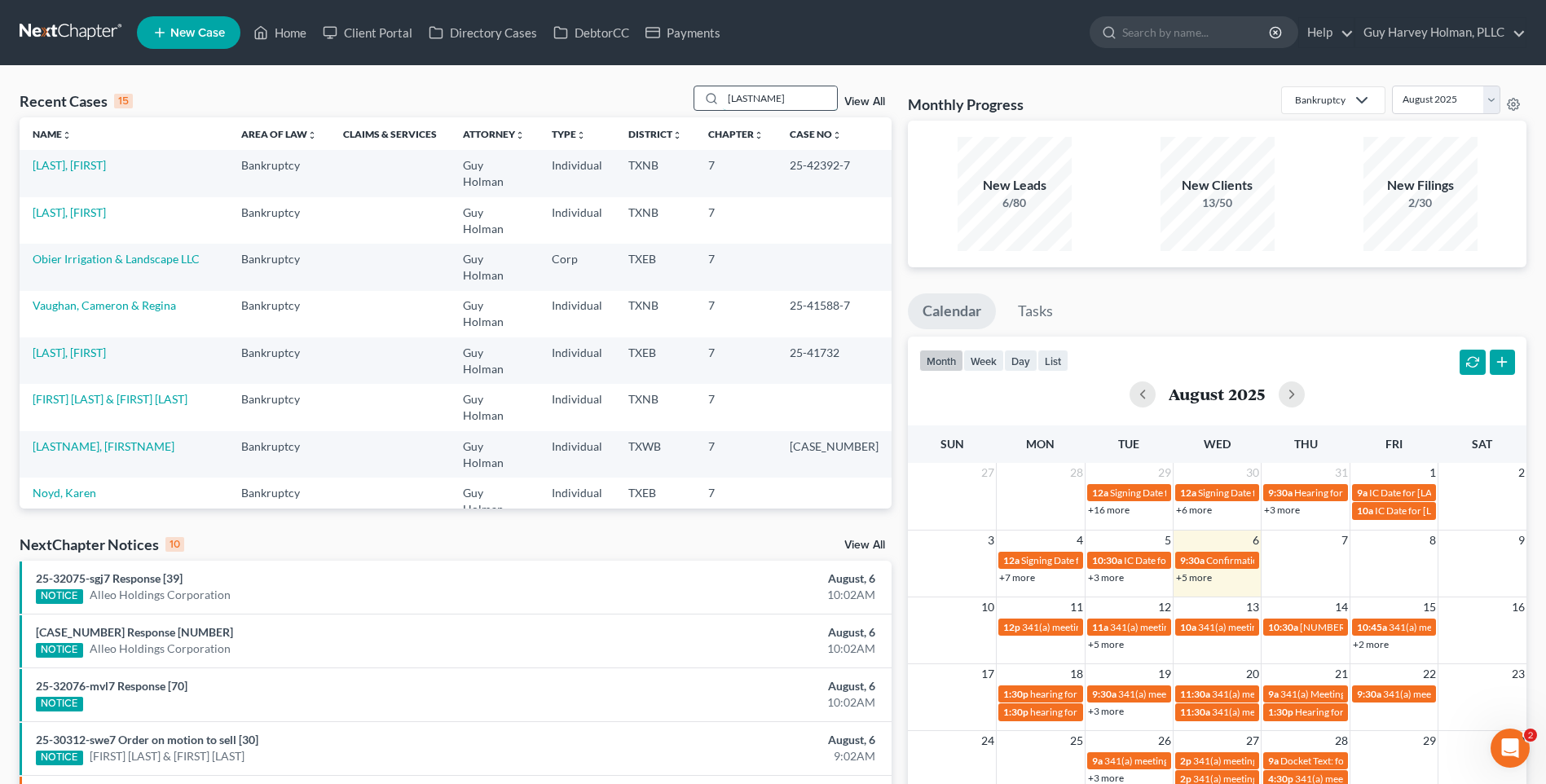 type on "[LASTNAME]" 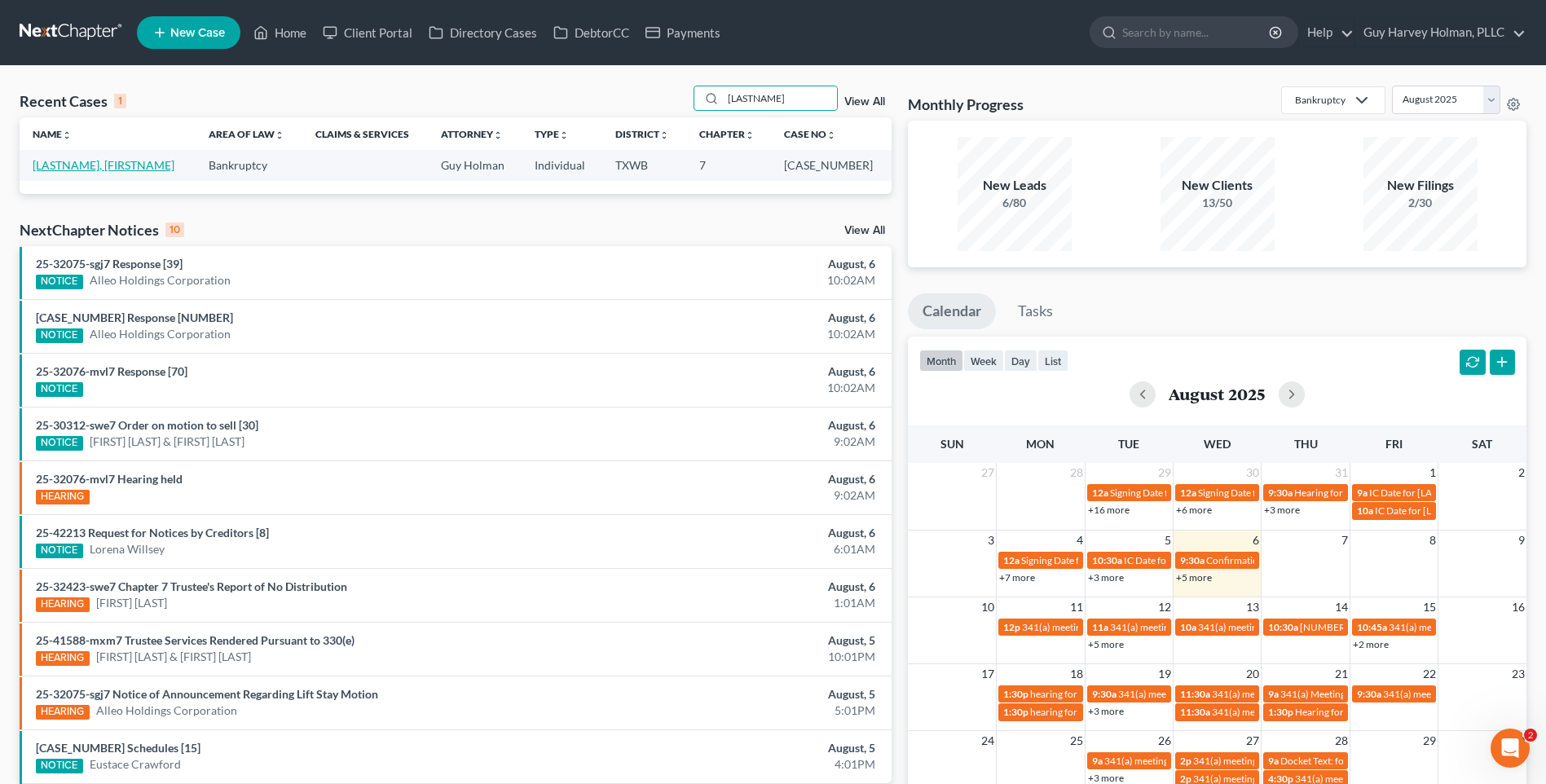 click on "[LASTNAME], [FIRSTNAME]" at bounding box center [104, 165] 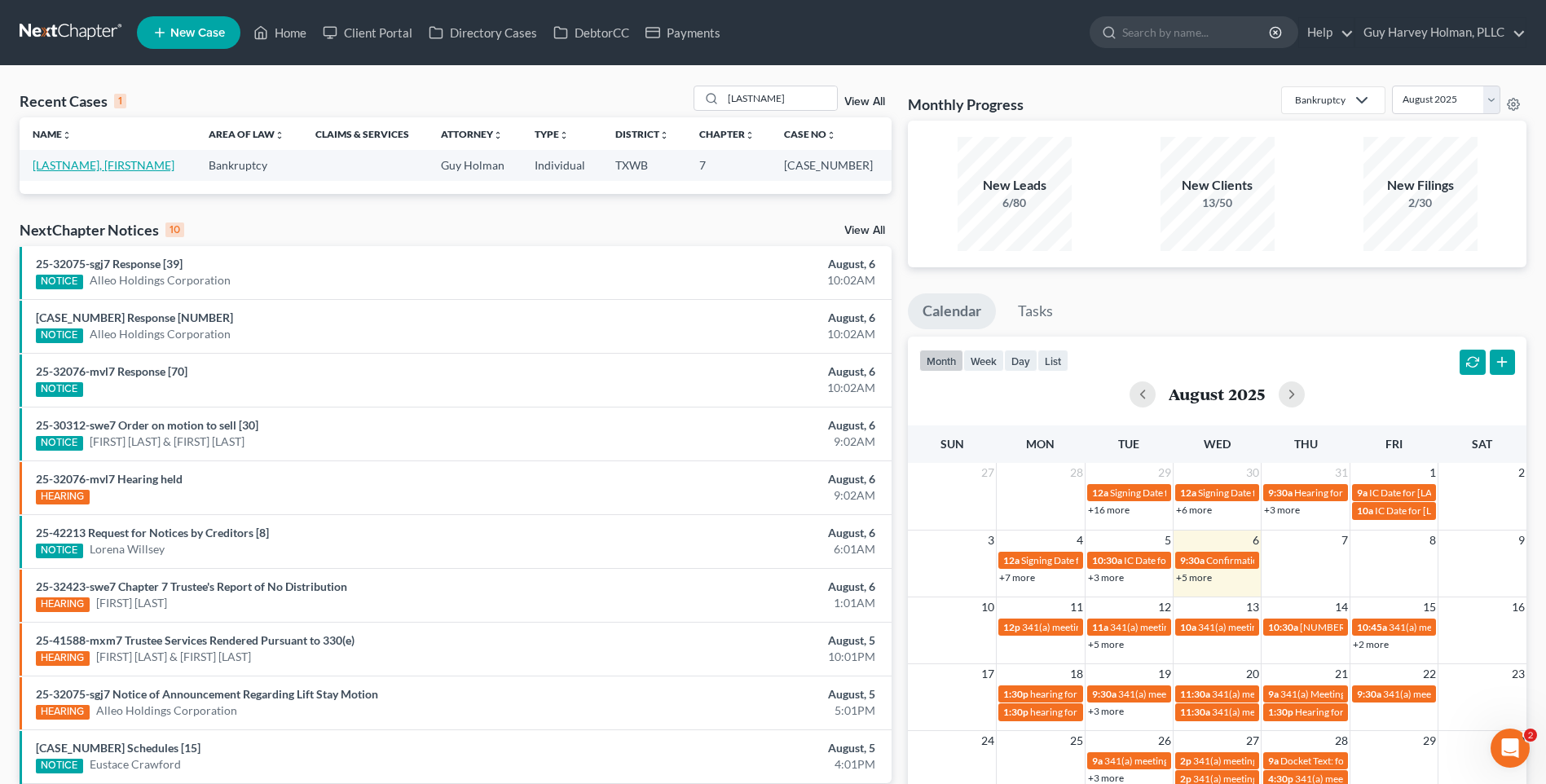 select on "4" 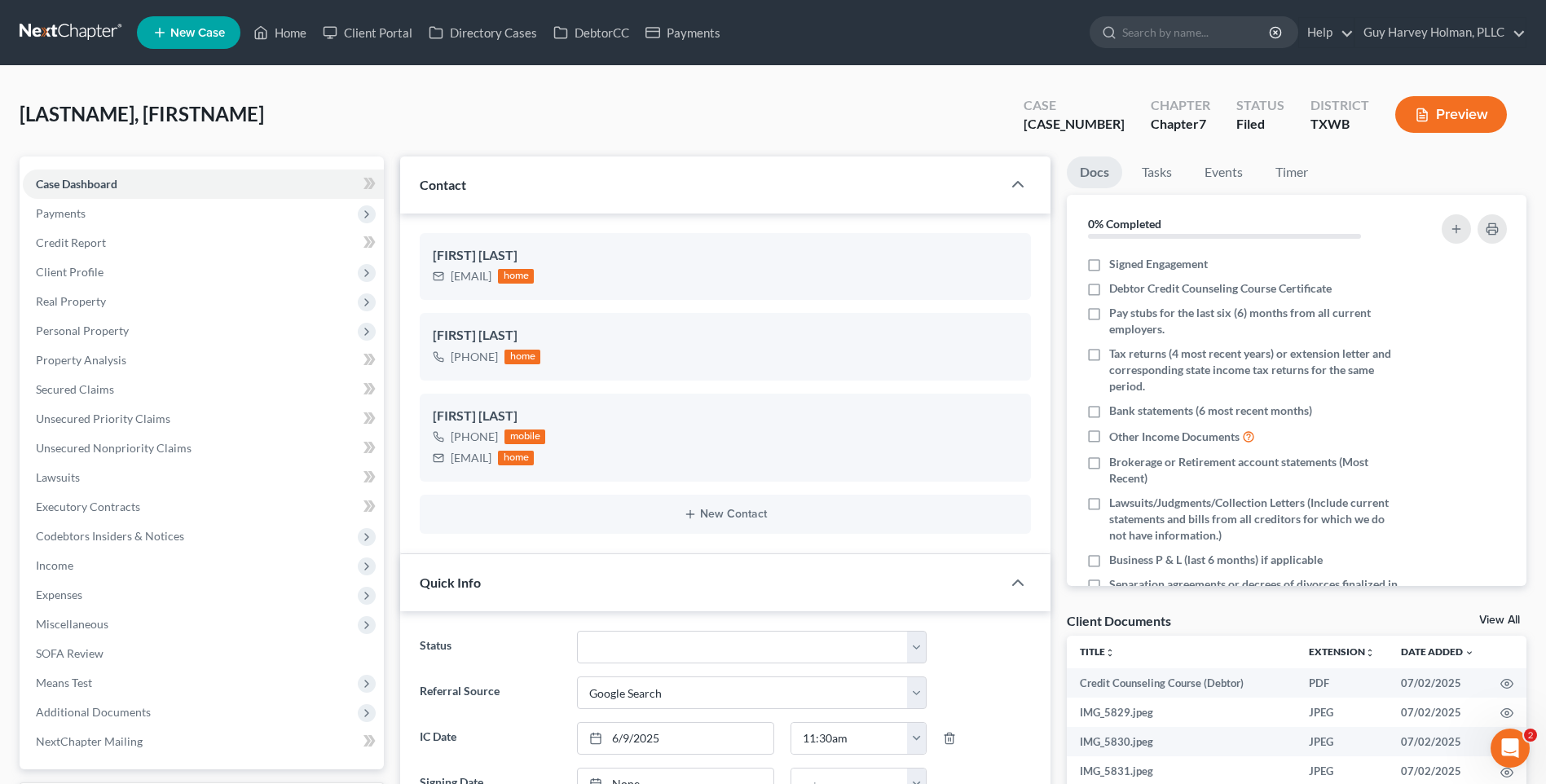 scroll, scrollTop: 1889, scrollLeft: 0, axis: vertical 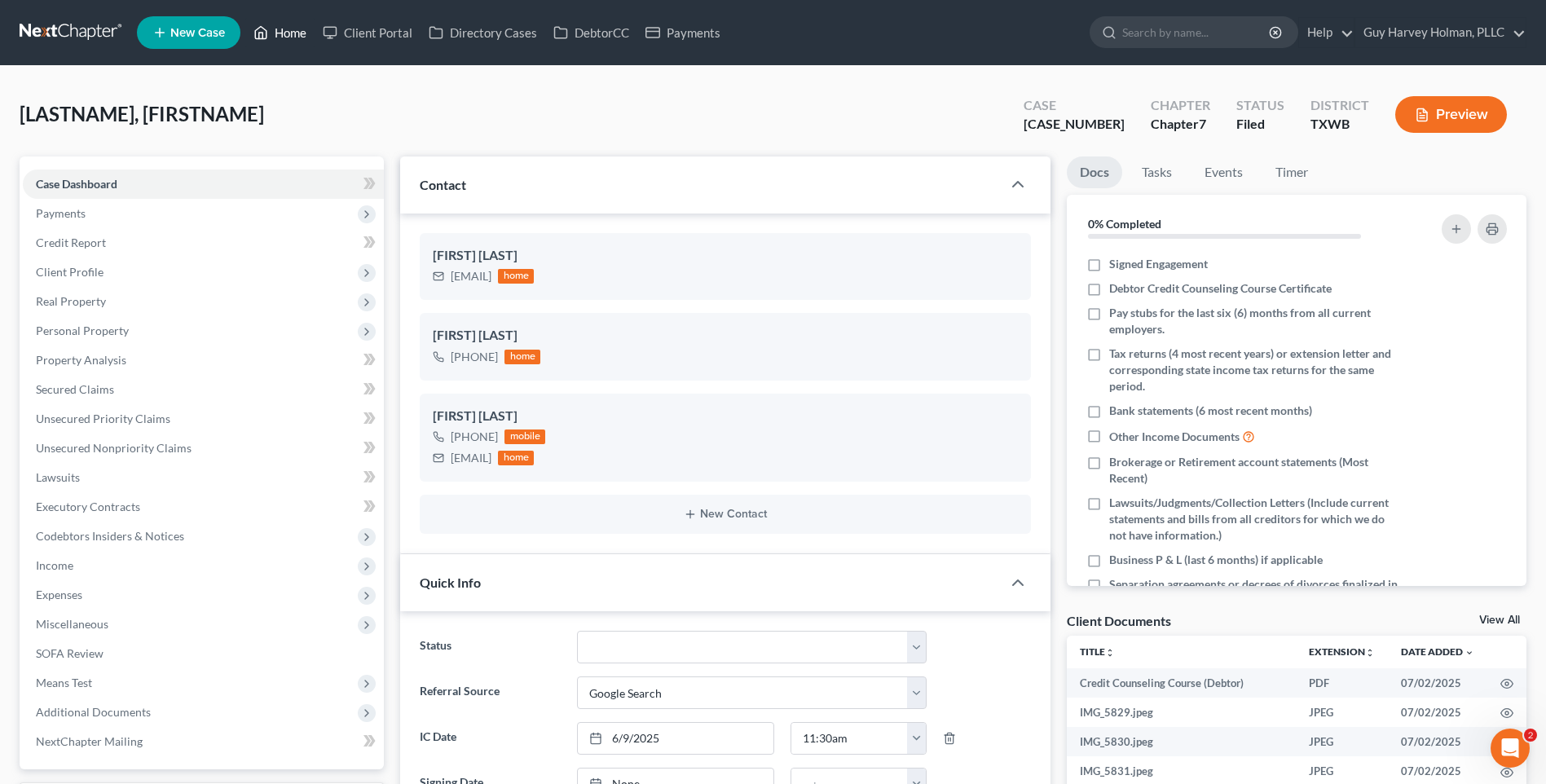 click on "Home" at bounding box center [280, 33] 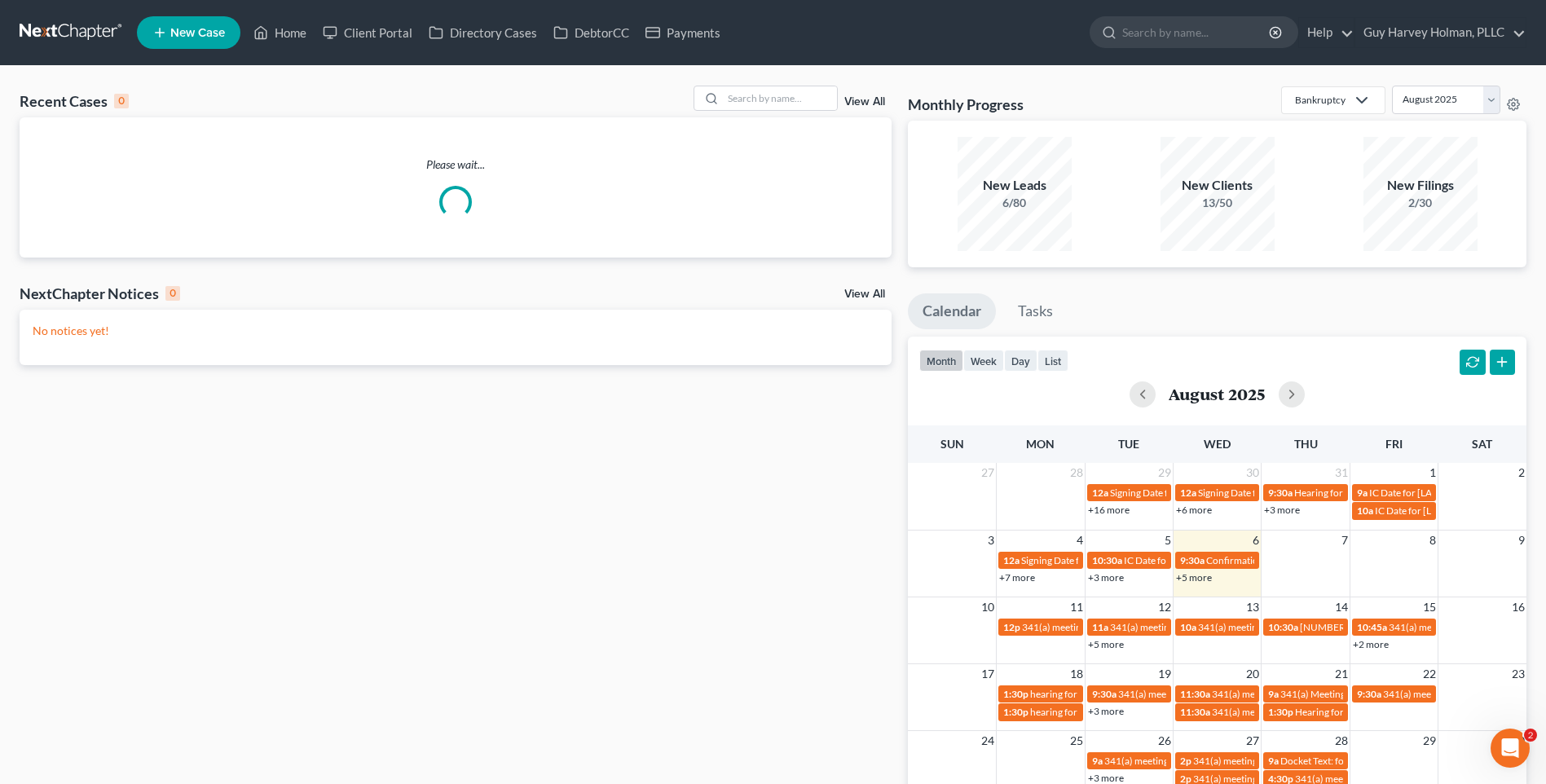 click on "Recent Cases 0         View All
Please wait...
NextChapter Notices 0 View All
No notices yet! NextChapter Notices NextChapter saves ECF notices directly to your NextChapter case. You can organize, sort, filter, and search all notices in the Notices Inbox. To get this feature, upgrade to any  Pro Plus or Whoa plan  or purchase  NextChapter Notices Upgrade Purchase
Monthly Progress
Bankruptcy
Bankruptcy
Consumer Protection Law
August [YYYY] July [YYYY] June [YYYY] May [YYYY] April [YYYY] March [YYYY] February [YYYY] January [YYYY] December [YYYY] November [YYYY] October [YYYY] September [YYYY]
New Leads 6/80 New Clients 13/50 New Filings 2/30
Calendar
Tasks
month week day list     August [YYYY] Sun Mon Tue Wed Thu Fri Sat 27 28 29 30 31 1 2 12a   12a   9:30a   9a" at bounding box center (773, 489) 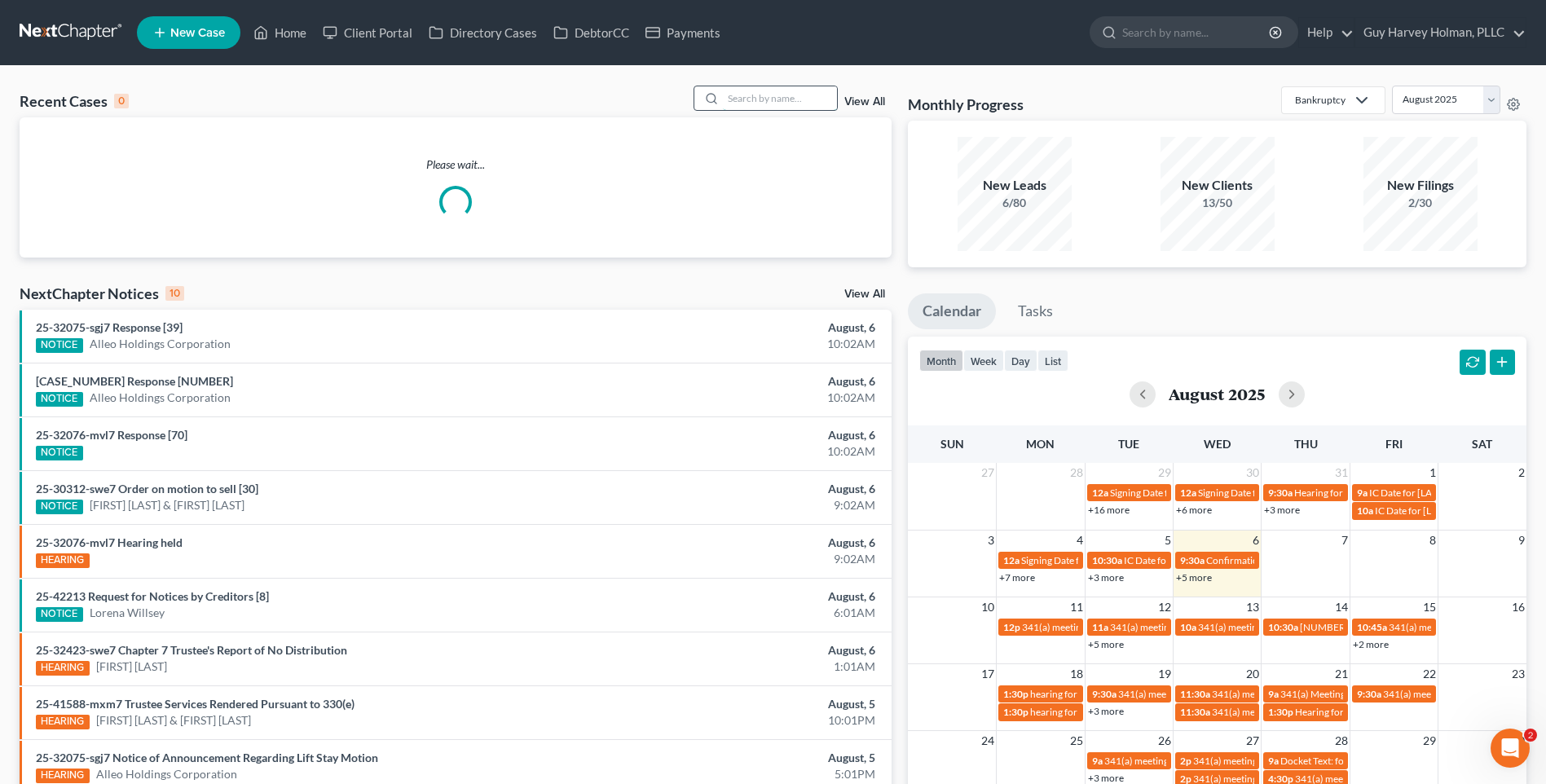 click at bounding box center (780, 98) 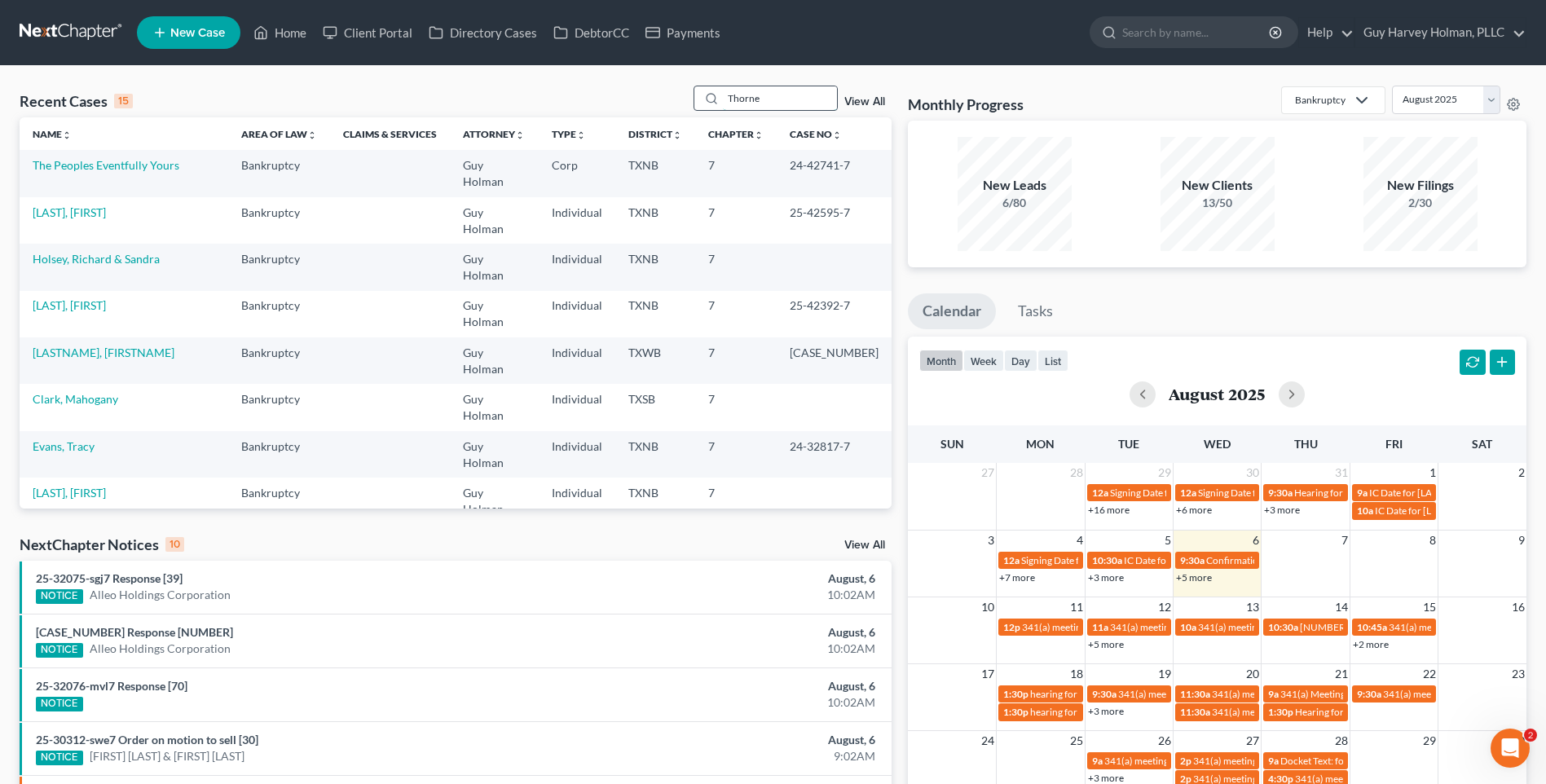 type on "Thorne" 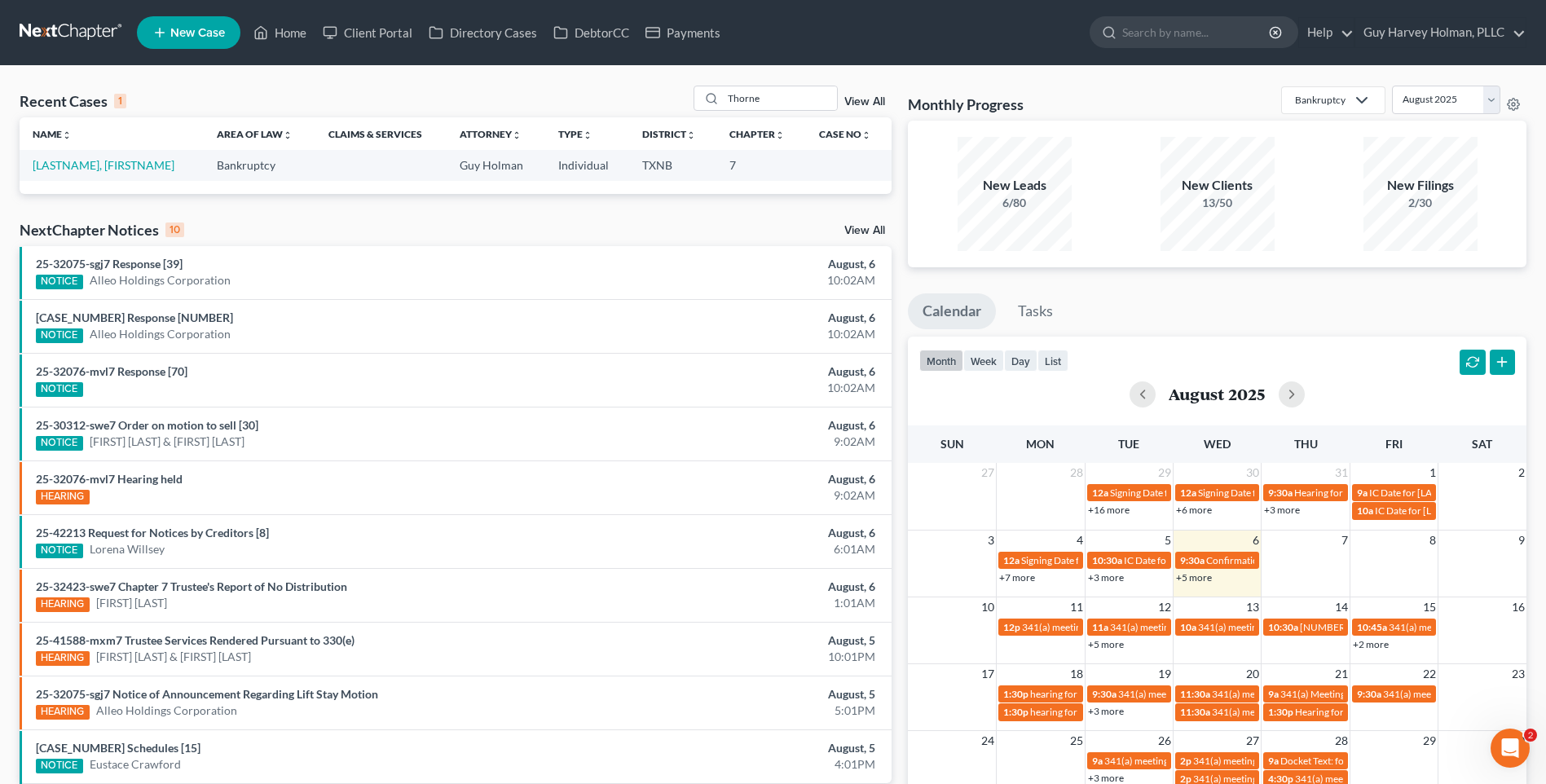 click on "[LASTNAME], [FIRSTNAME]" at bounding box center (112, 165) 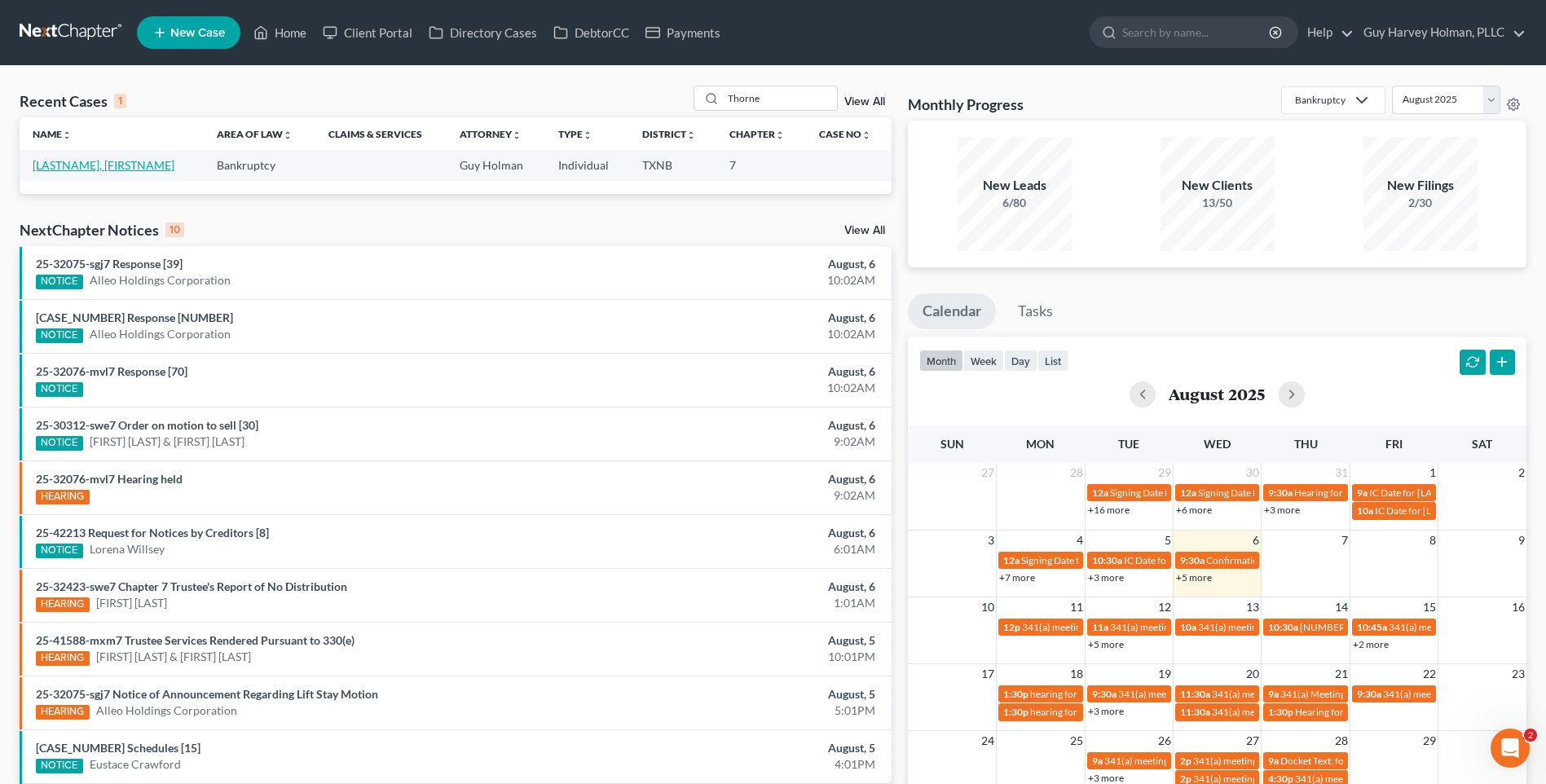 click on "[LASTNAME], [FIRSTNAME]" at bounding box center (104, 165) 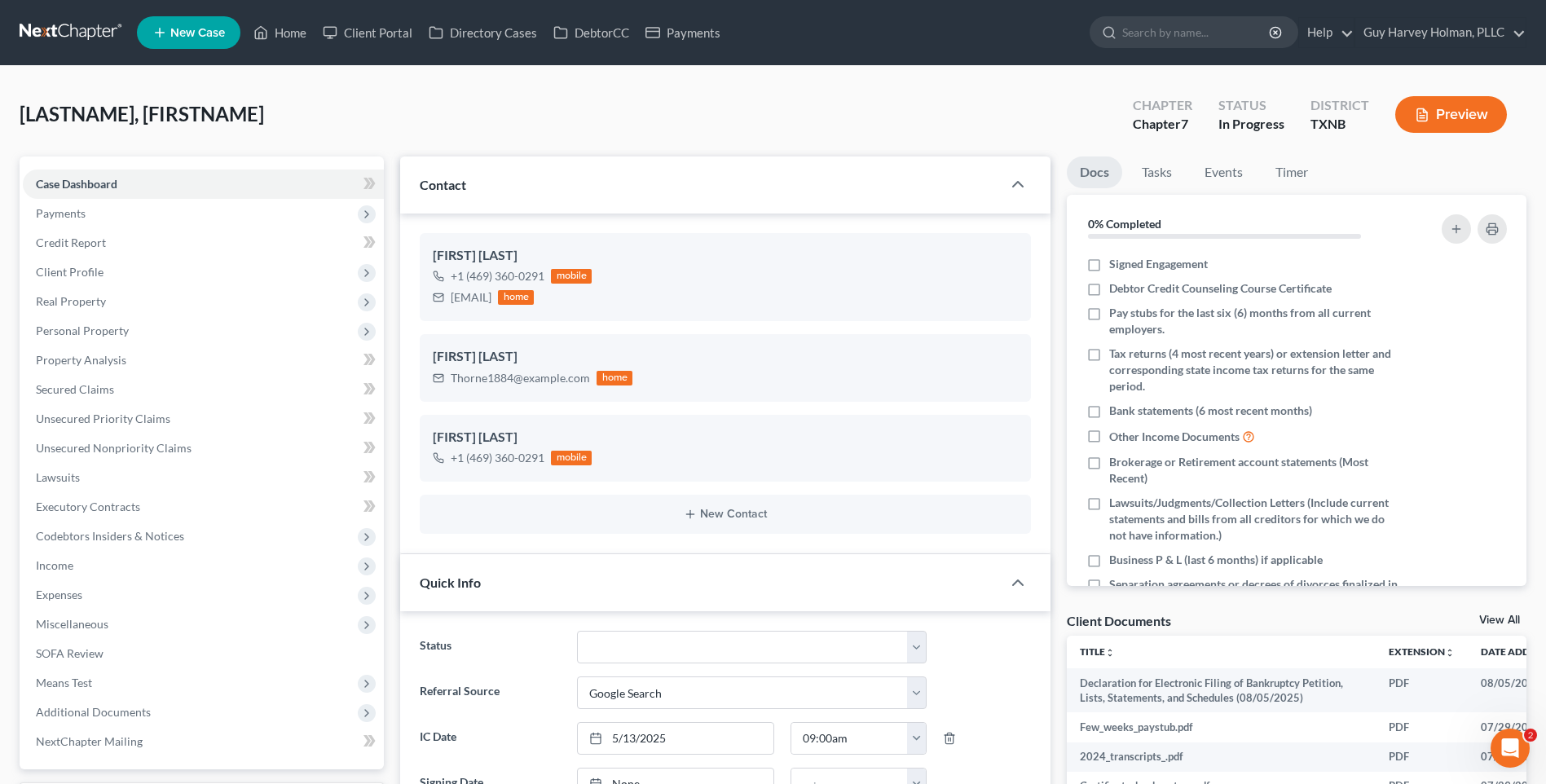 scroll, scrollTop: 941, scrollLeft: 0, axis: vertical 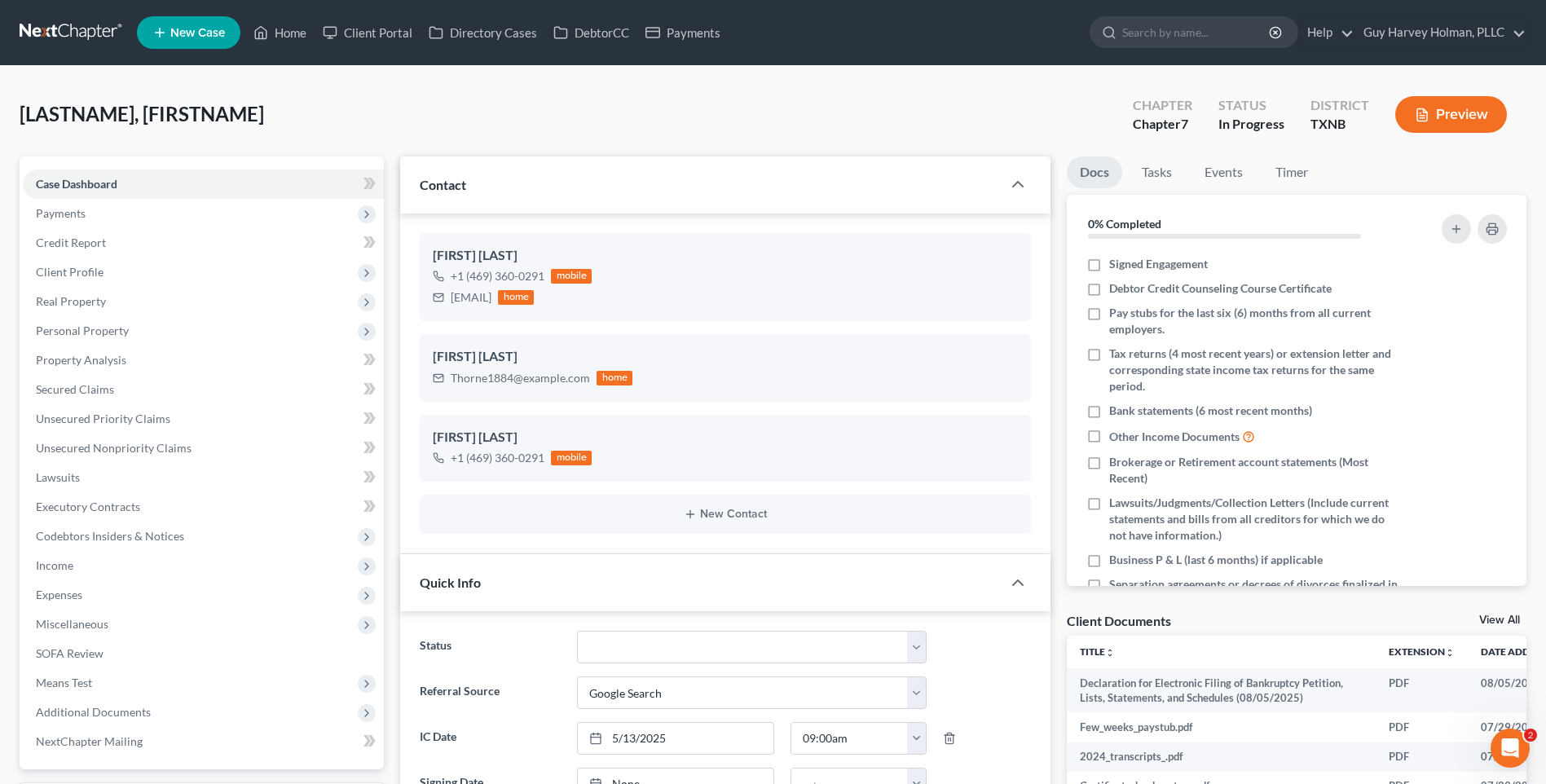 drag, startPoint x: 206, startPoint y: 90, endPoint x: 240, endPoint y: 68, distance: 40.49691 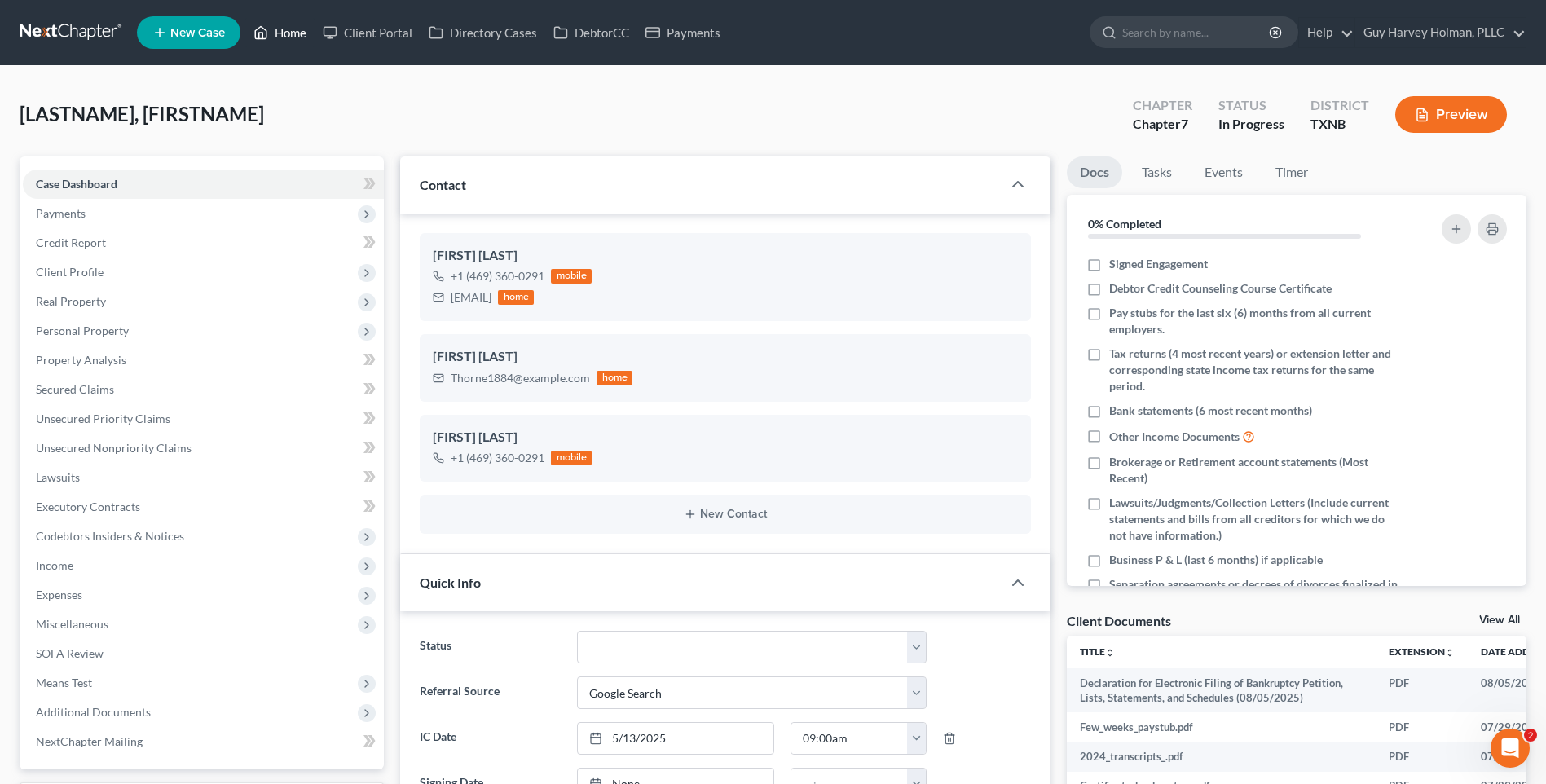 click on "Home" at bounding box center [280, 33] 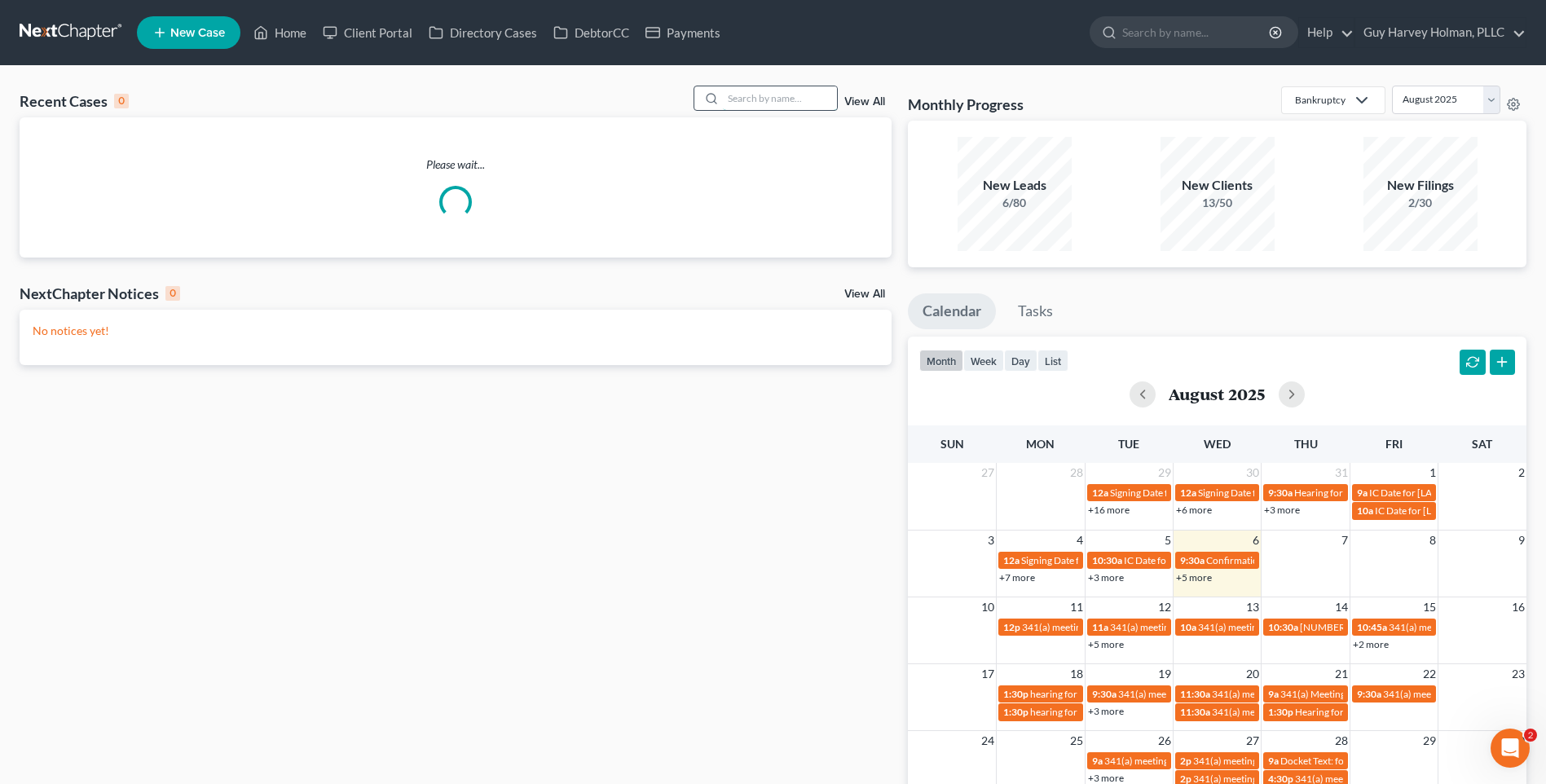 click at bounding box center [780, 98] 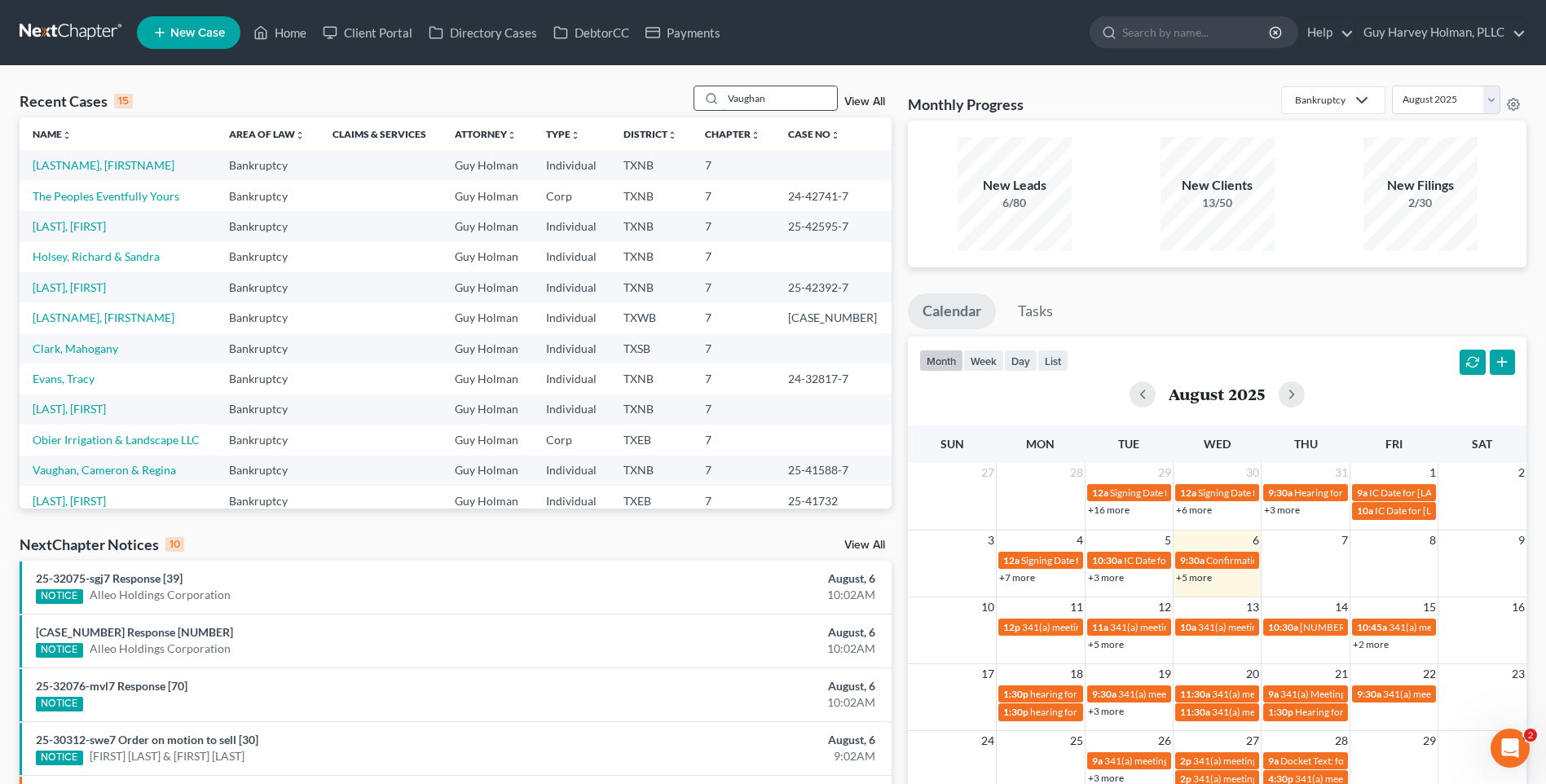 type on "Vaughan" 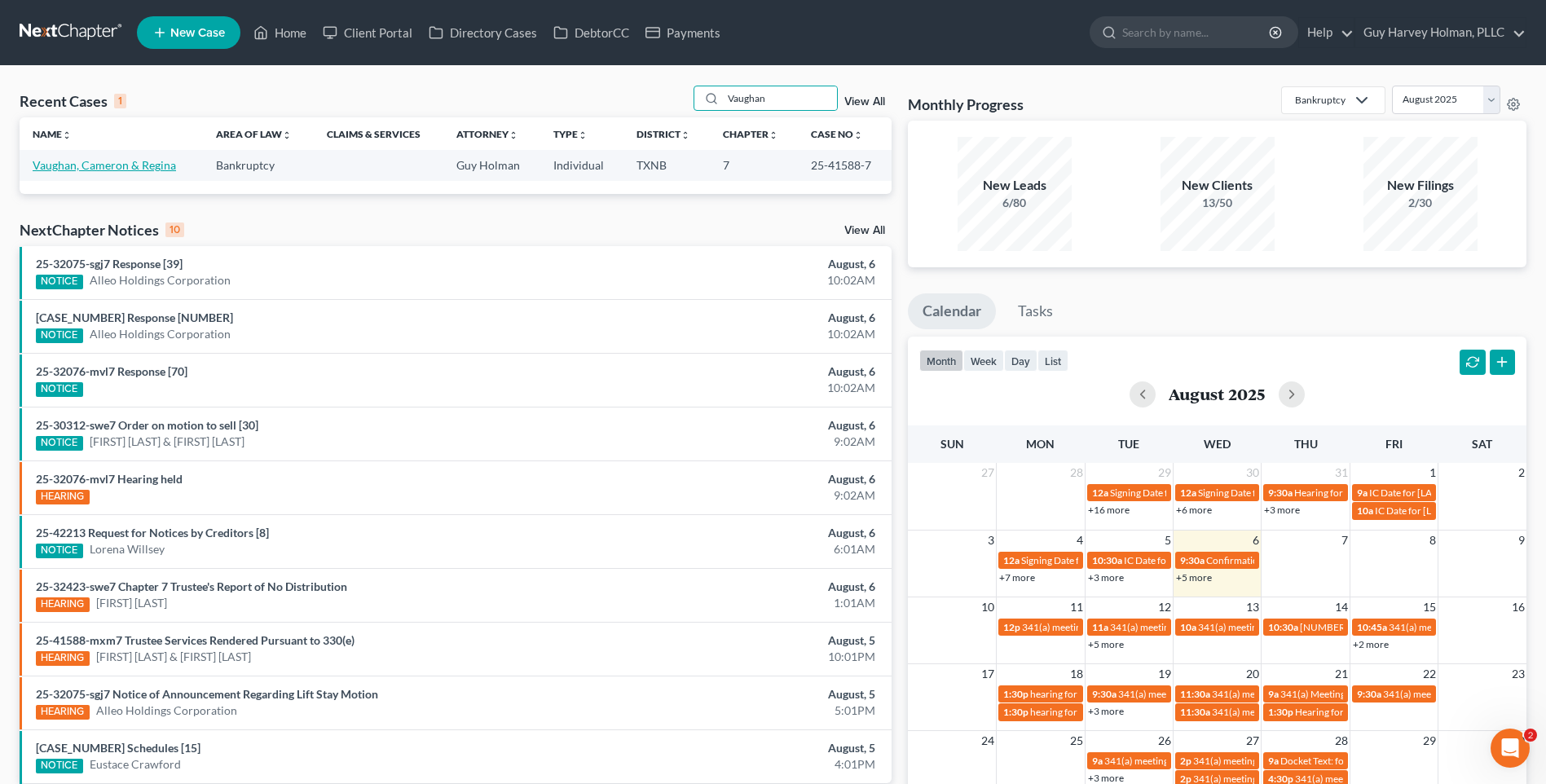 click on "Vaughan, Cameron & Regina" at bounding box center (104, 165) 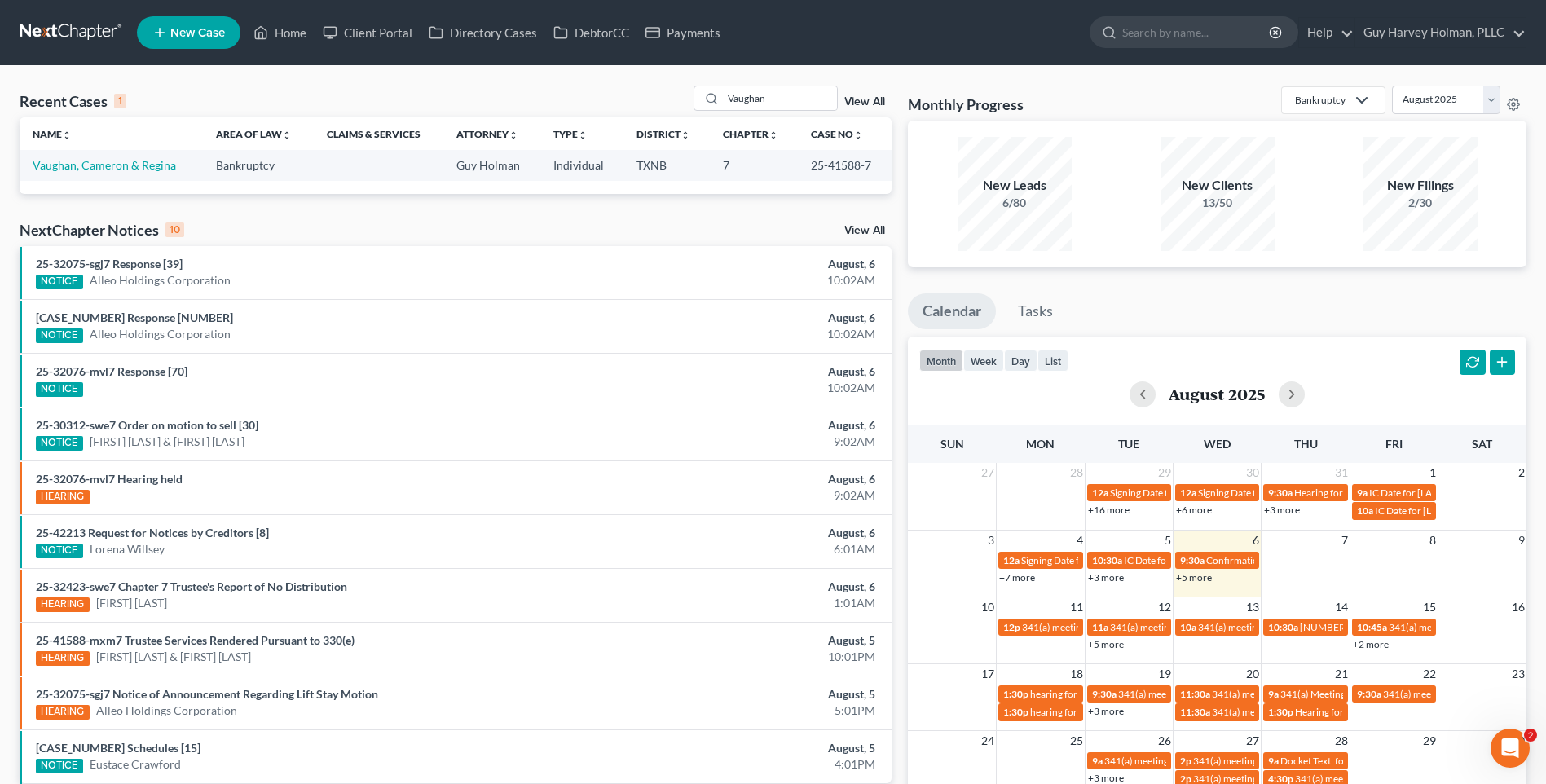 select on "4" 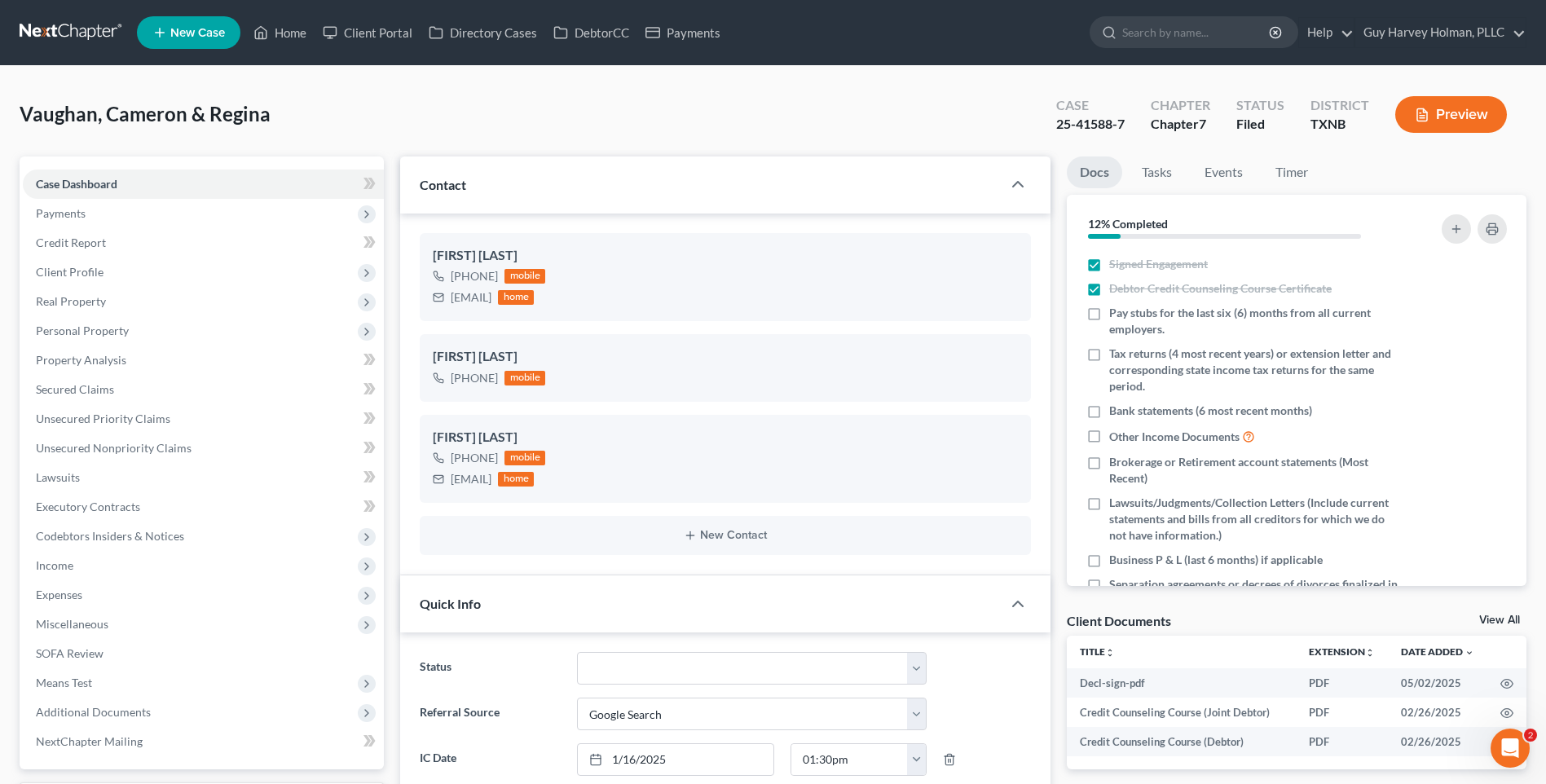 scroll, scrollTop: 14559, scrollLeft: 0, axis: vertical 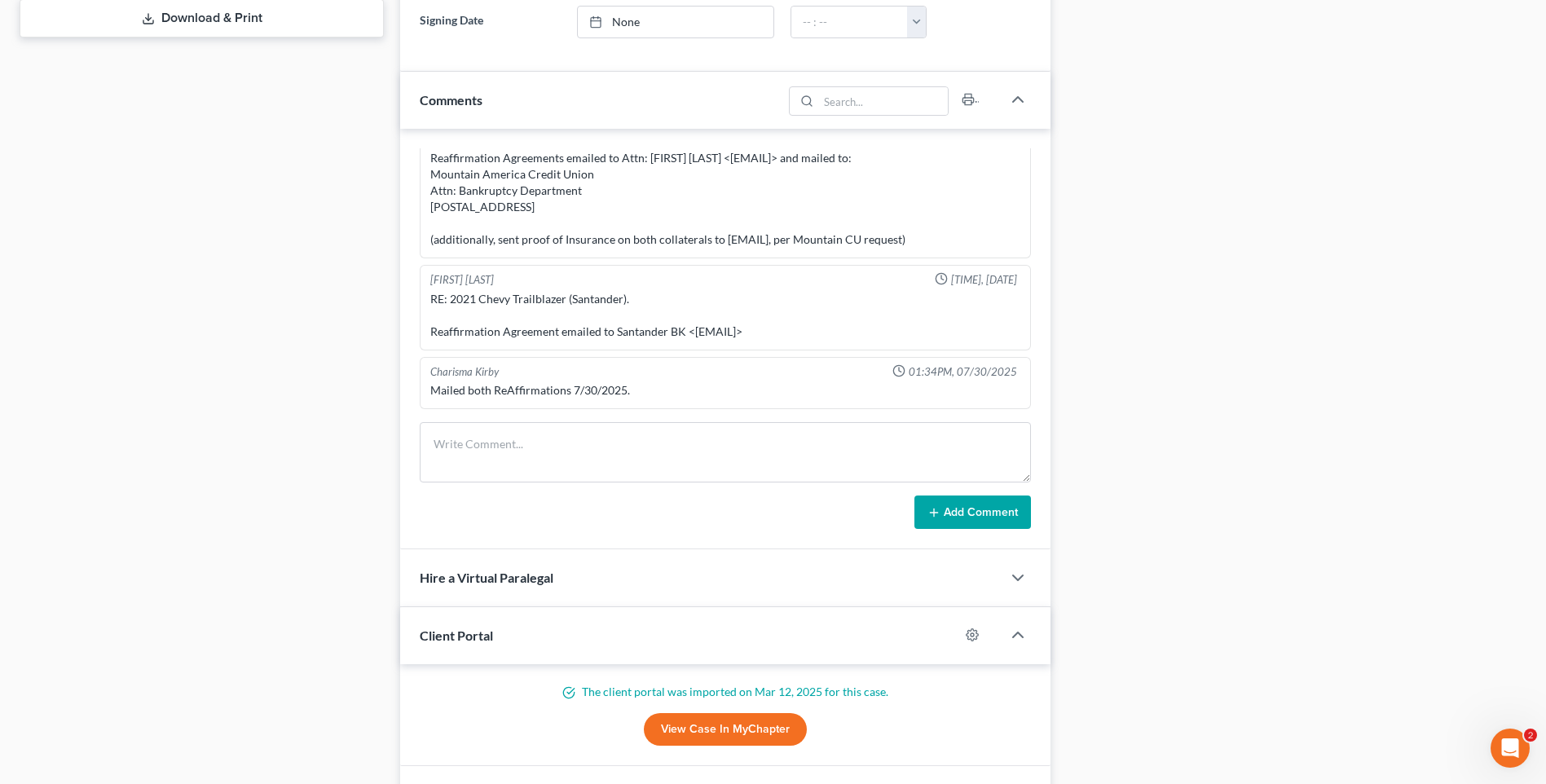drag, startPoint x: 1374, startPoint y: 370, endPoint x: 1536, endPoint y: 422, distance: 170.14112 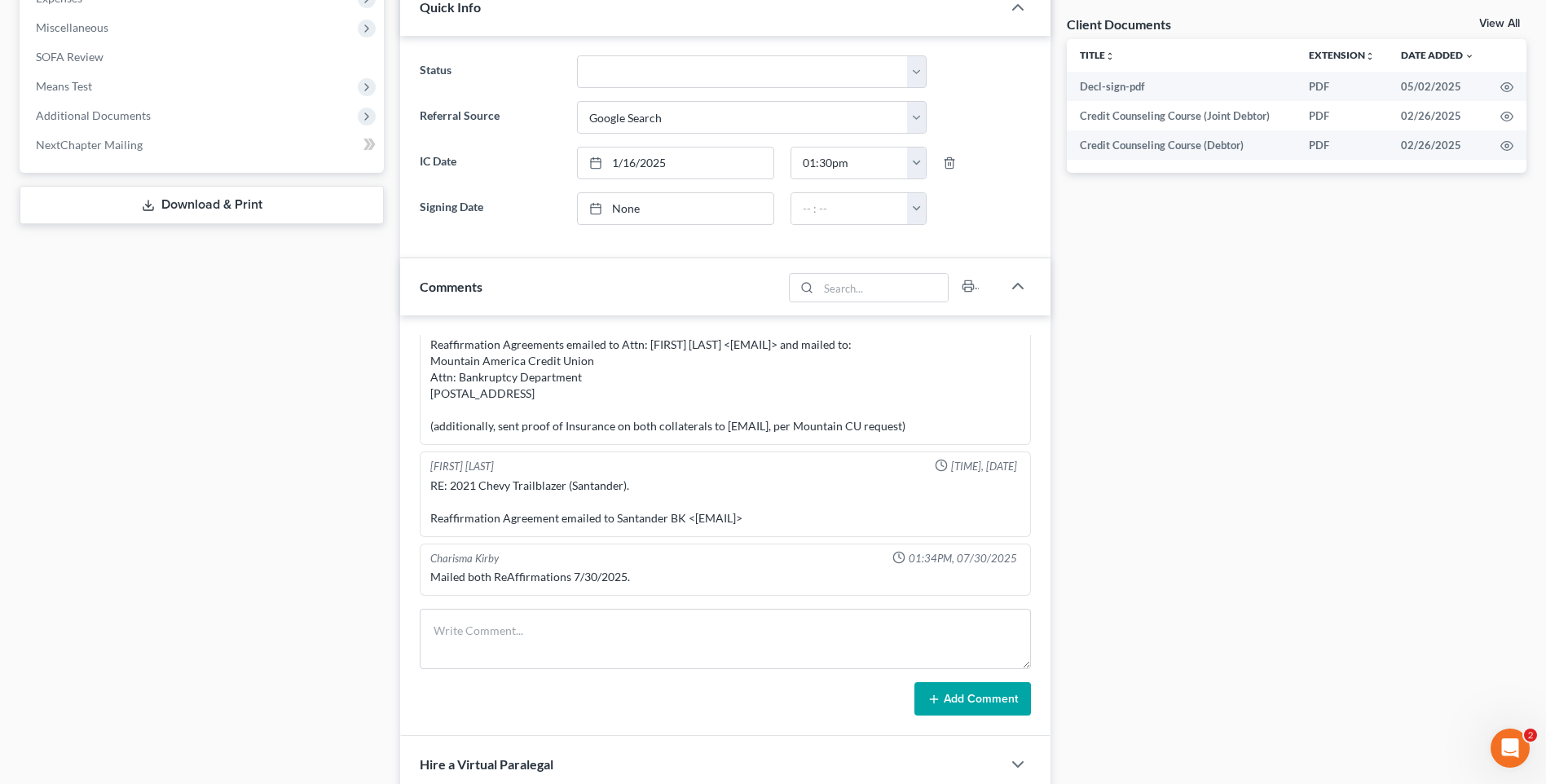 scroll, scrollTop: 473, scrollLeft: 0, axis: vertical 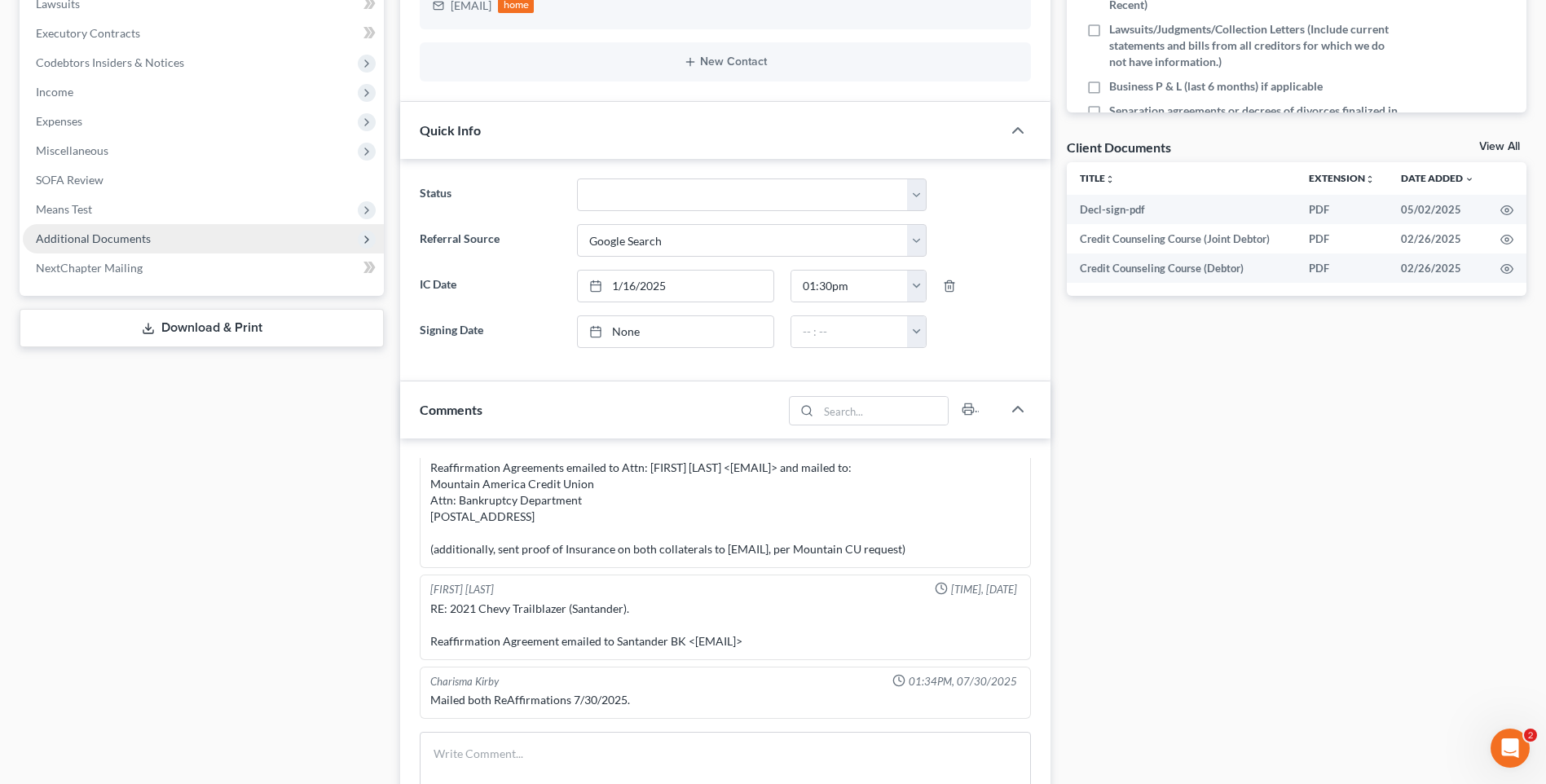 click on "Additional Documents" at bounding box center [93, 238] 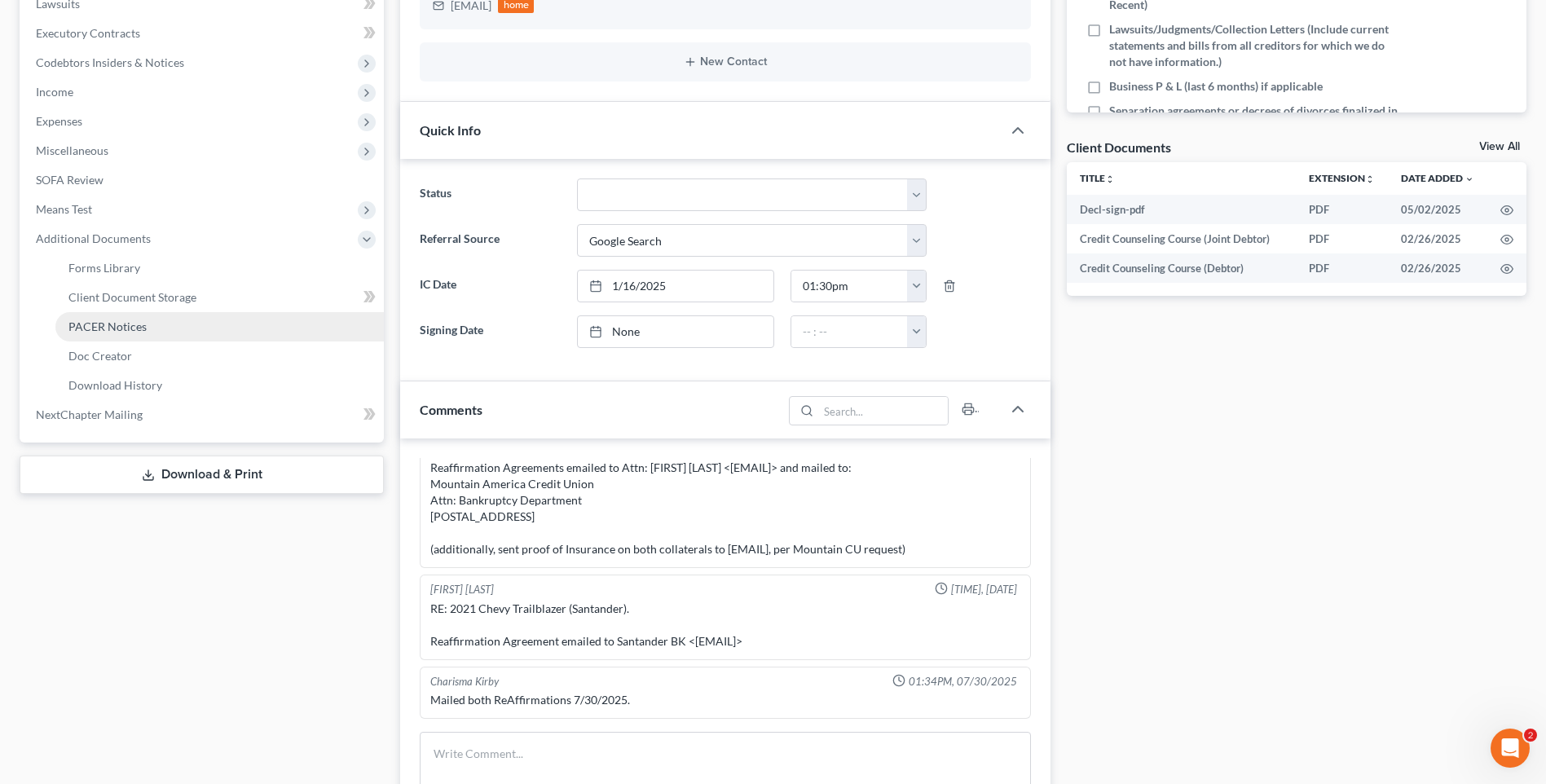 click on "PACER Notices" at bounding box center (108, 326) 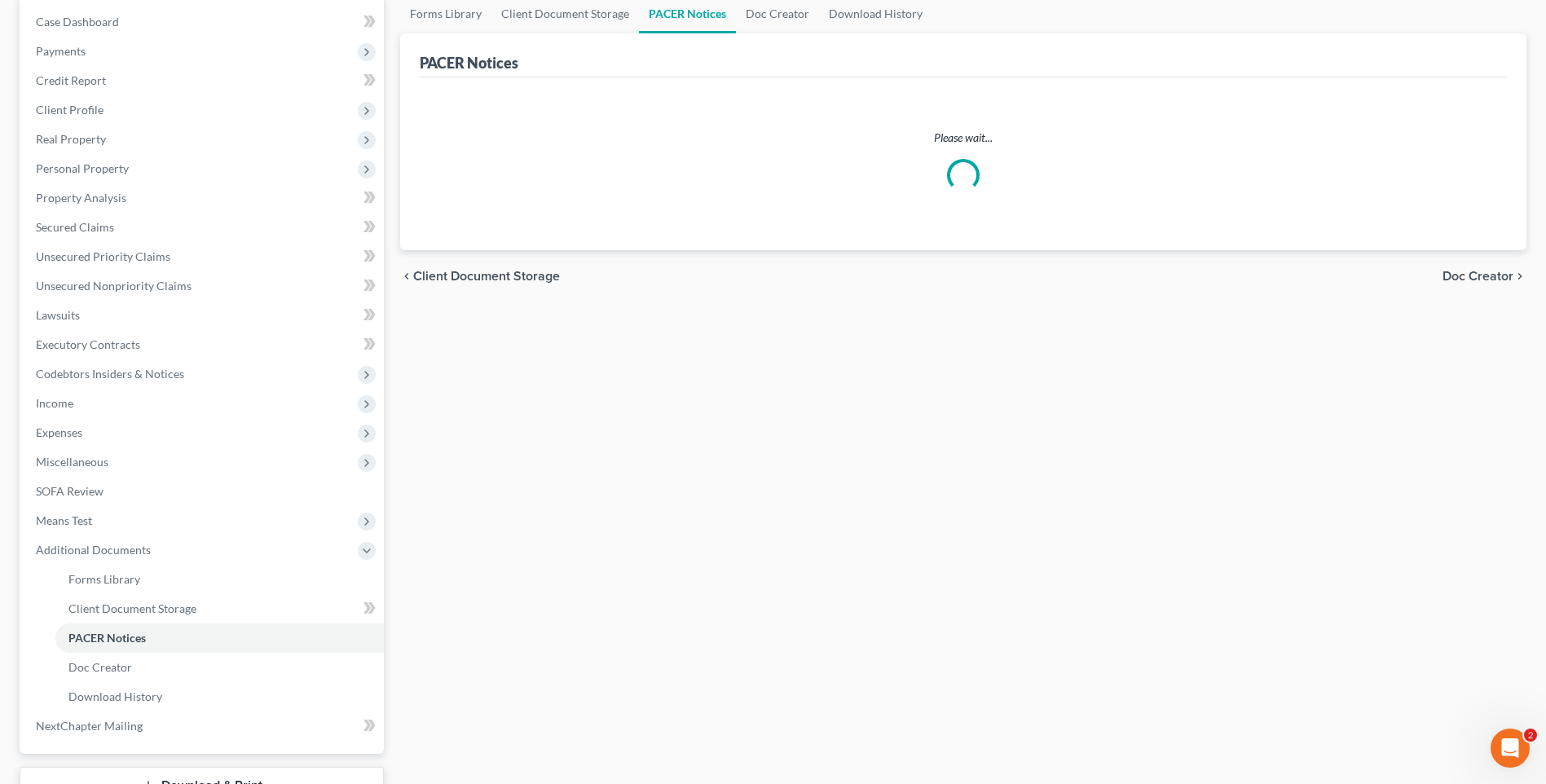 scroll, scrollTop: 0, scrollLeft: 0, axis: both 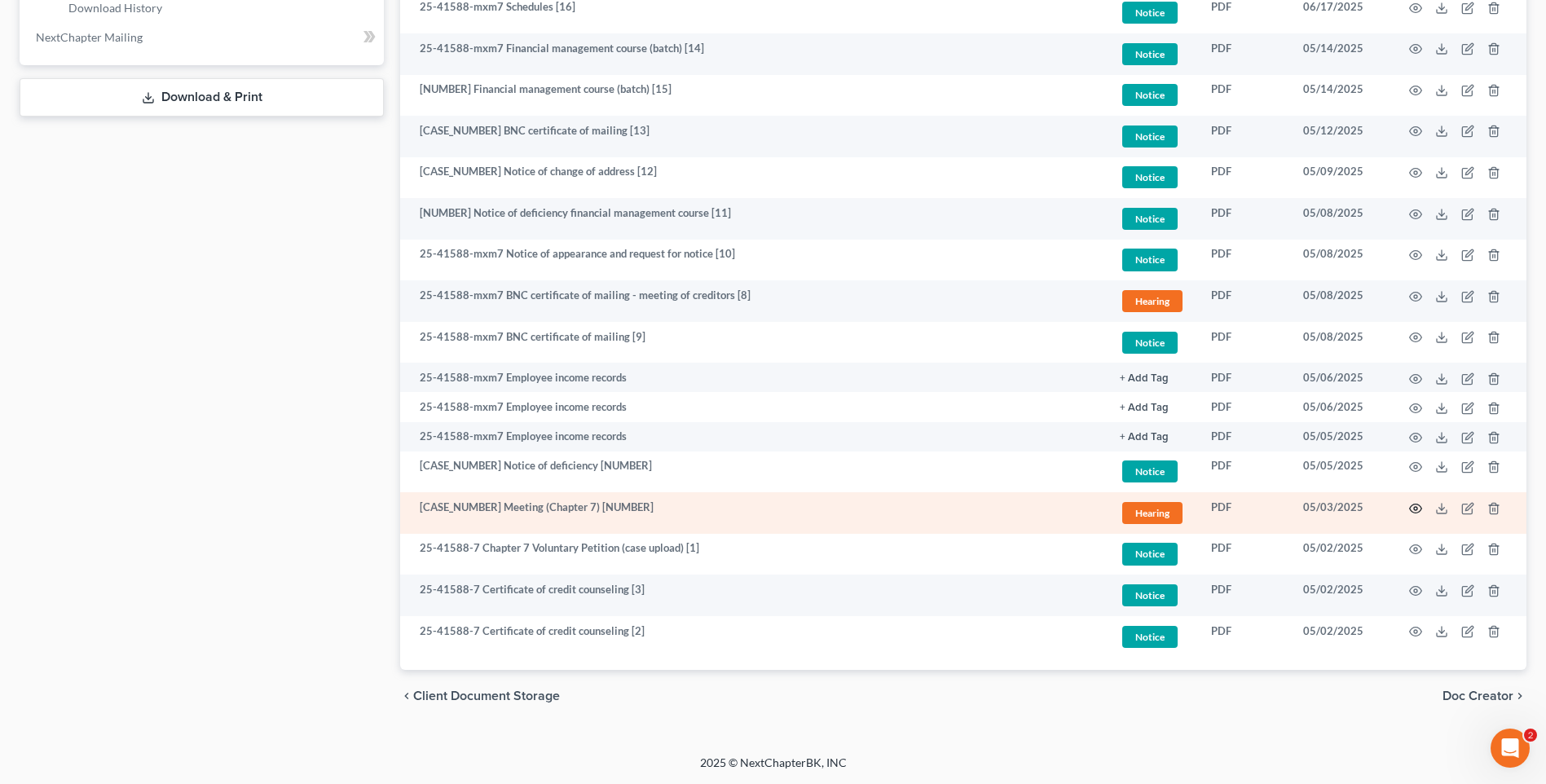 click 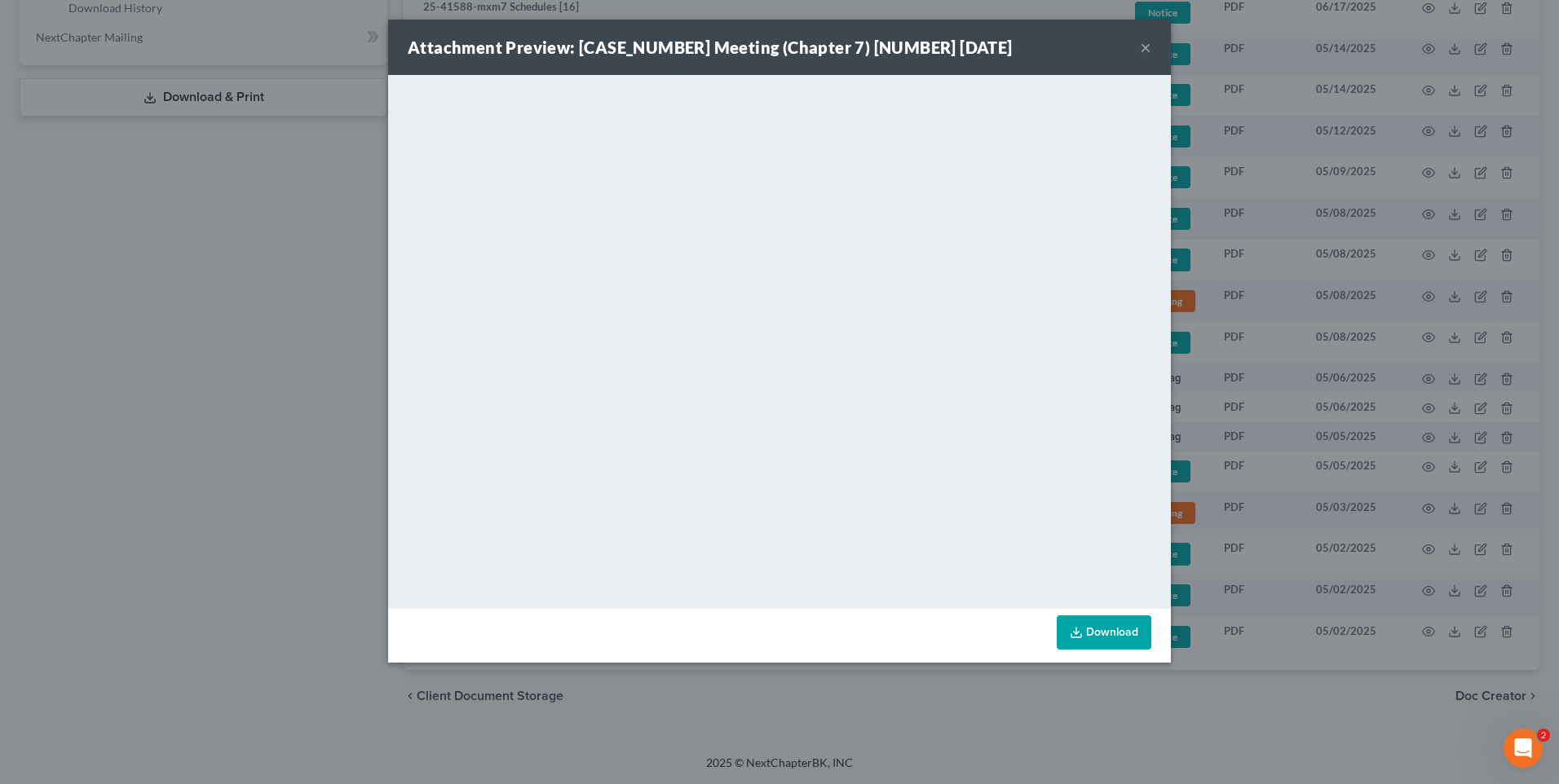 click on "×" at bounding box center (1146, 47) 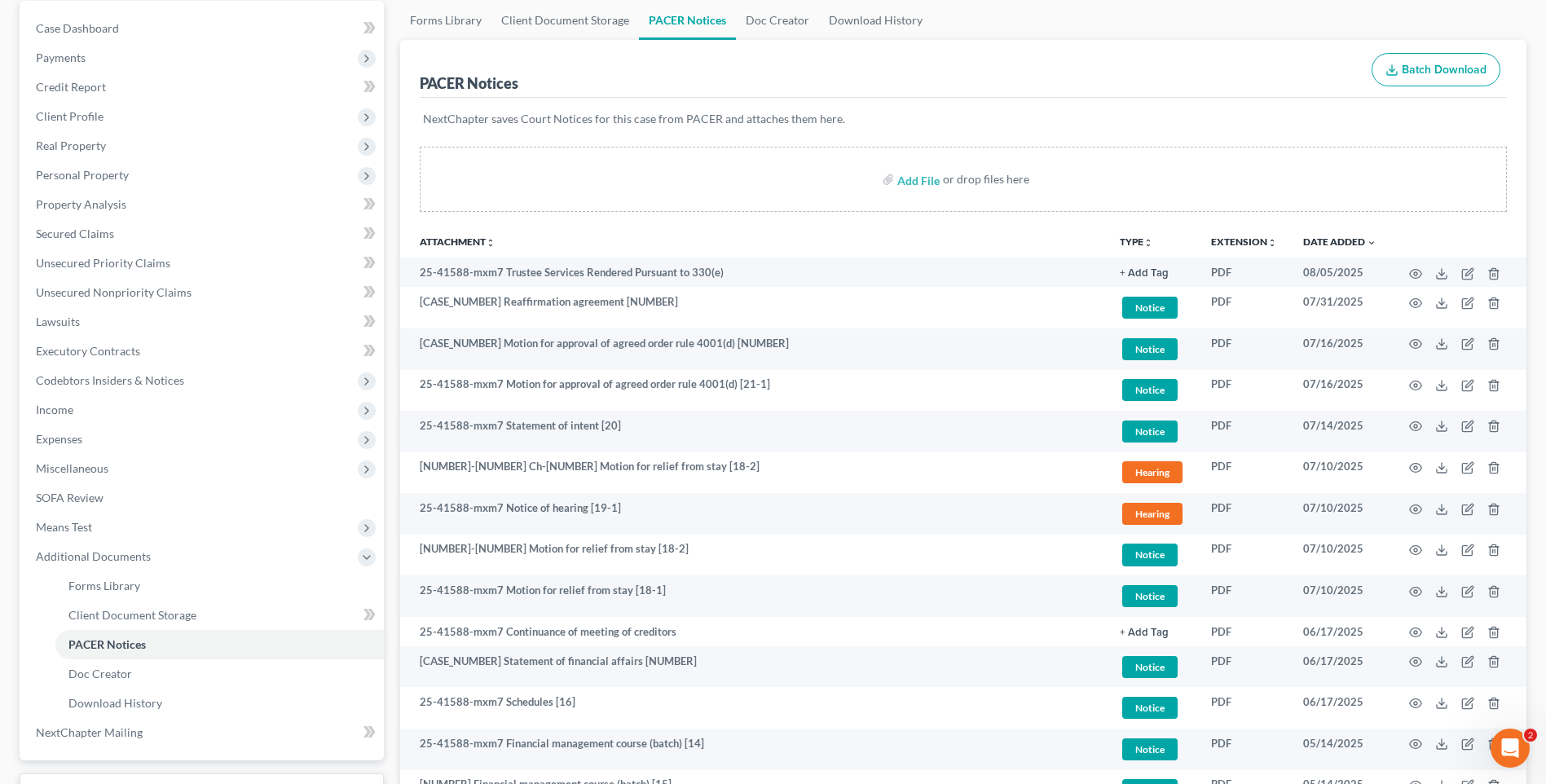 scroll, scrollTop: 0, scrollLeft: 0, axis: both 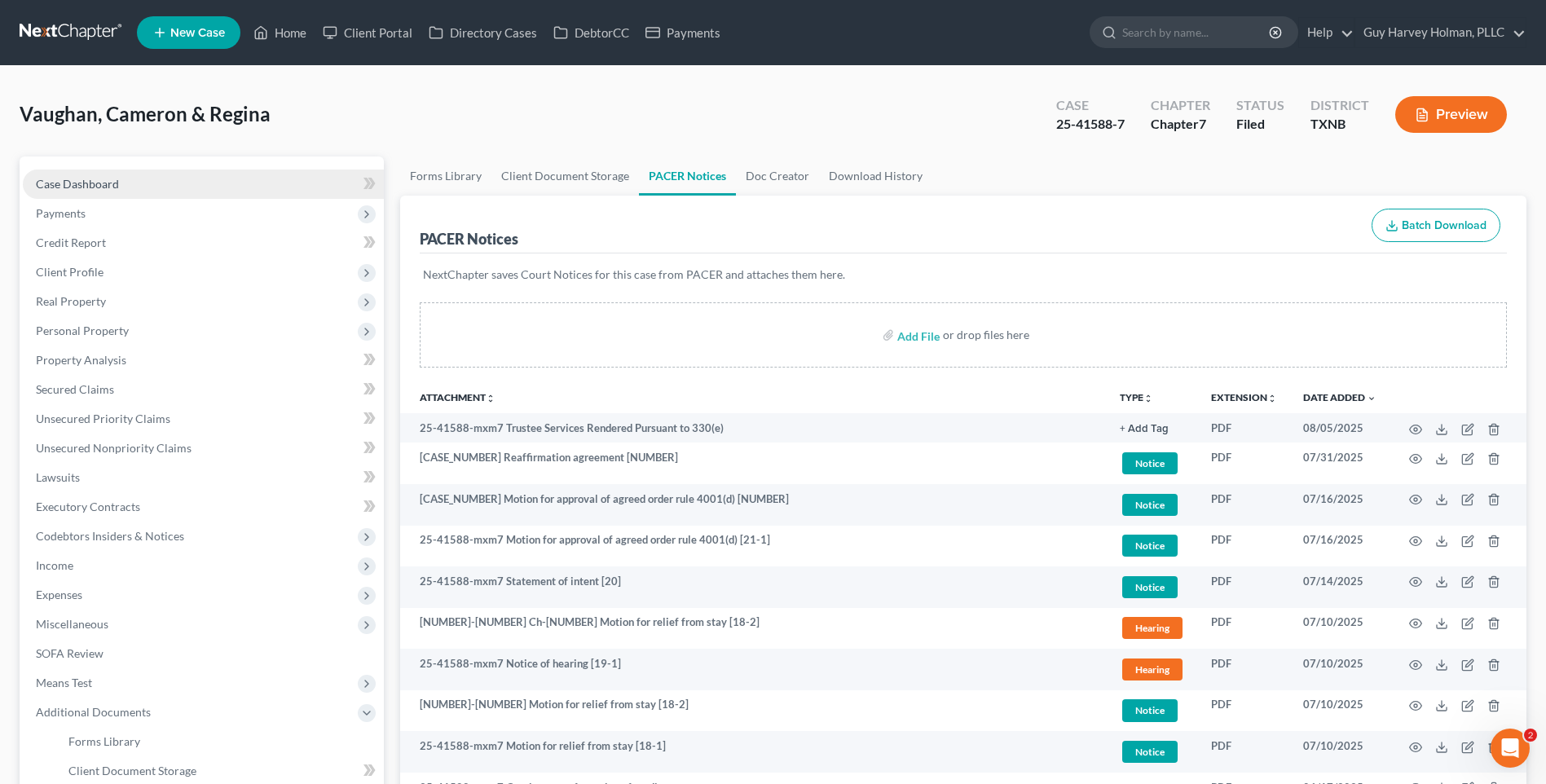 click on "Case Dashboard" at bounding box center (77, 183) 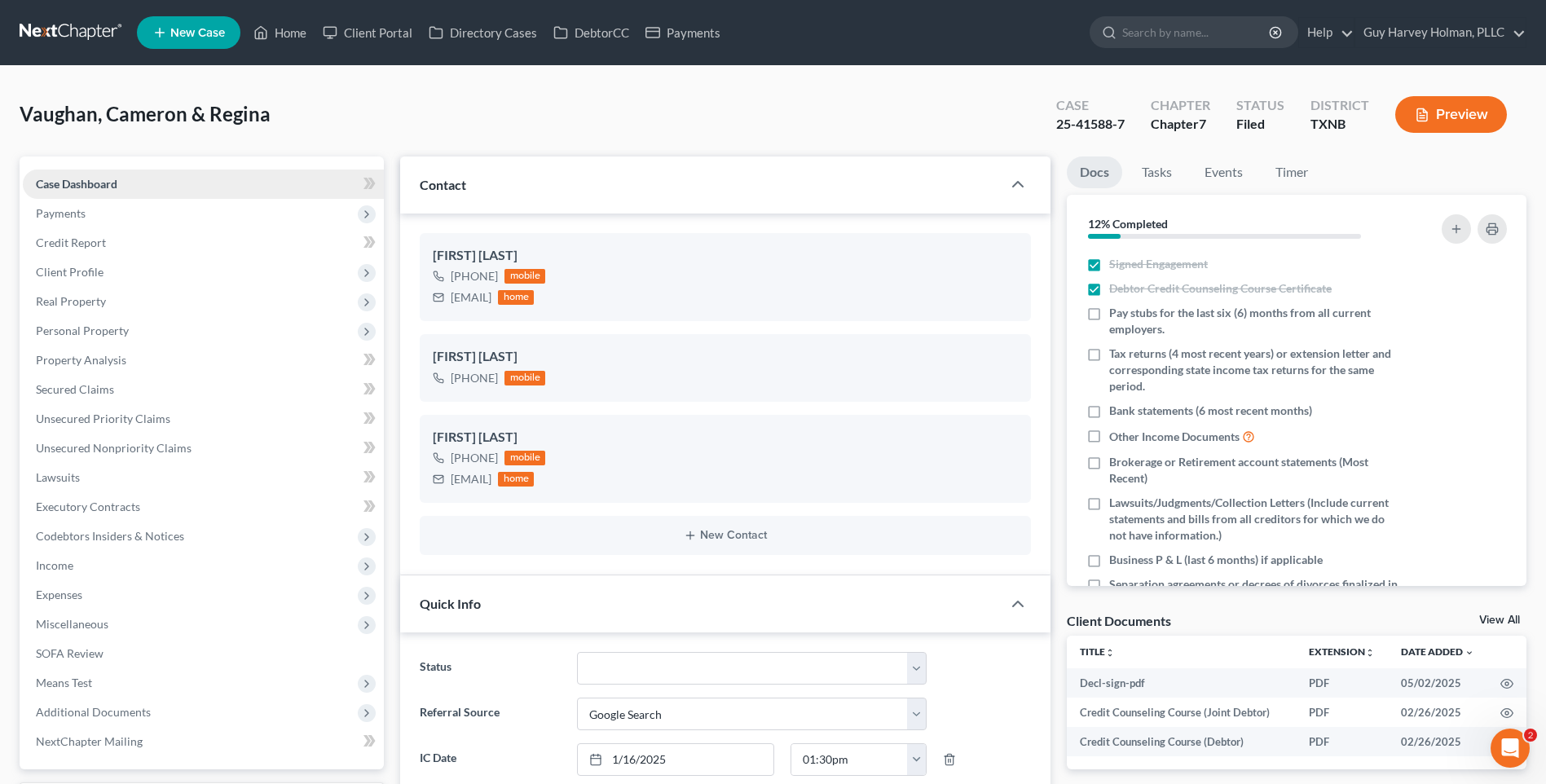 scroll, scrollTop: 14559, scrollLeft: 0, axis: vertical 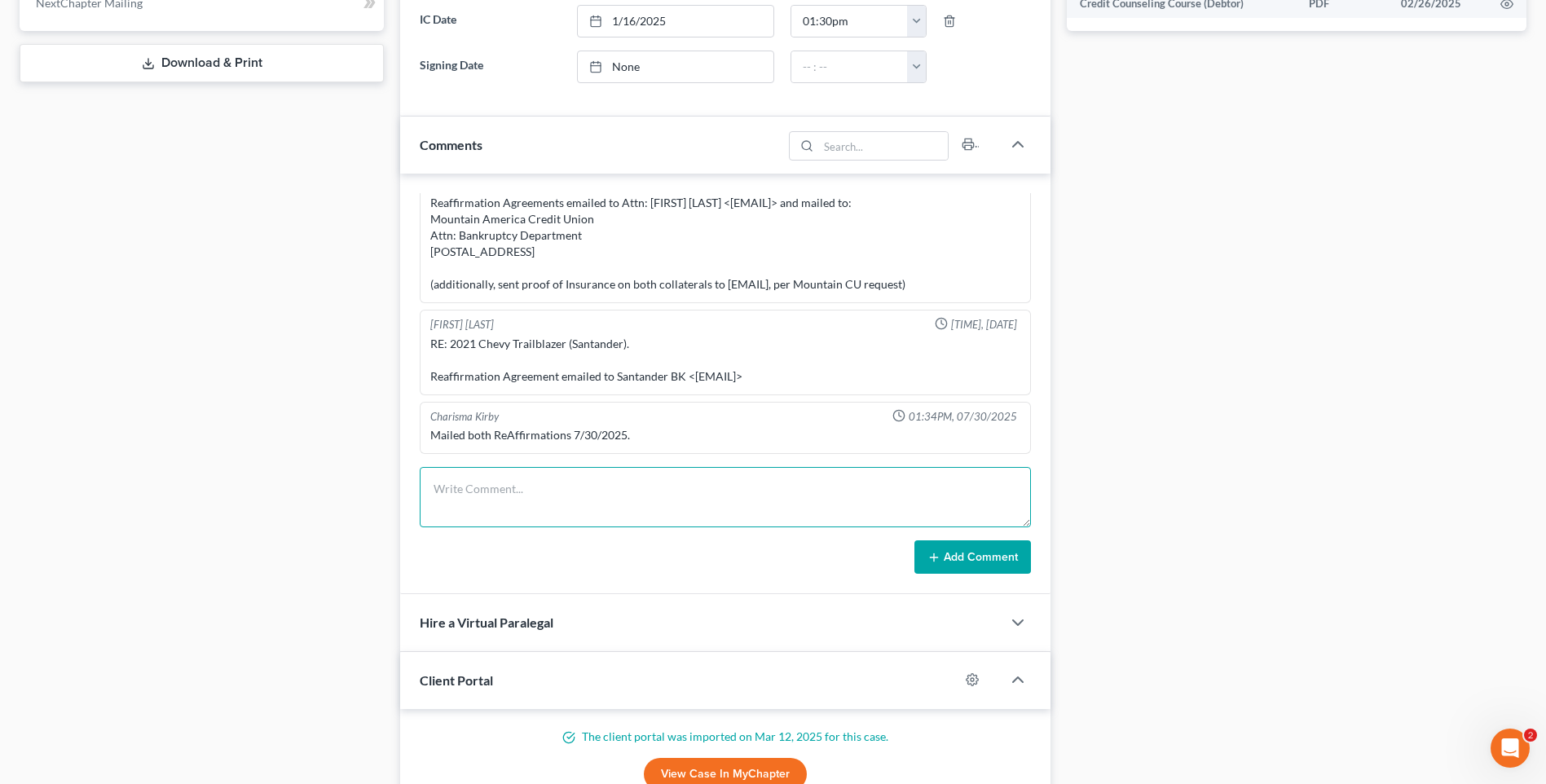 click at bounding box center [725, 497] 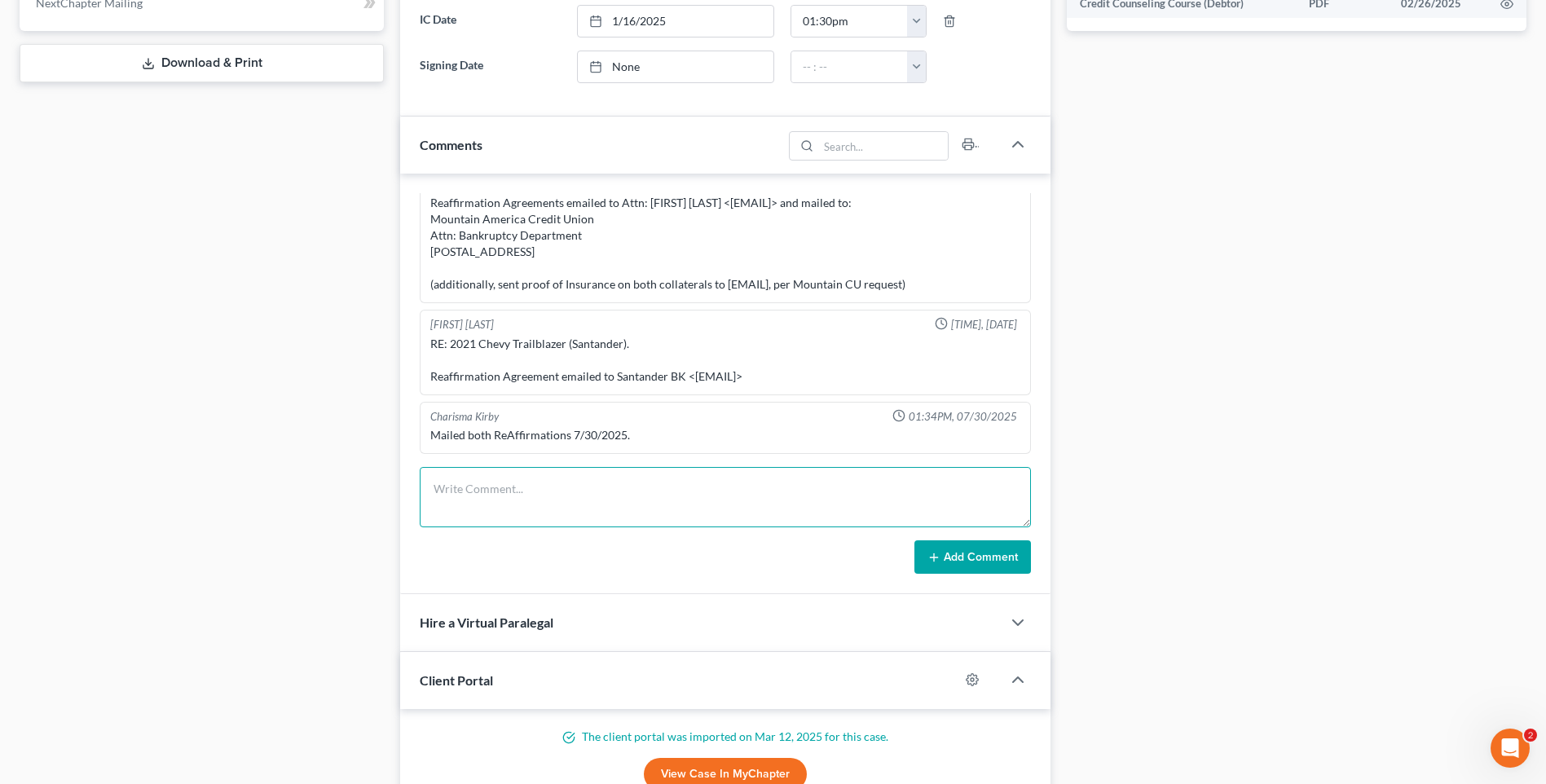 paste on "Greetings Trustee [FIRST] [LAST],
The Client has sent the following update this morning to our office reference her taxes being filed the 2024 Tax year.
The information has been provided below for your review:
Subject: 2024 Taxes
Good morning, the trustee had asked when I could possibly have my taxes done and I replied maybe in a couple weeks. I will not meet that deadline as my account and I are still working through them. I will keep you posted.
Thank you,
[FIRST]
If you have any further questions or concerns please contact the office or email me at the address below.
Thank you,
[FIRST] [LAST]
Paralegal
Guy Harvey Holman, PLLC" 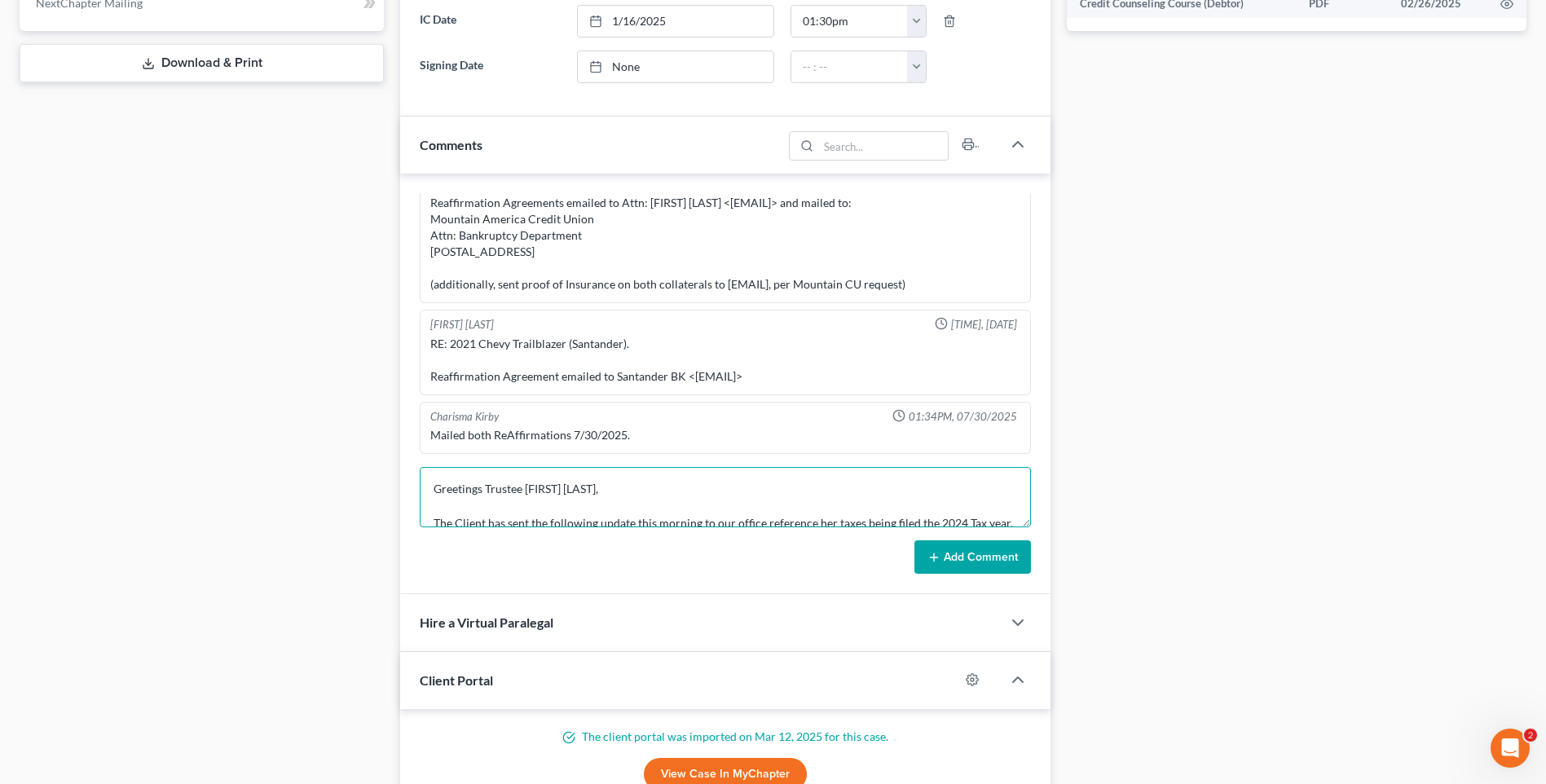 scroll, scrollTop: 328, scrollLeft: 0, axis: vertical 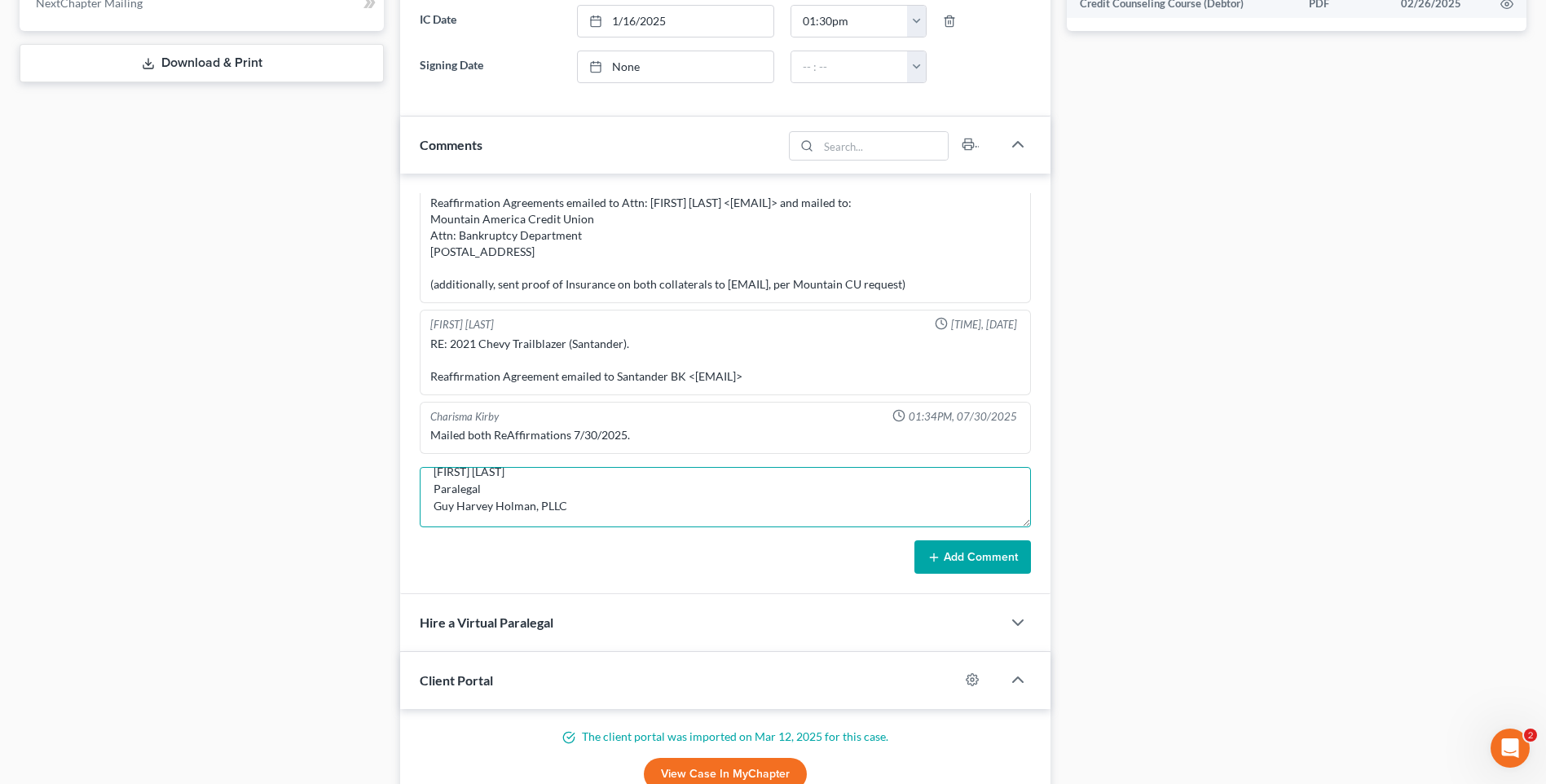 type on "Greetings Trustee [FIRST] [LAST],
The Client has sent the following update this morning to our office reference her taxes being filed the 2024 Tax year.
The information has been provided below for your review:
Subject: 2024 Taxes
Good morning, the trustee had asked when I could possibly have my taxes done and I replied maybe in a couple weeks. I will not meet that deadline as my account and I are still working through them. I will keep you posted.
Thank you,
[FIRST]
If you have any further questions or concerns please contact the office or email me at the address below.
Thank you,
[FIRST] [LAST]
Paralegal
Guy Harvey Holman, PLLC" 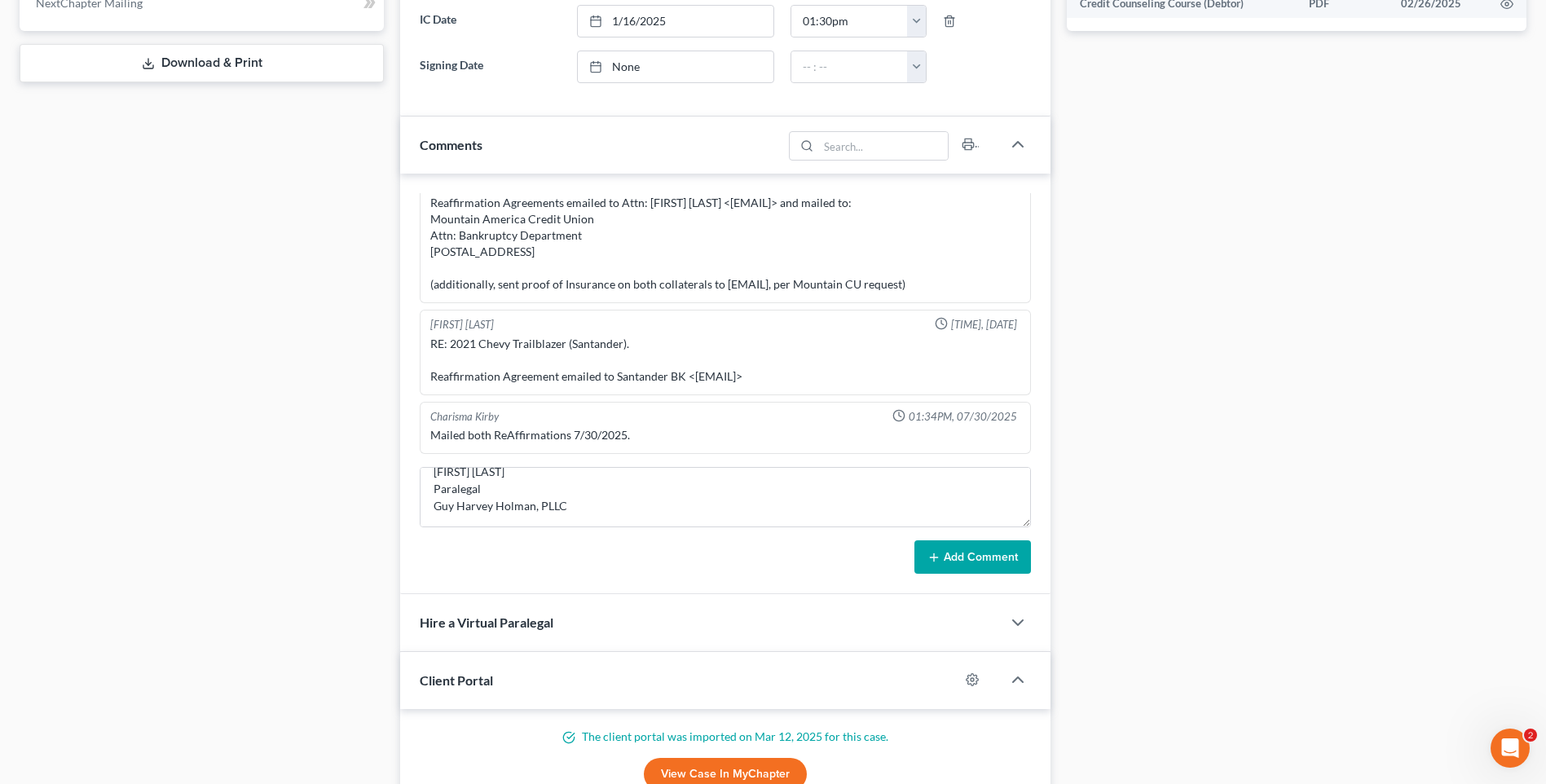 click on "Add Comment" at bounding box center (972, 557) 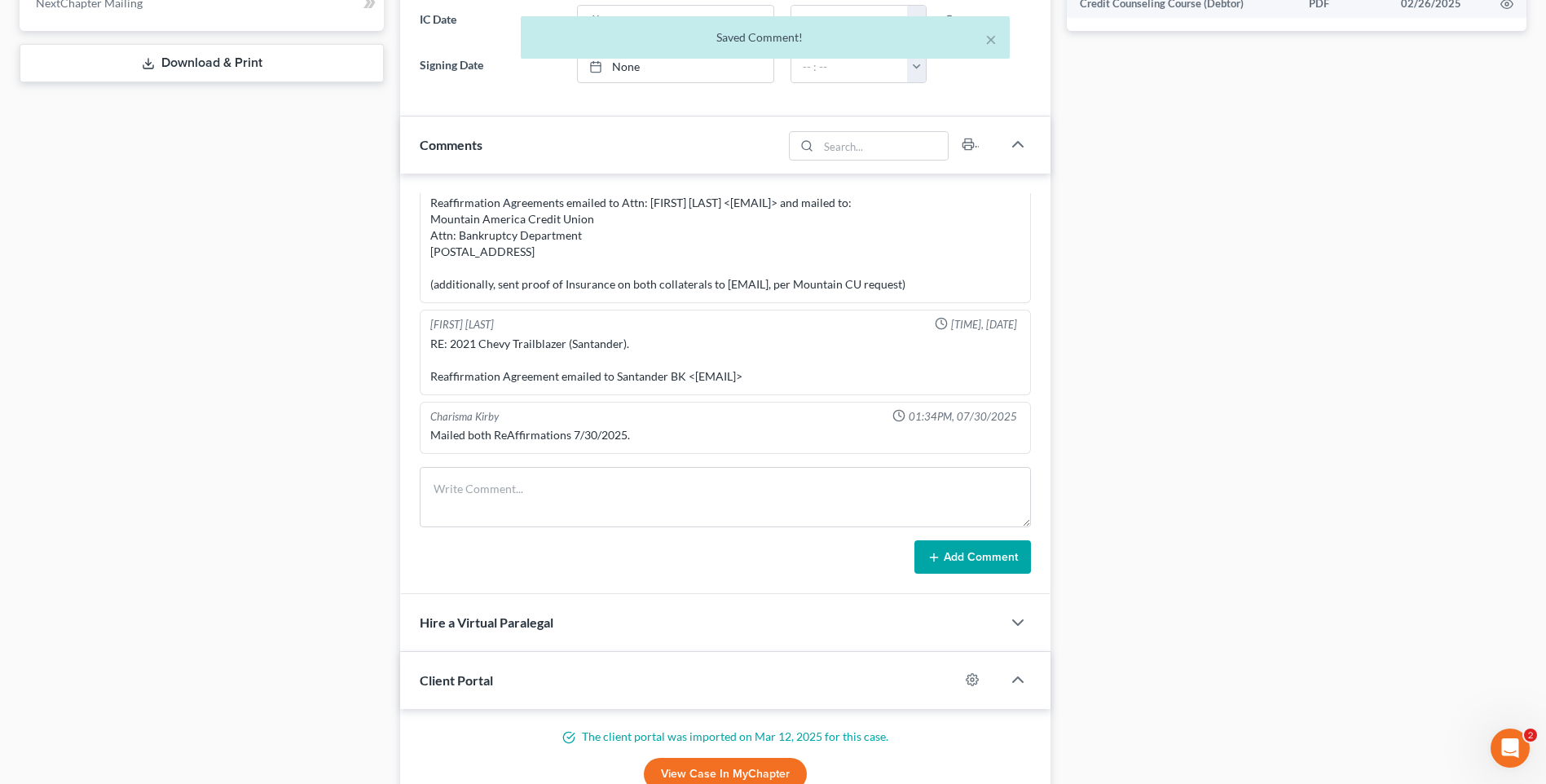 scroll, scrollTop: 0, scrollLeft: 0, axis: both 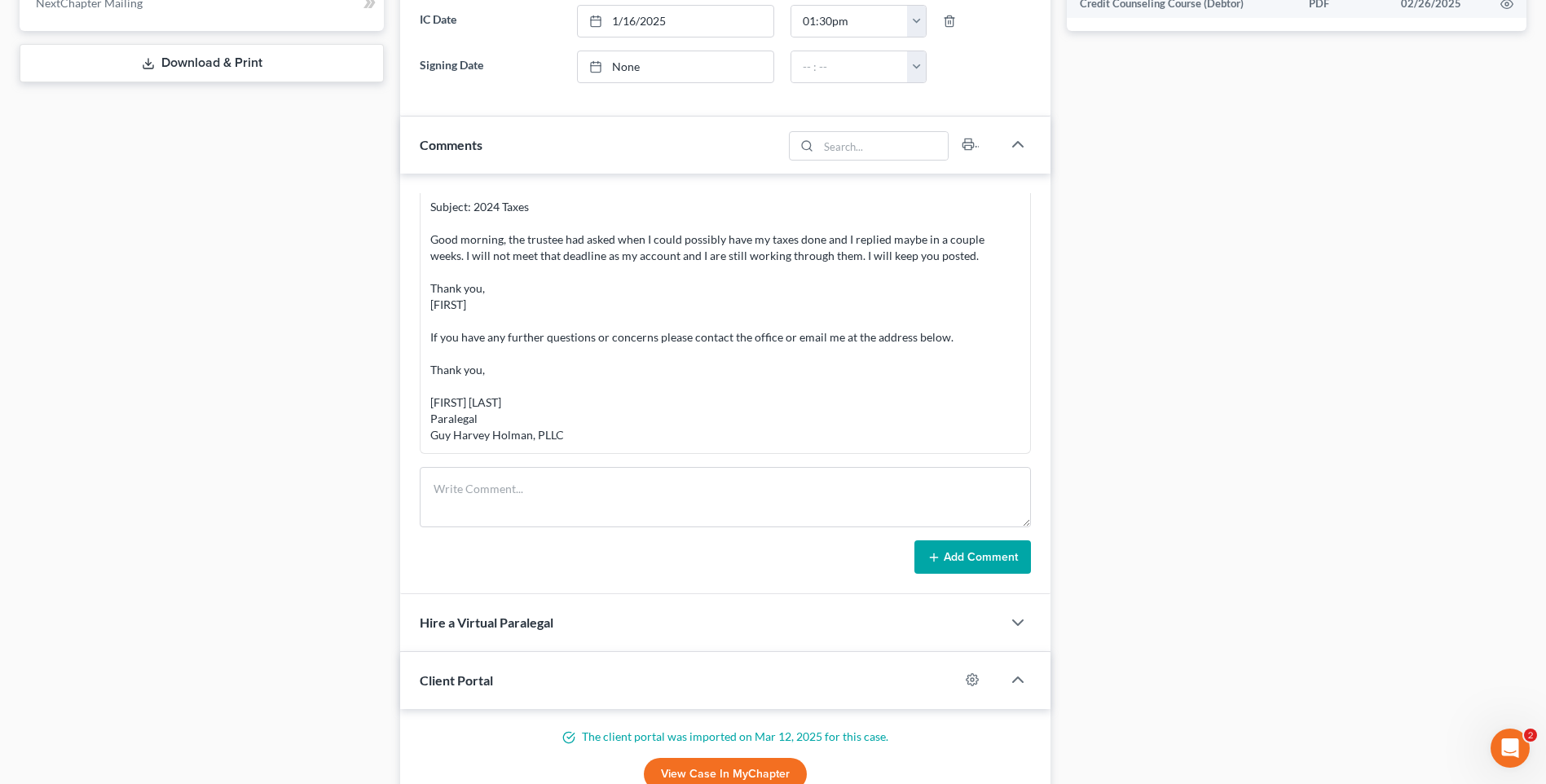 drag, startPoint x: 1279, startPoint y: 360, endPoint x: 1420, endPoint y: 434, distance: 159.23881 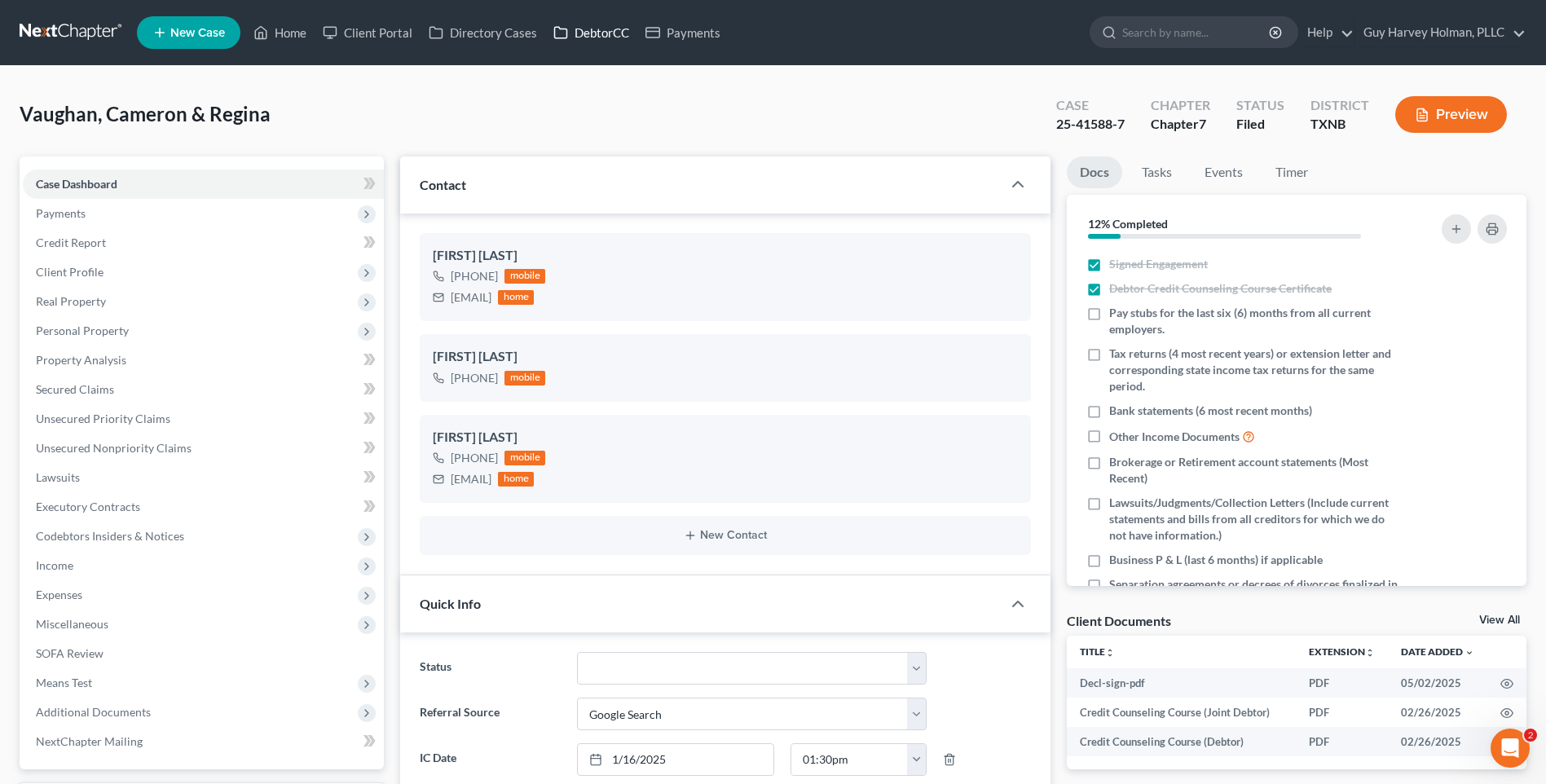 click on "DebtorCC" at bounding box center (591, 33) 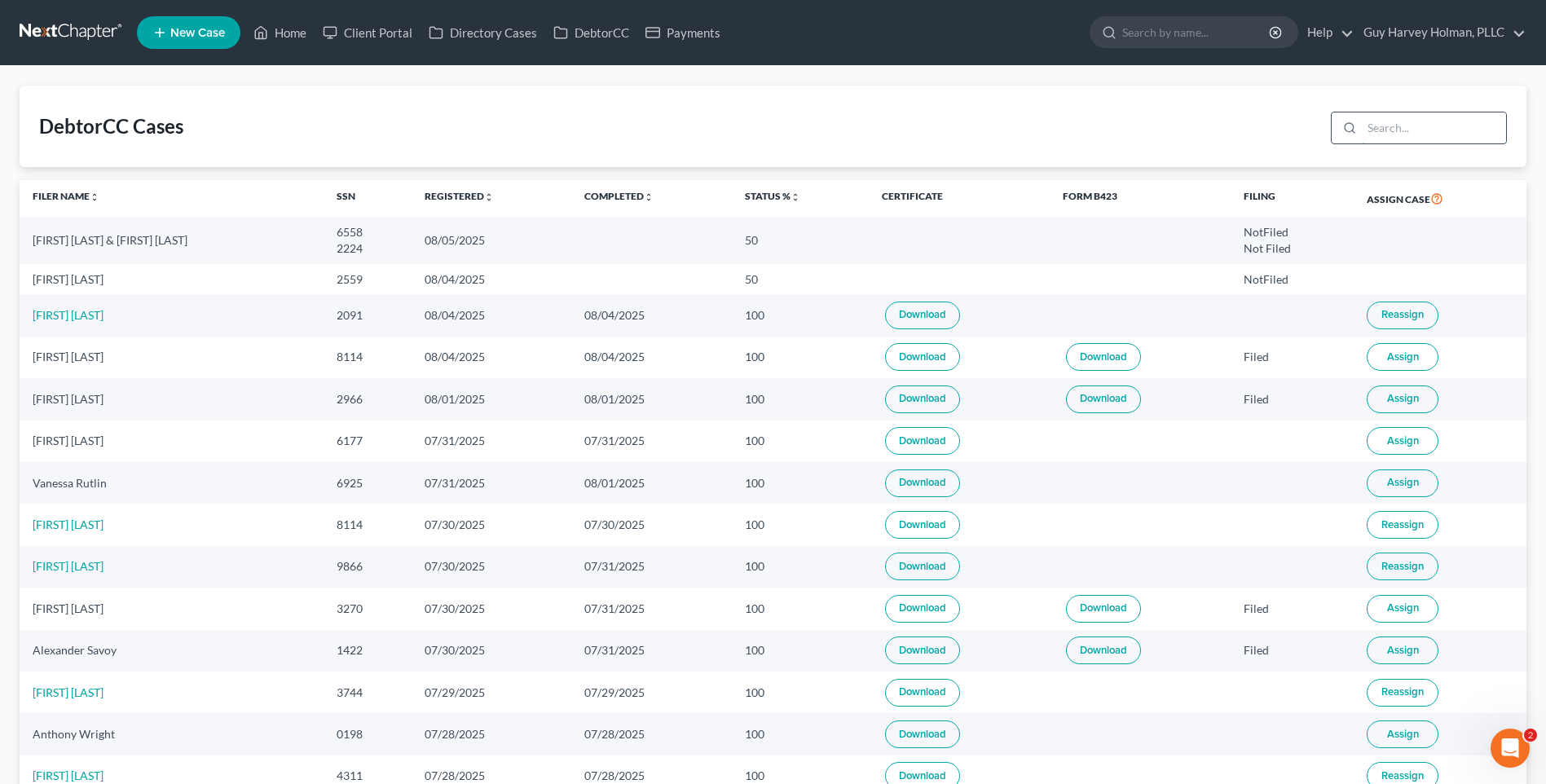 click at bounding box center [1434, 128] 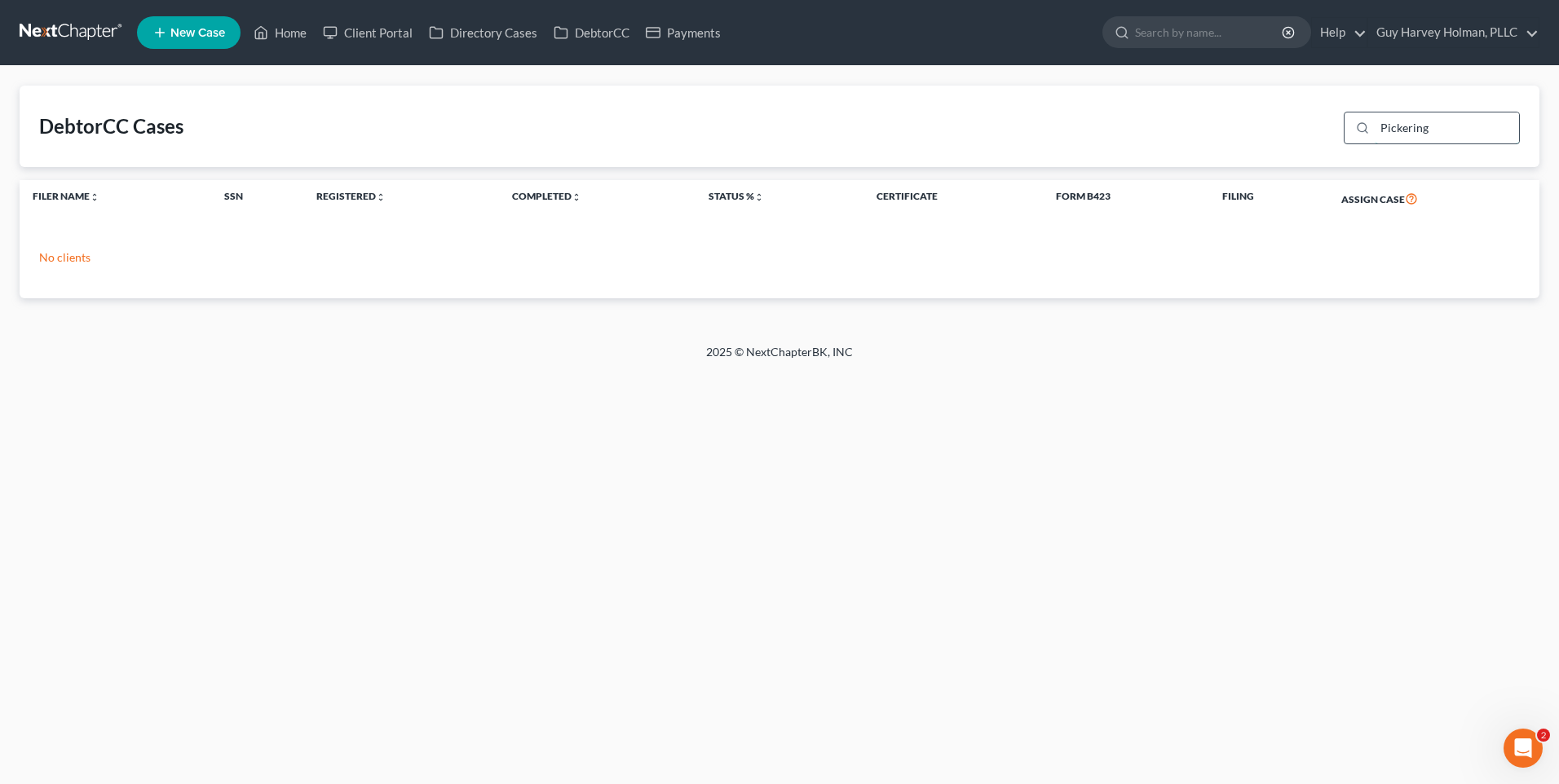 type on "Pickering" 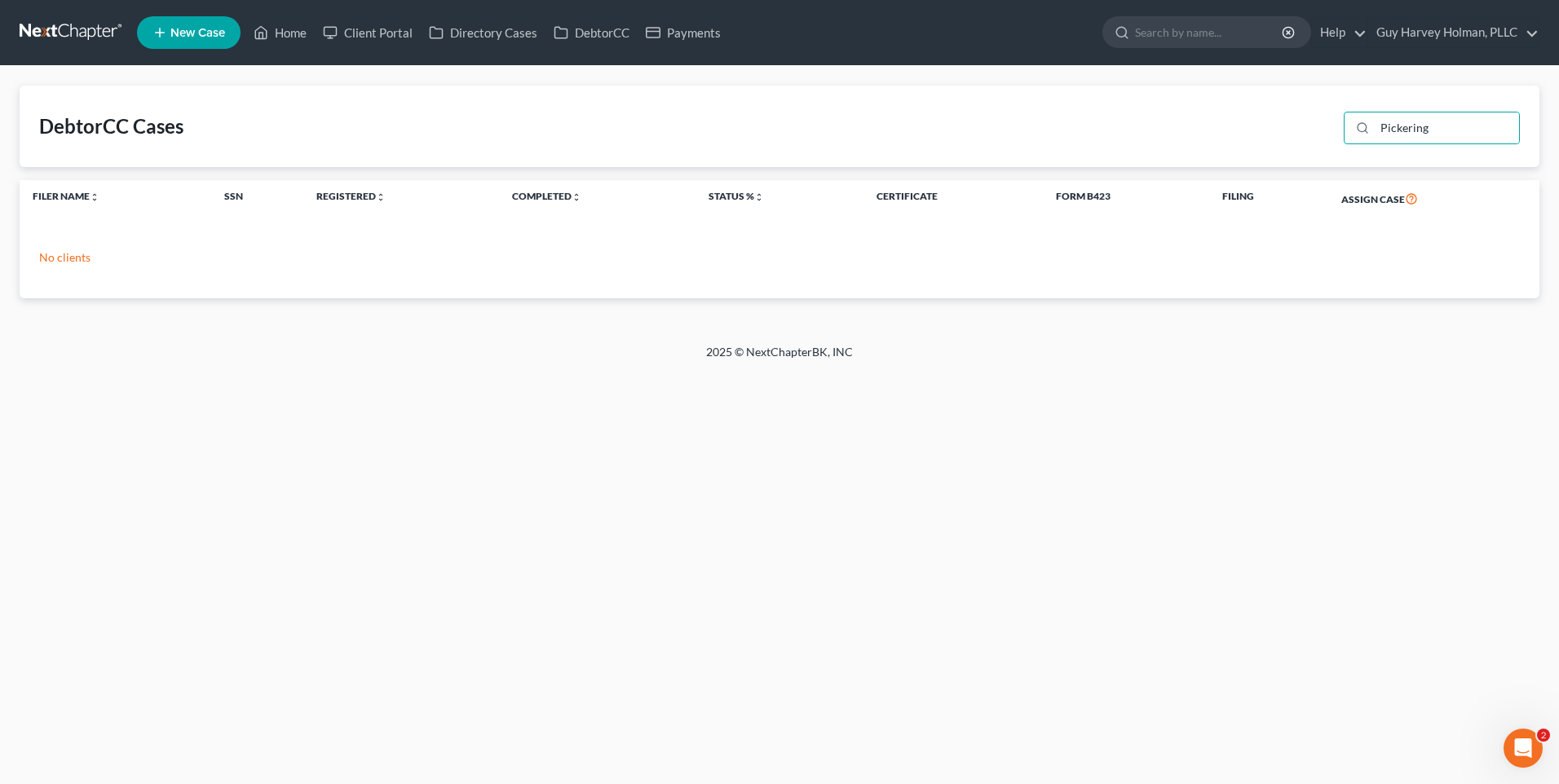 drag, startPoint x: 1159, startPoint y: 515, endPoint x: 1177, endPoint y: 472, distance: 46.615448 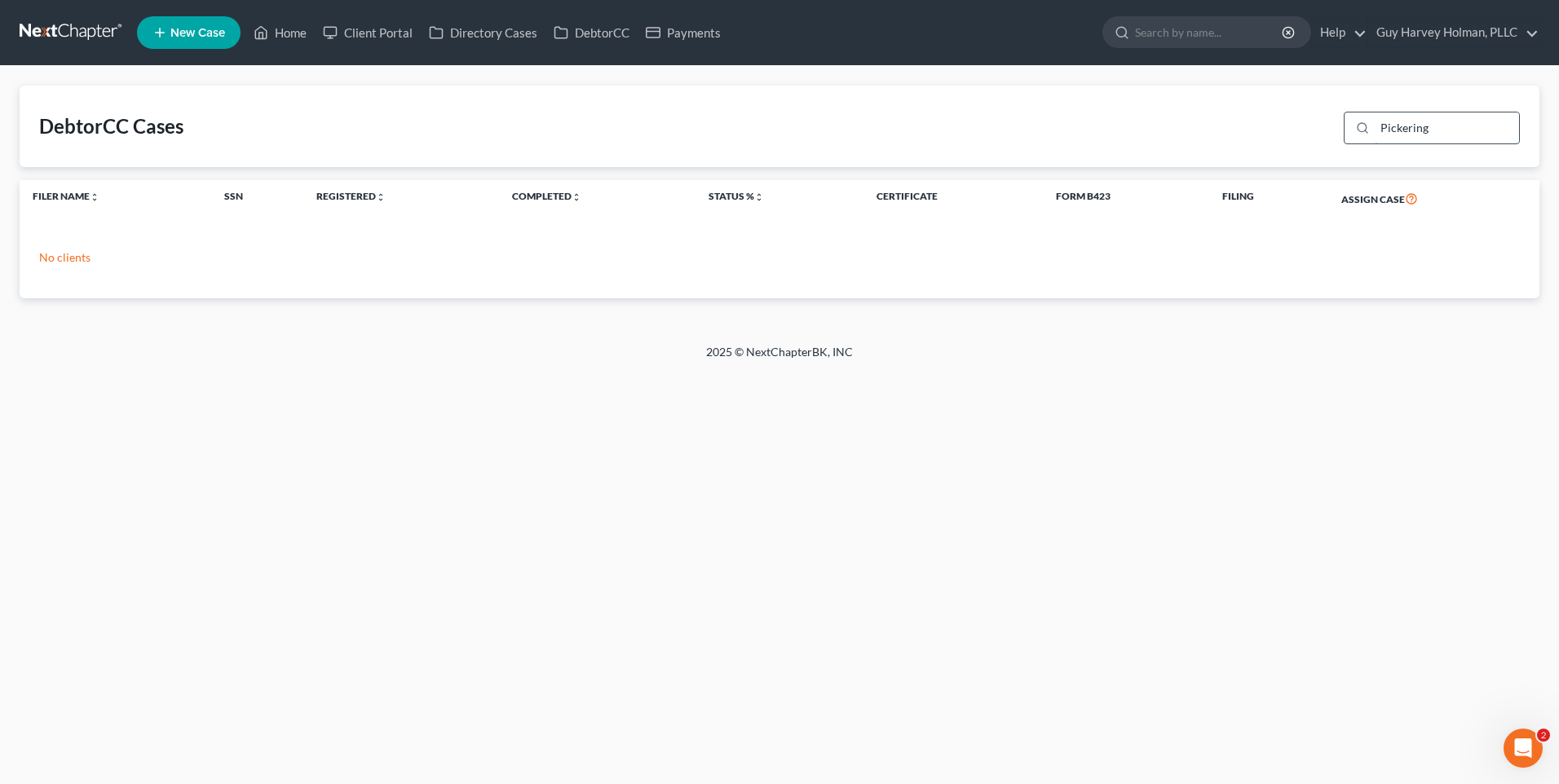drag, startPoint x: 1440, startPoint y: 137, endPoint x: 1380, endPoint y: 136, distance: 60.00833 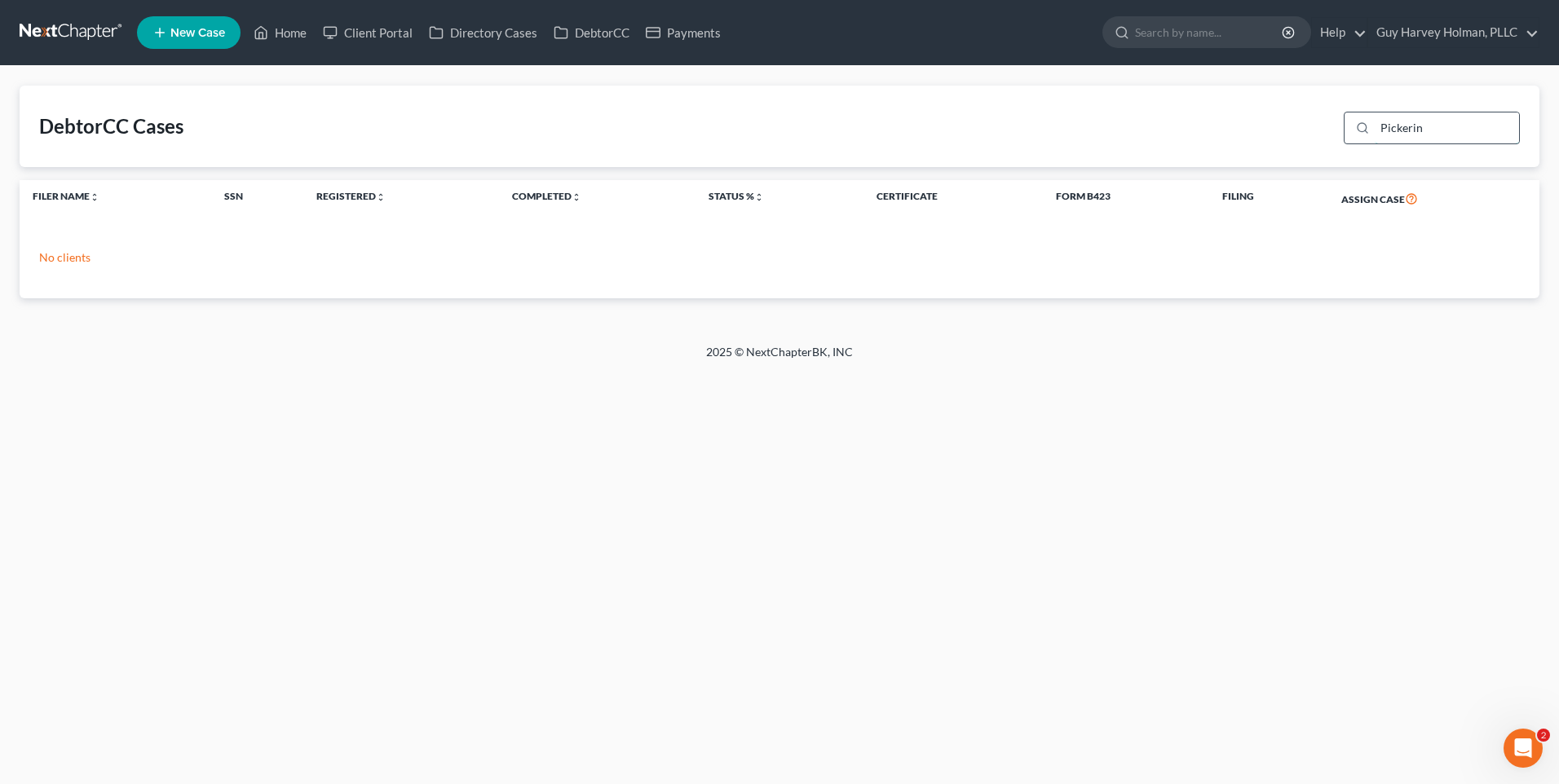 type on "Pickering" 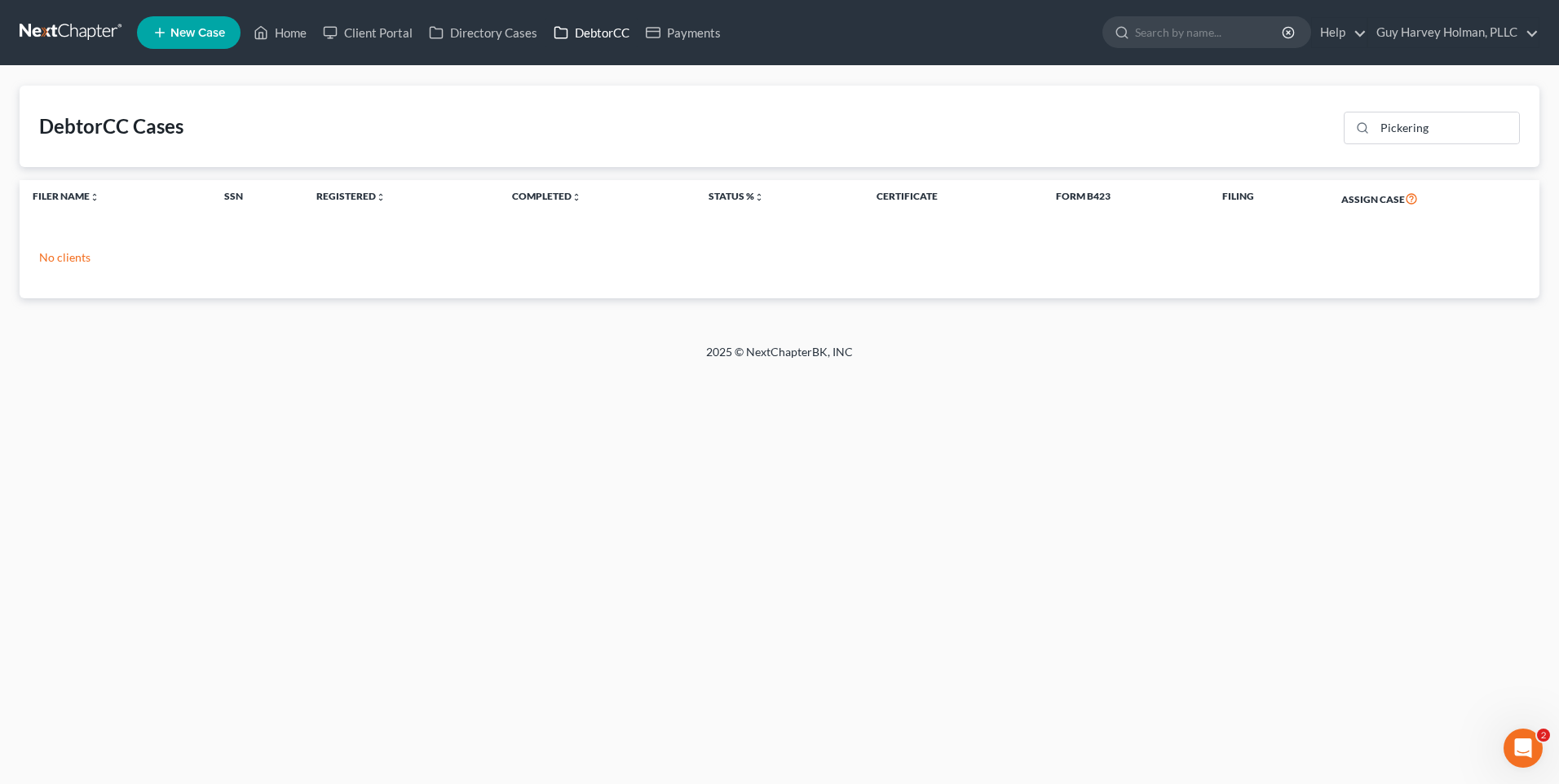 click on "DebtorCC" at bounding box center [591, 33] 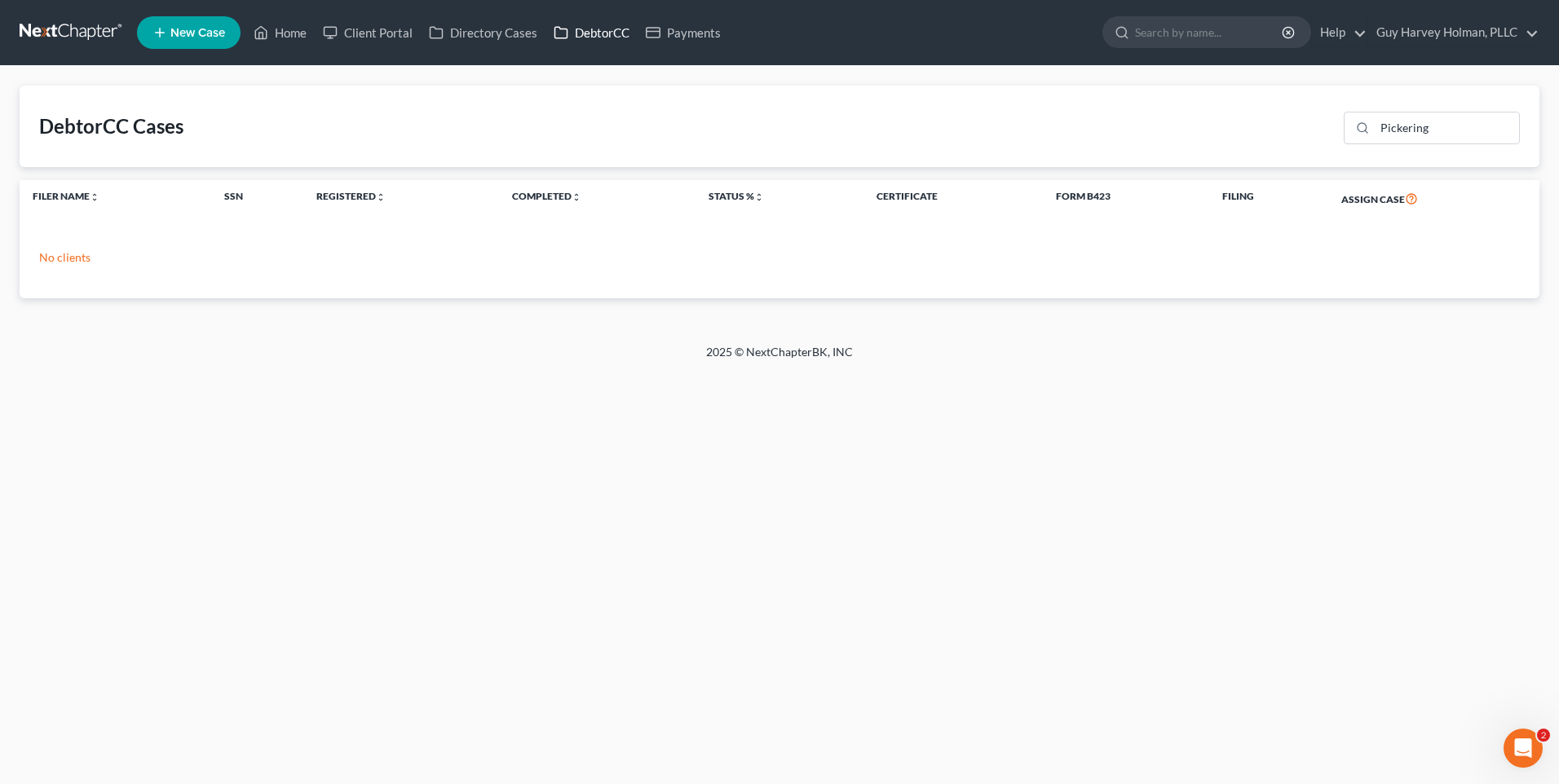click on "DebtorCC" at bounding box center (591, 33) 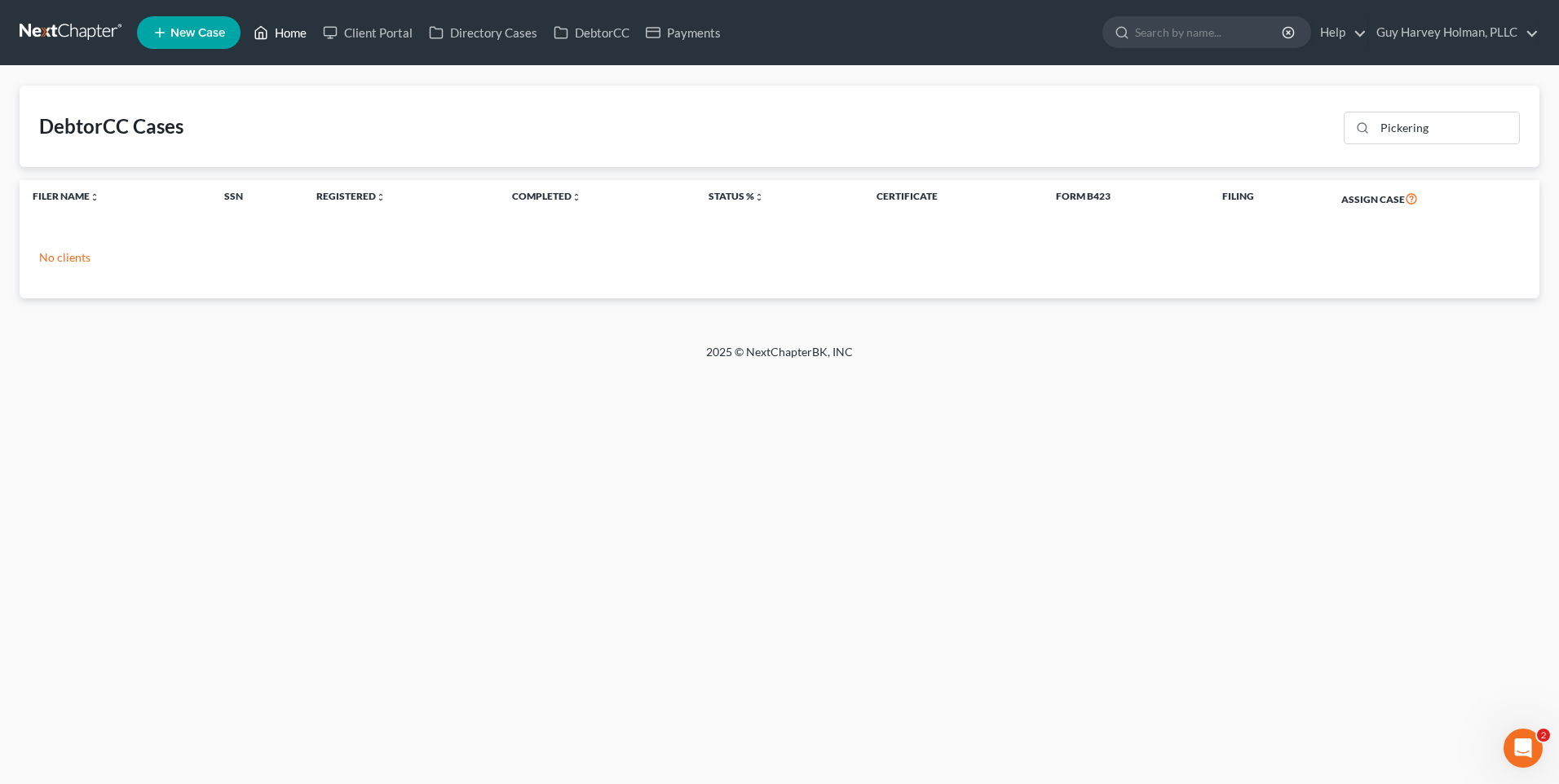 click on "Home" at bounding box center [280, 33] 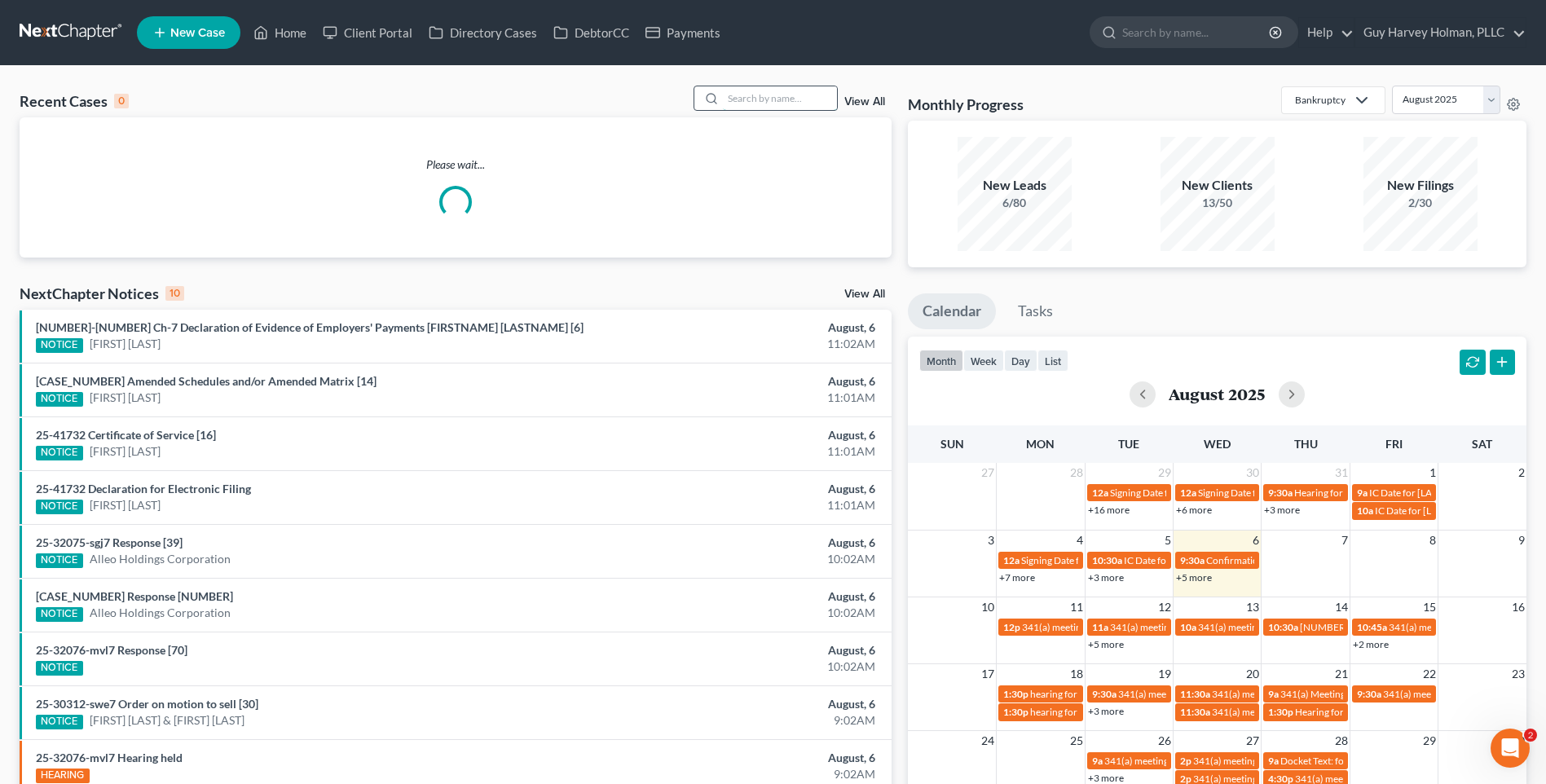 click at bounding box center (780, 98) 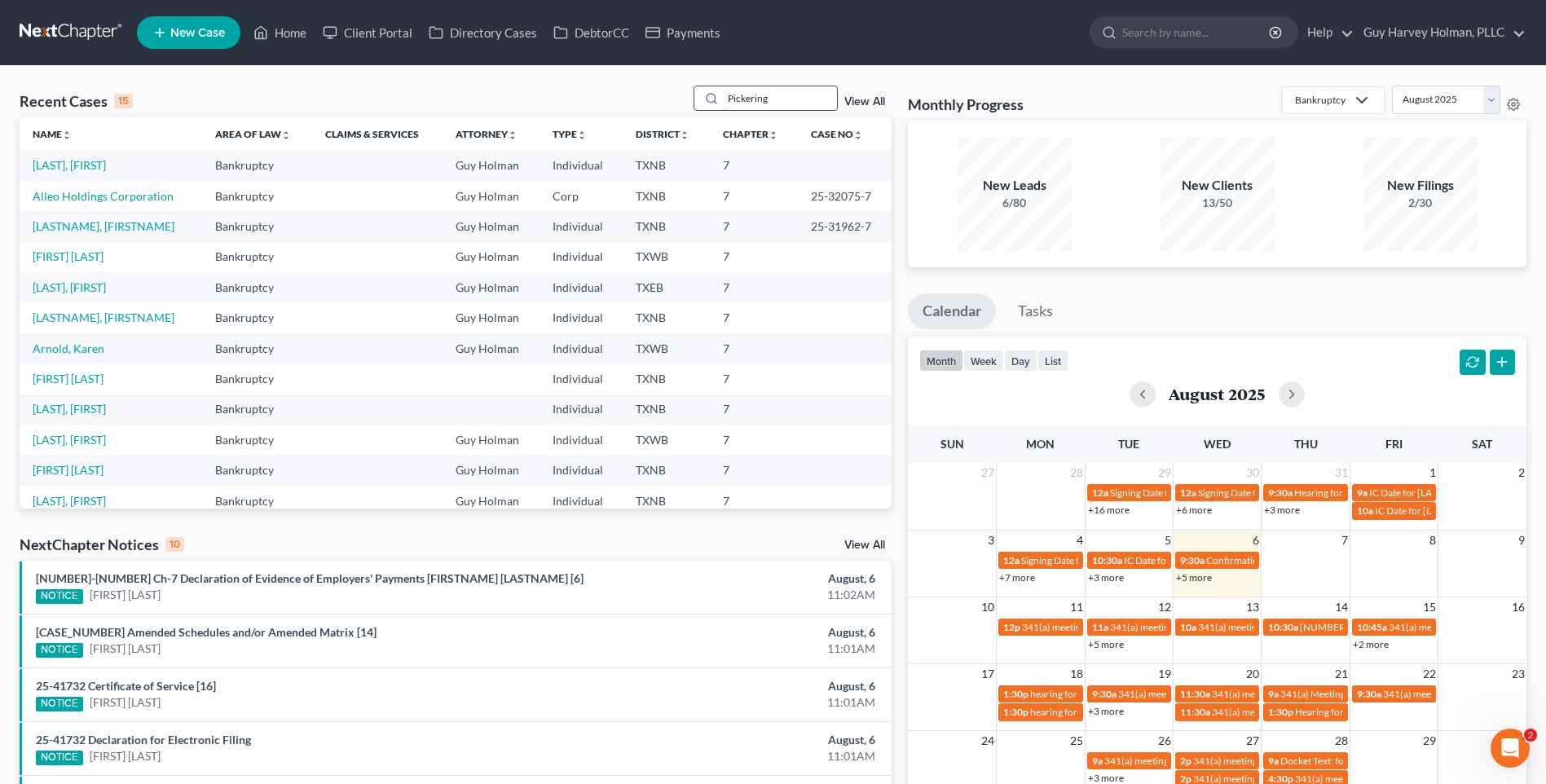 type on "Pickering" 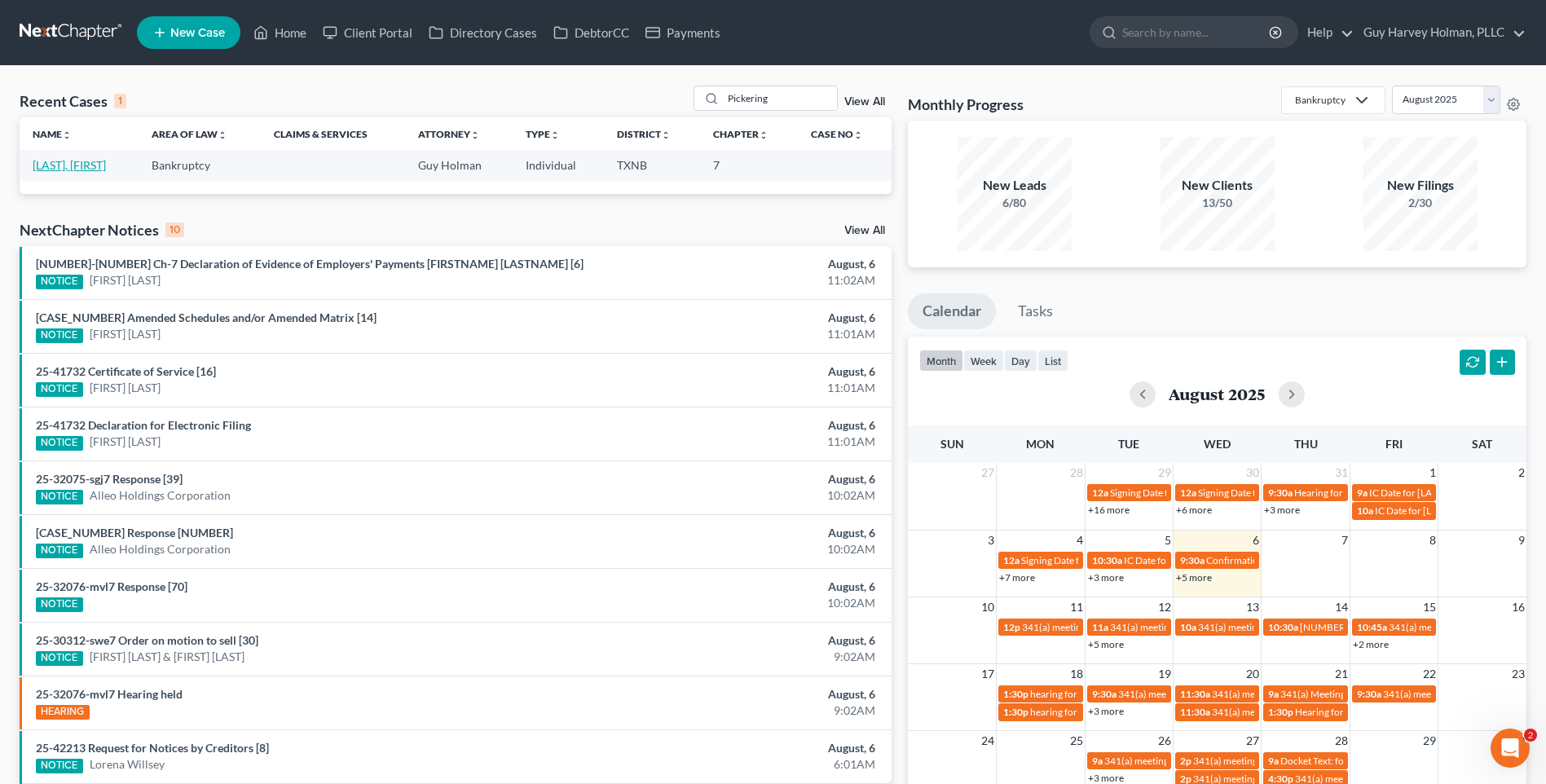 click on "[LAST], [FIRST]" at bounding box center (69, 165) 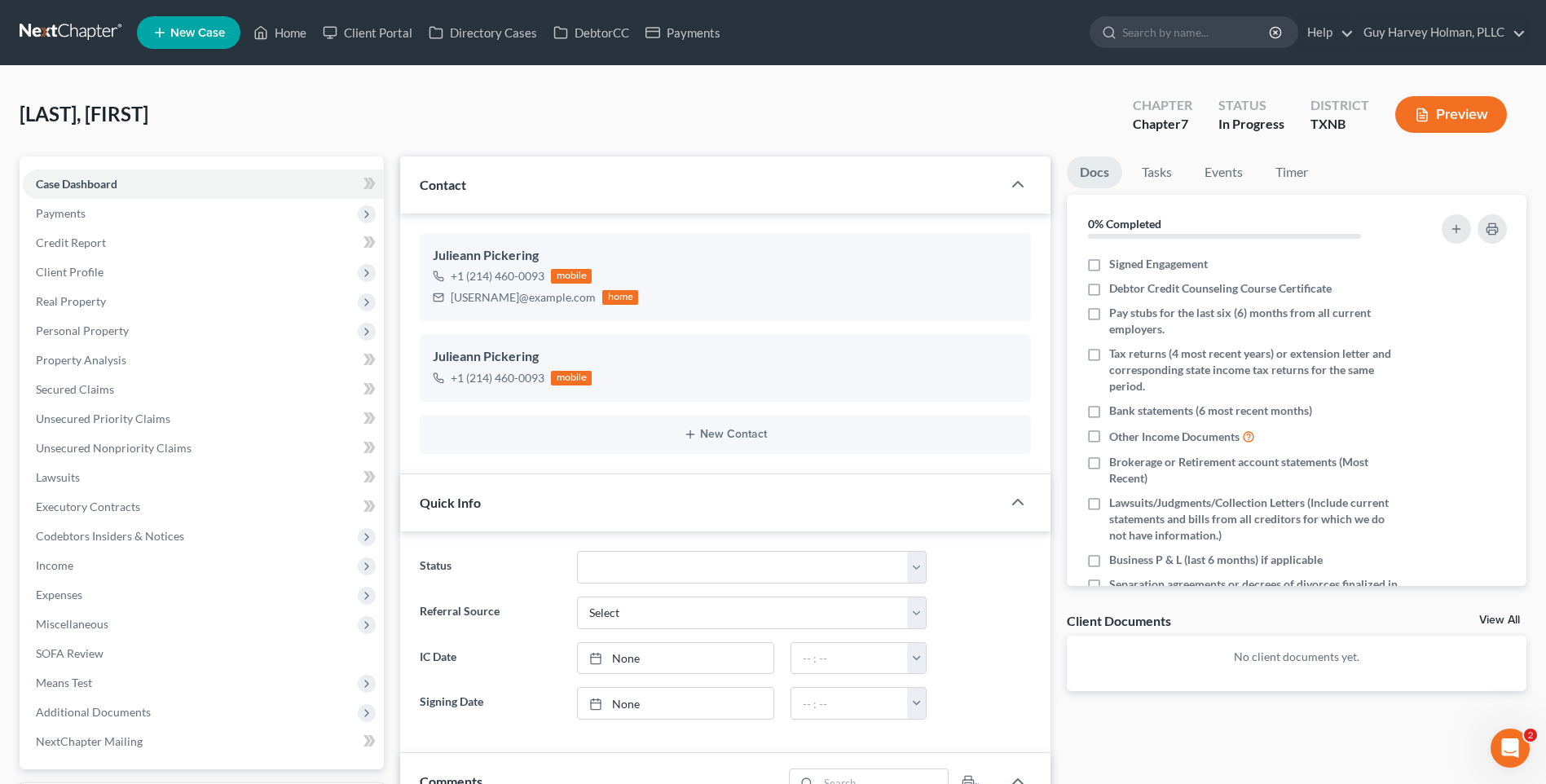 scroll, scrollTop: 1070, scrollLeft: 0, axis: vertical 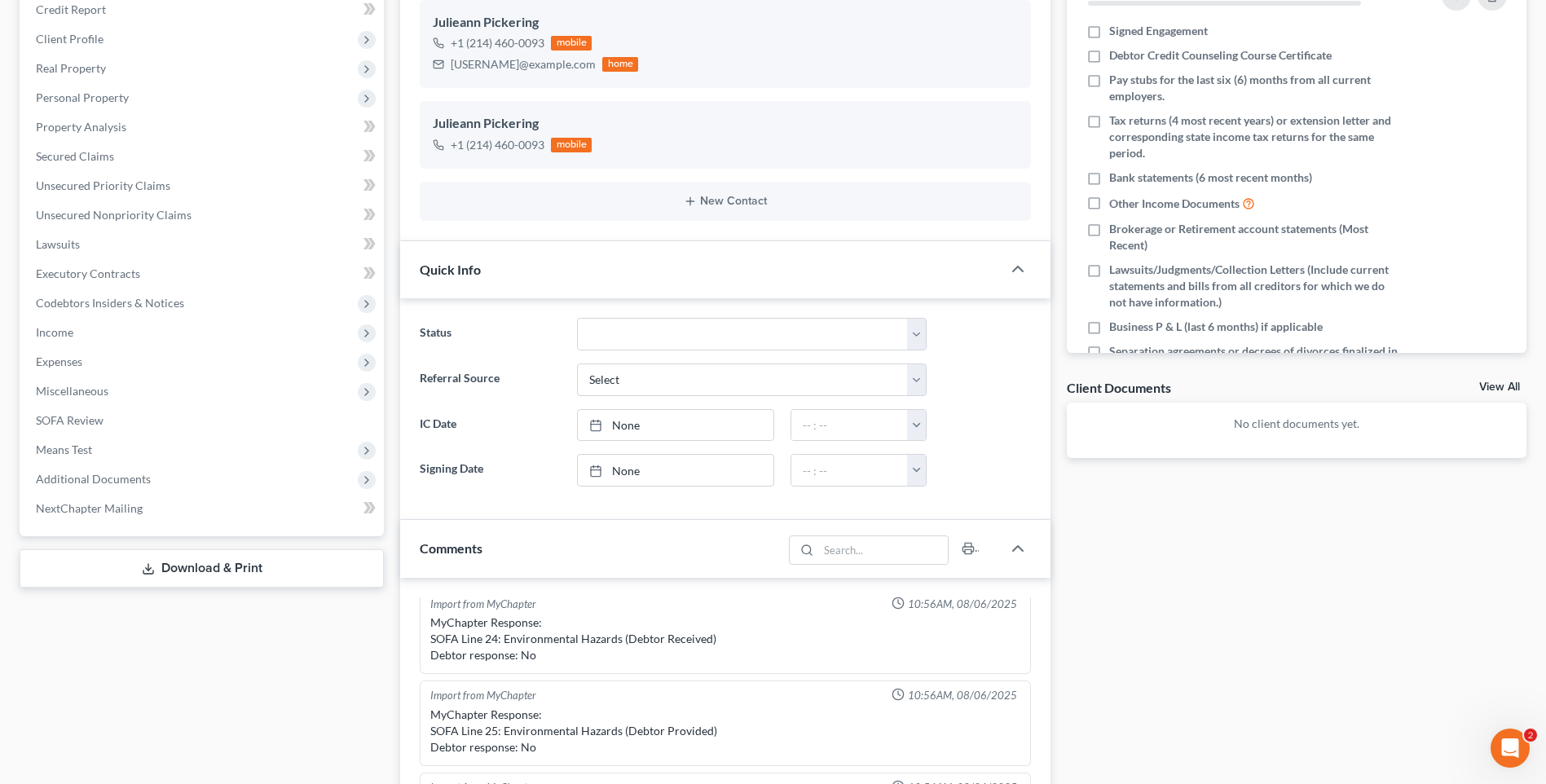 click on "View All" at bounding box center [1500, 387] 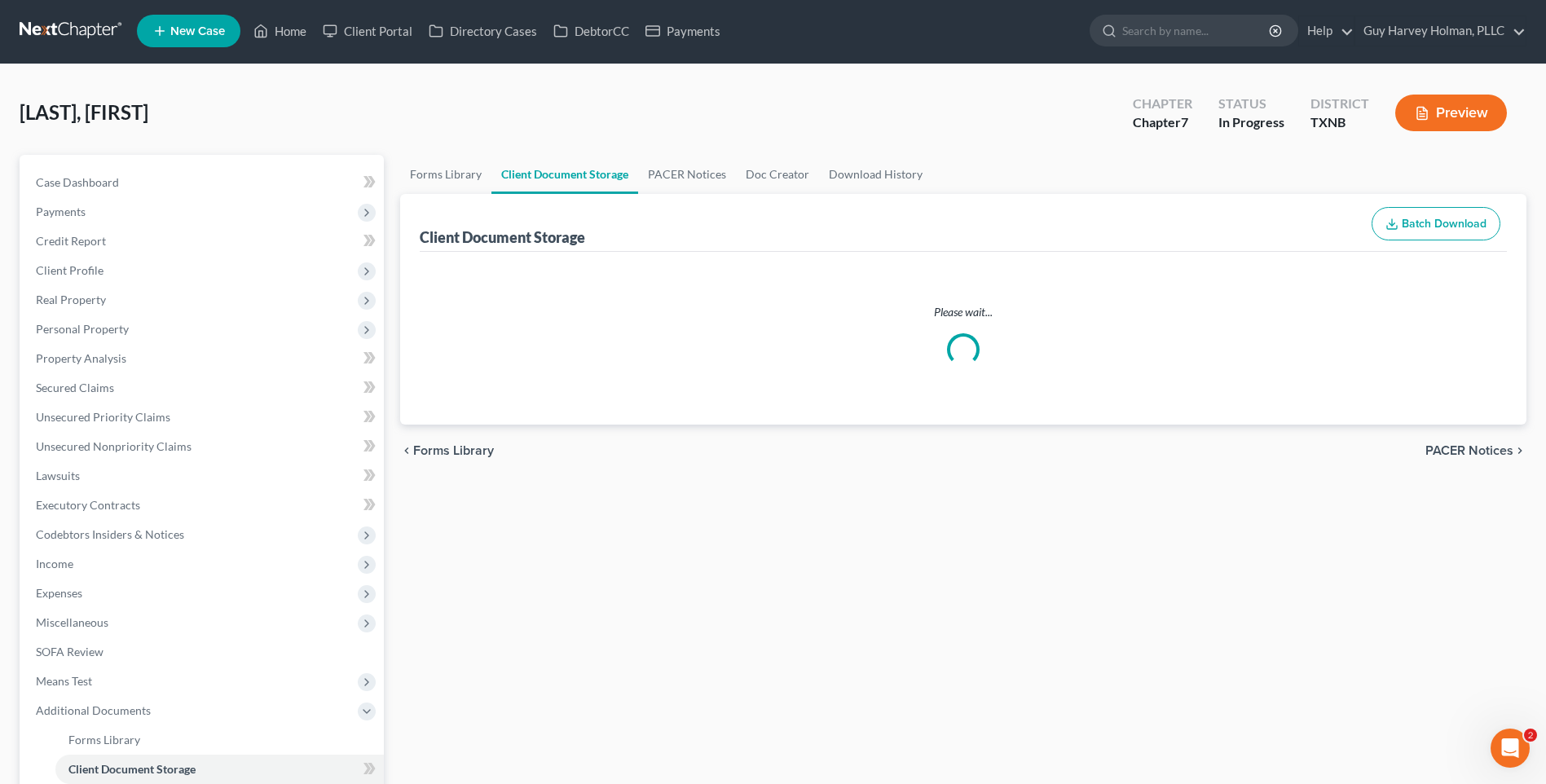 scroll, scrollTop: 0, scrollLeft: 0, axis: both 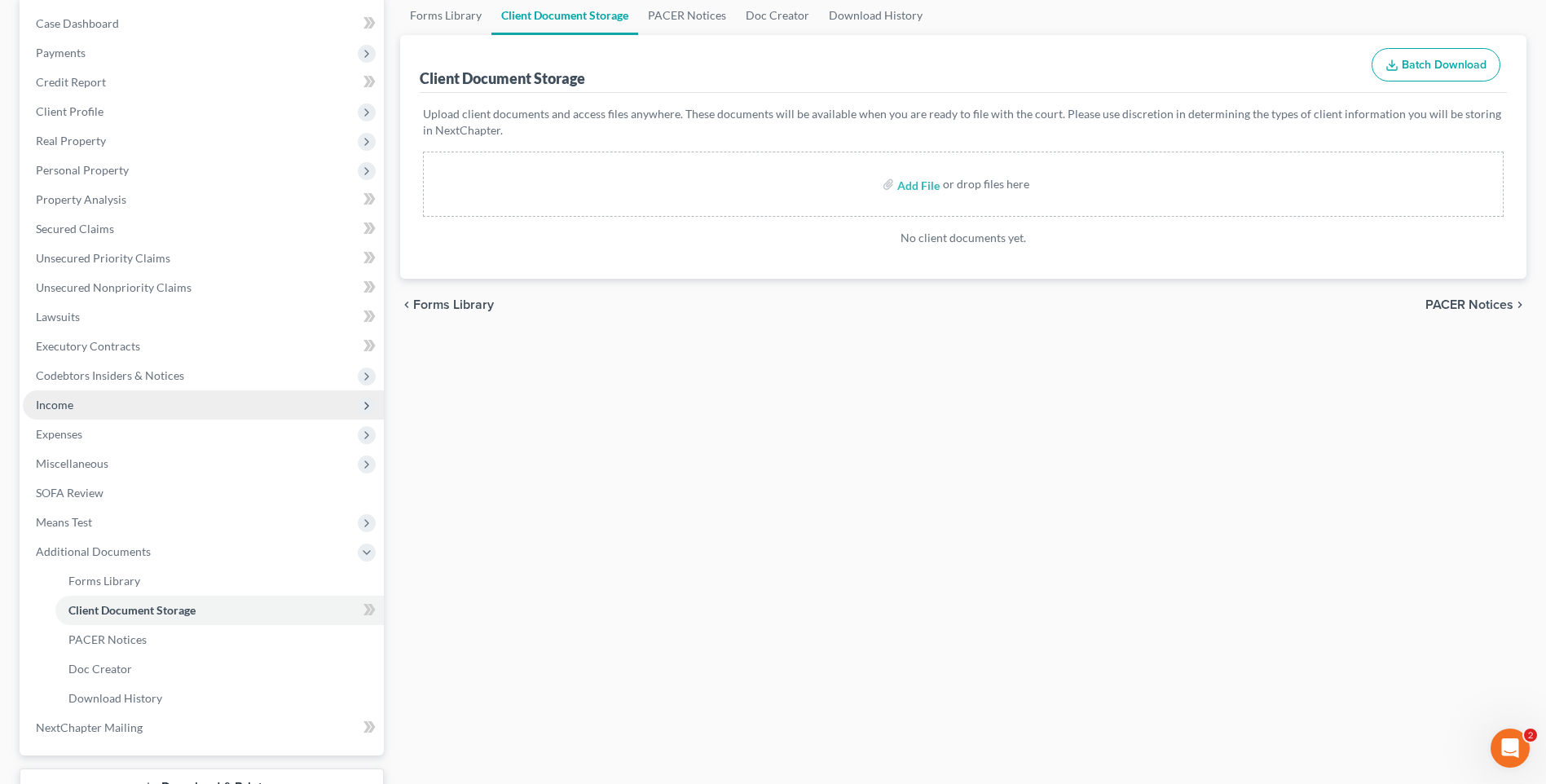 click on "Income" at bounding box center [203, 405] 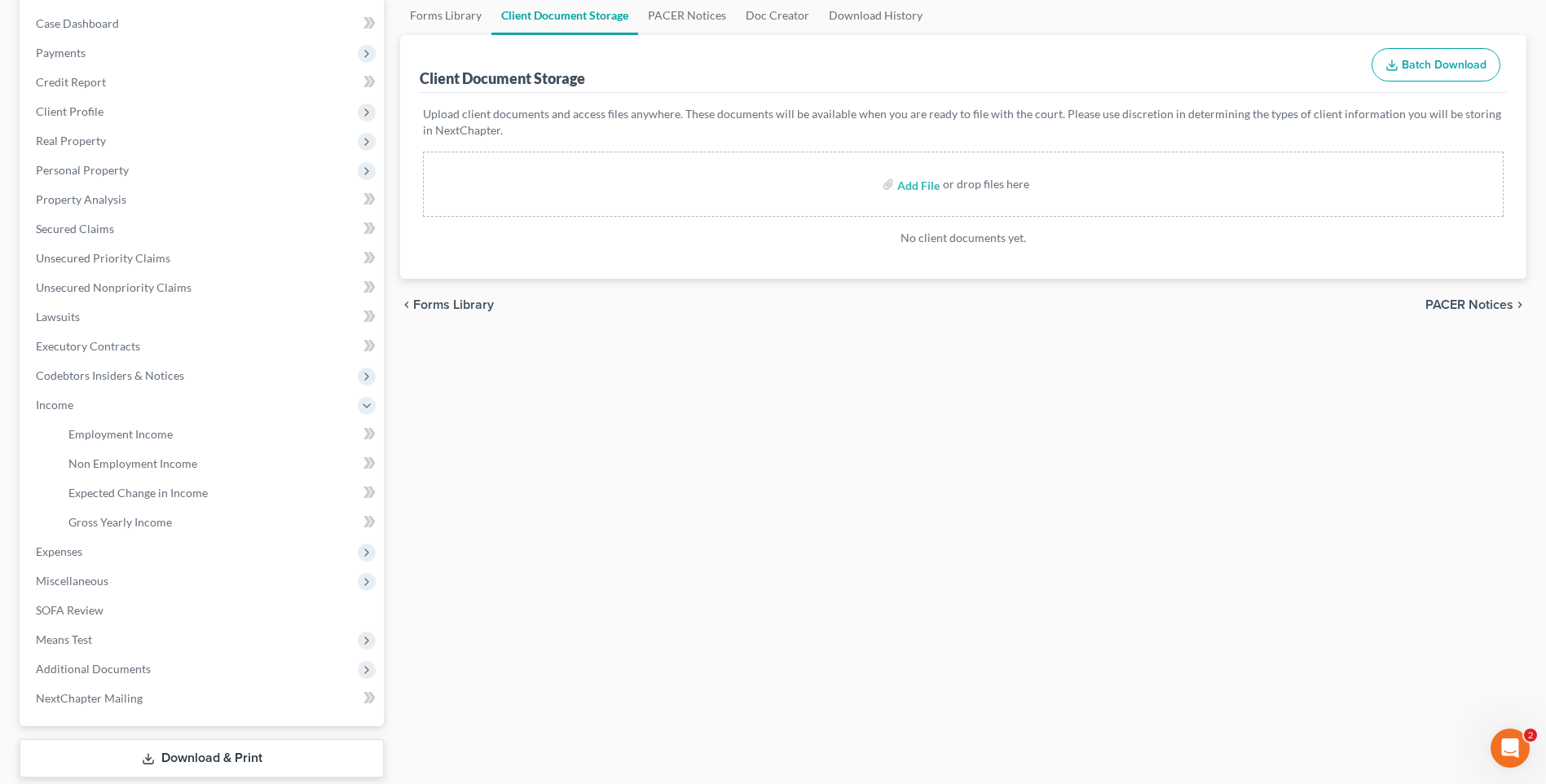 click on "Forms Library
Client Document Storage
PACER Notices
Doc Creator
Download History
Client Document Storage
Batch Download
Upload client documents and access files anywhere. These documents will be available when you are ready to file with the court. Please use discretion in determining the types of client information you will be storing in NextChapter.
Add File
or drop files here
No client documents yet.
chevron_left
Forms Library
PACER Notices
chevron_right" at bounding box center (963, 386) 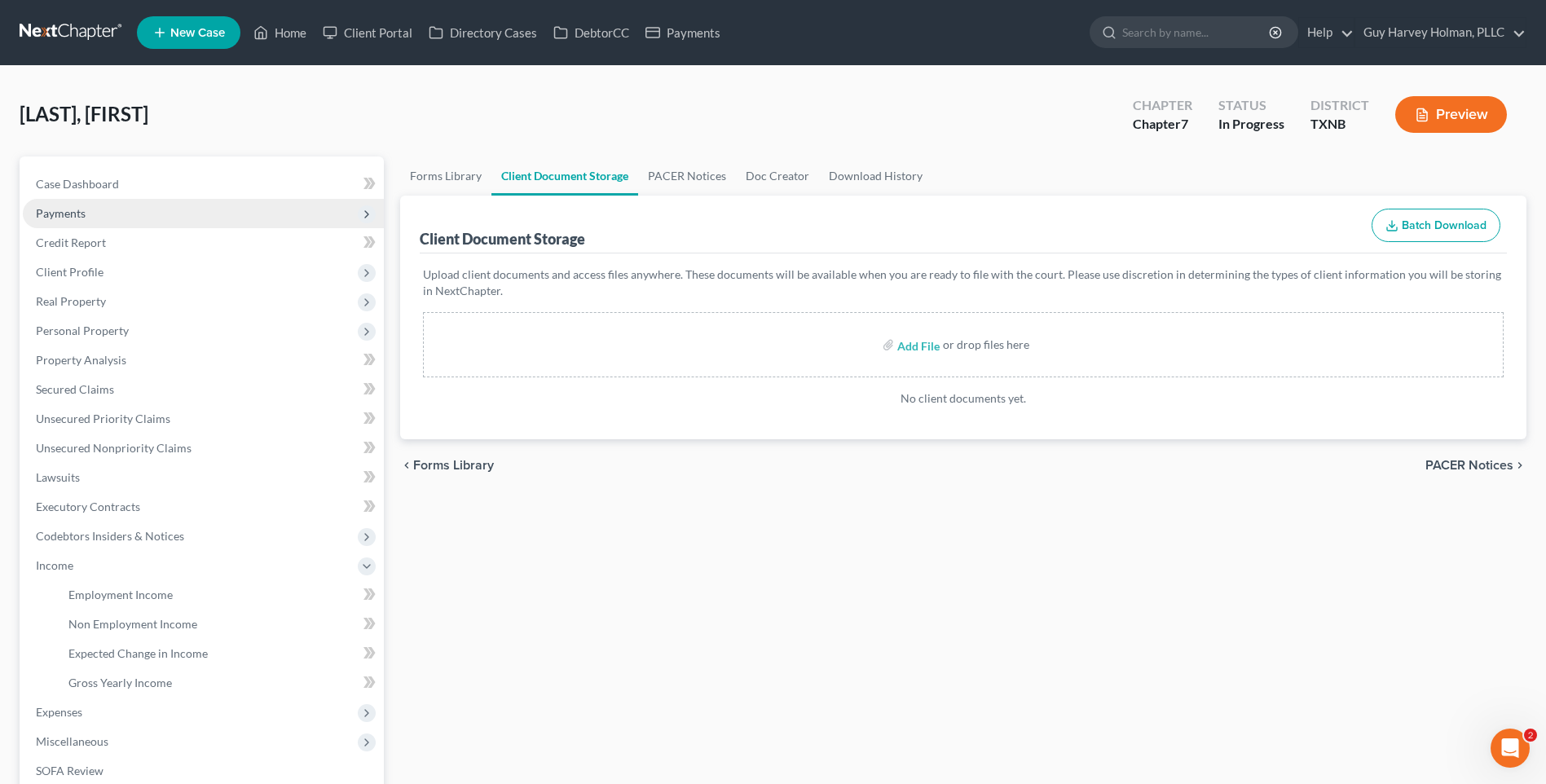 click on "Payments" at bounding box center (203, 214) 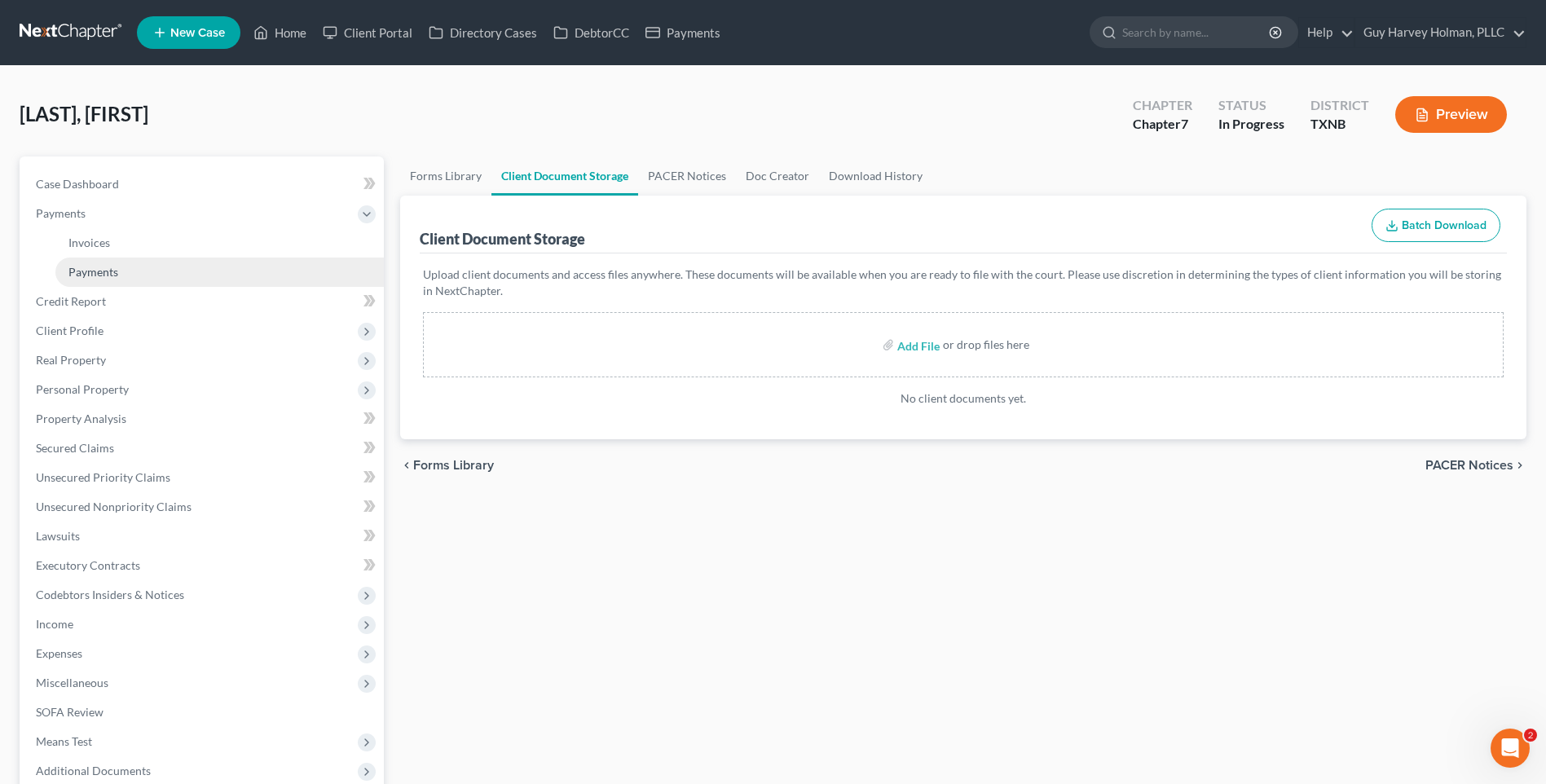 click on "Payments" at bounding box center (93, 271) 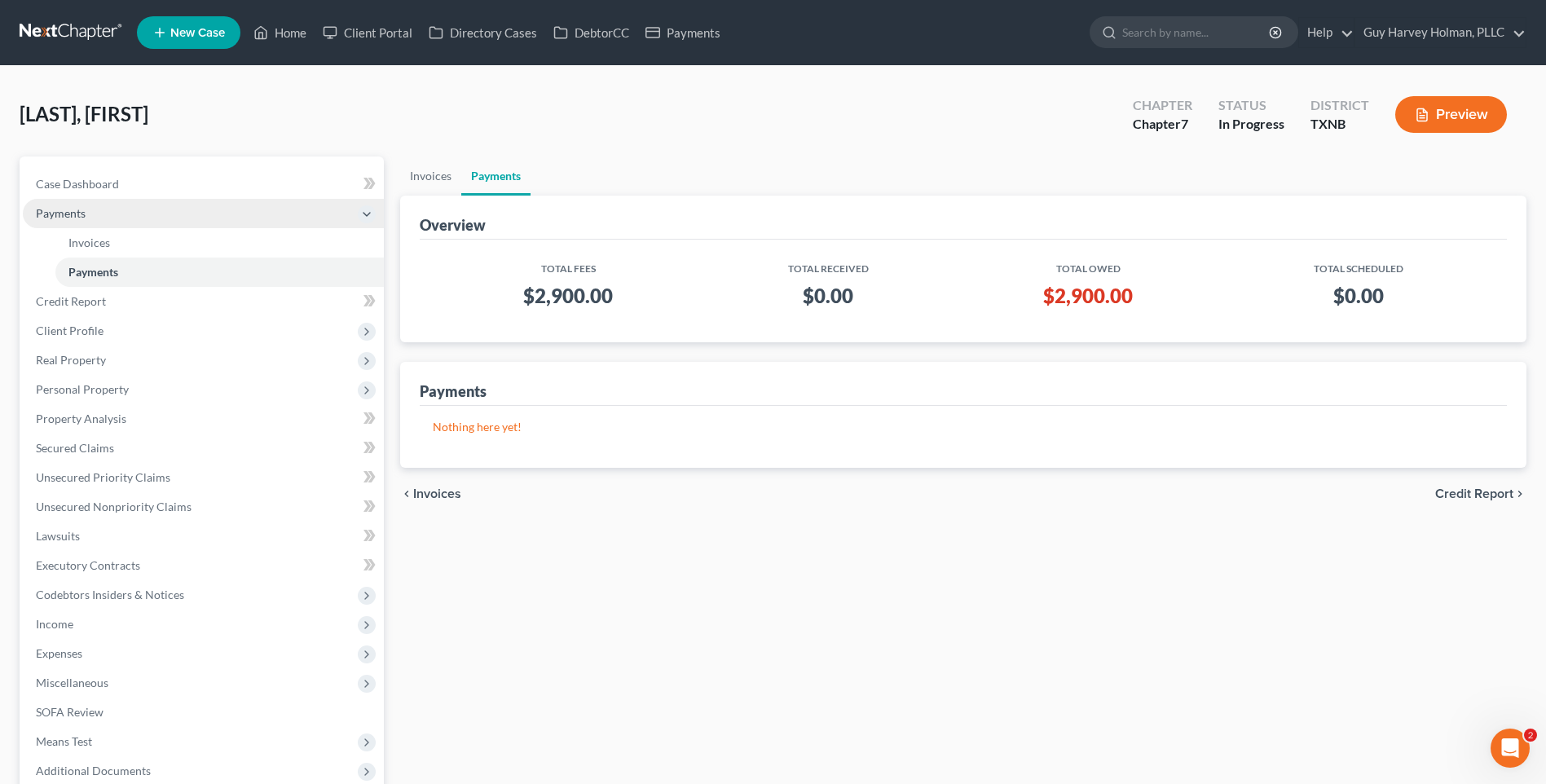 click on "Payments" at bounding box center [203, 214] 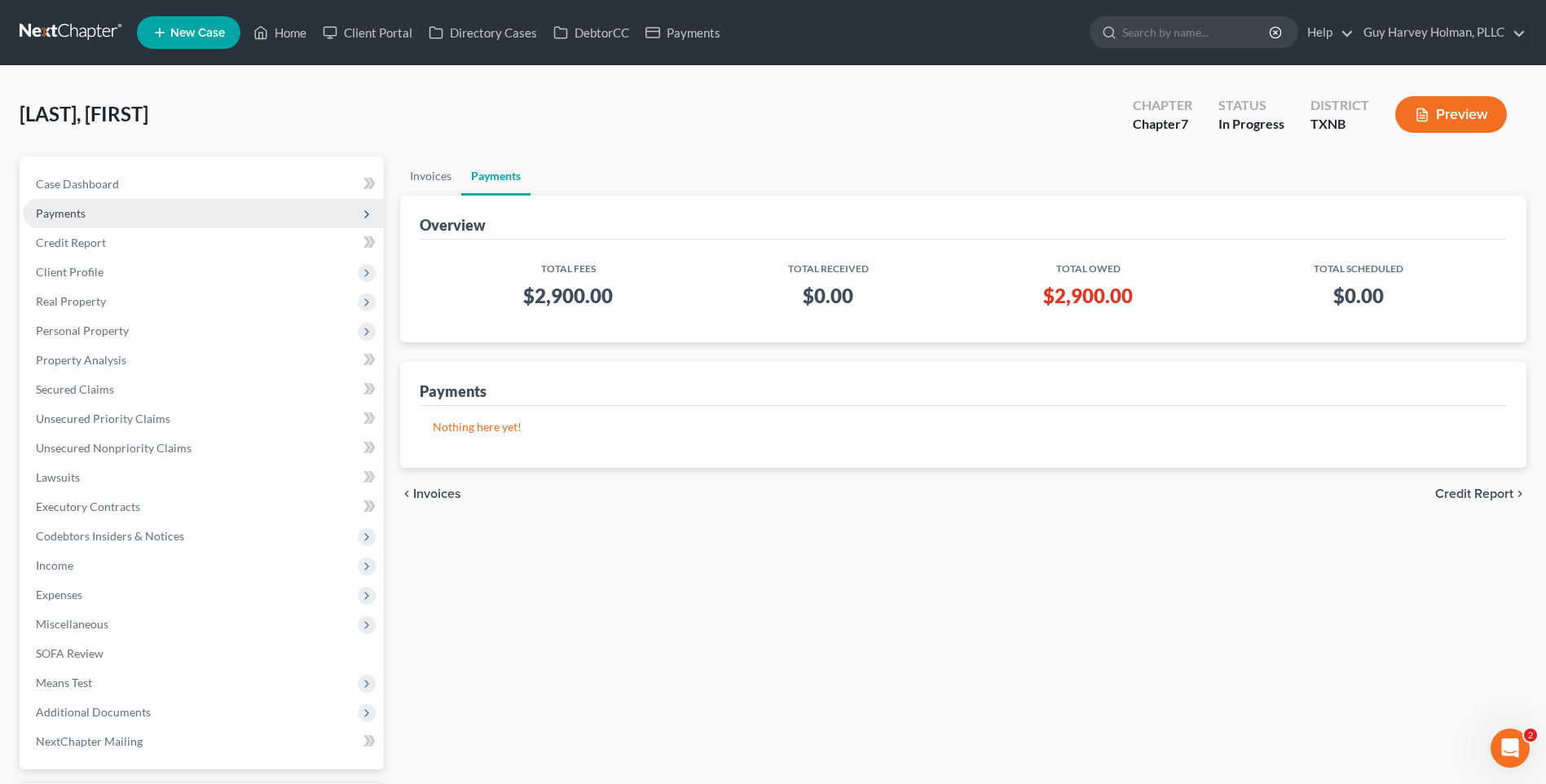 click on "Payments" at bounding box center (60, 213) 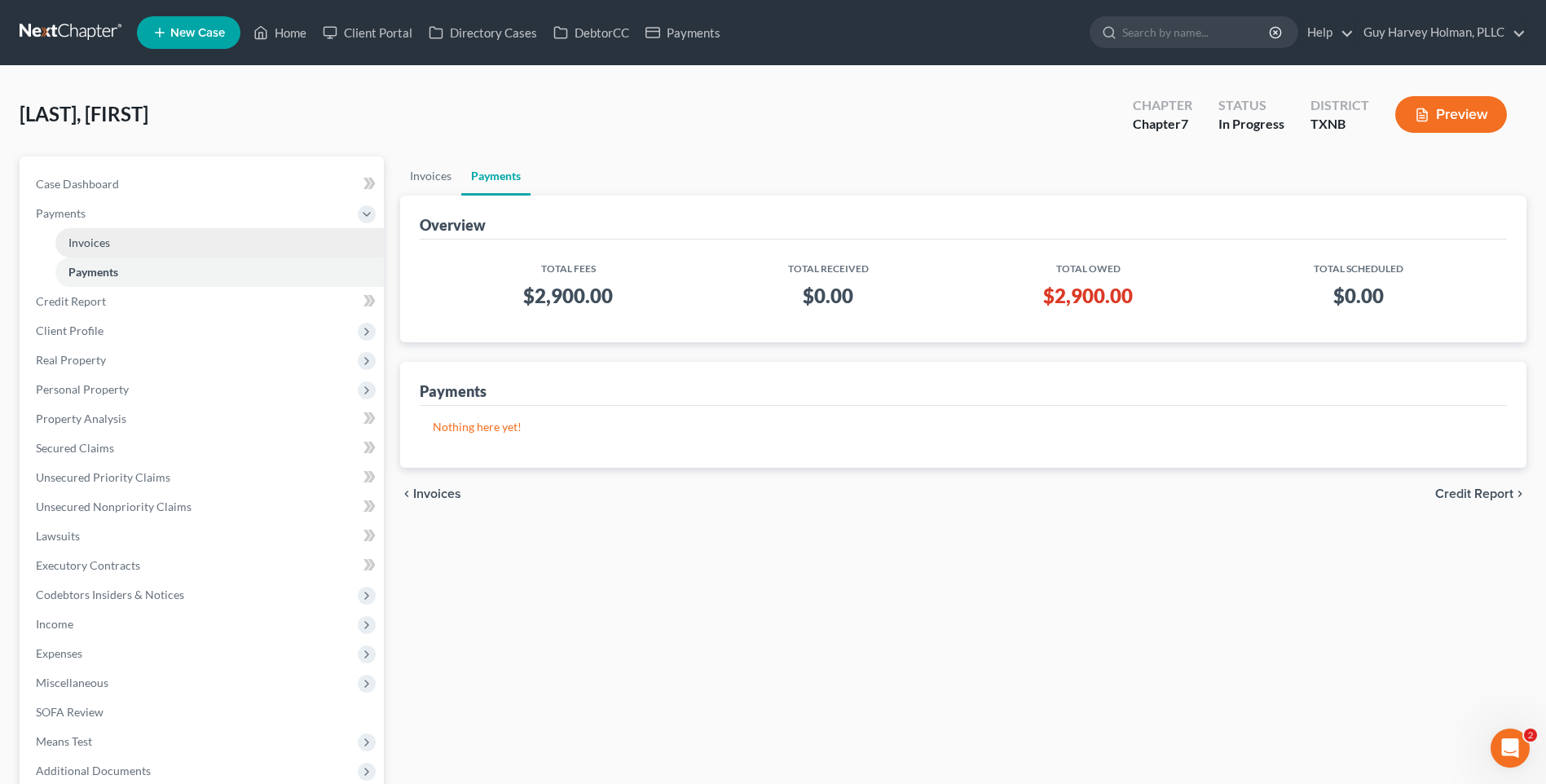 click on "Invoices" at bounding box center (89, 242) 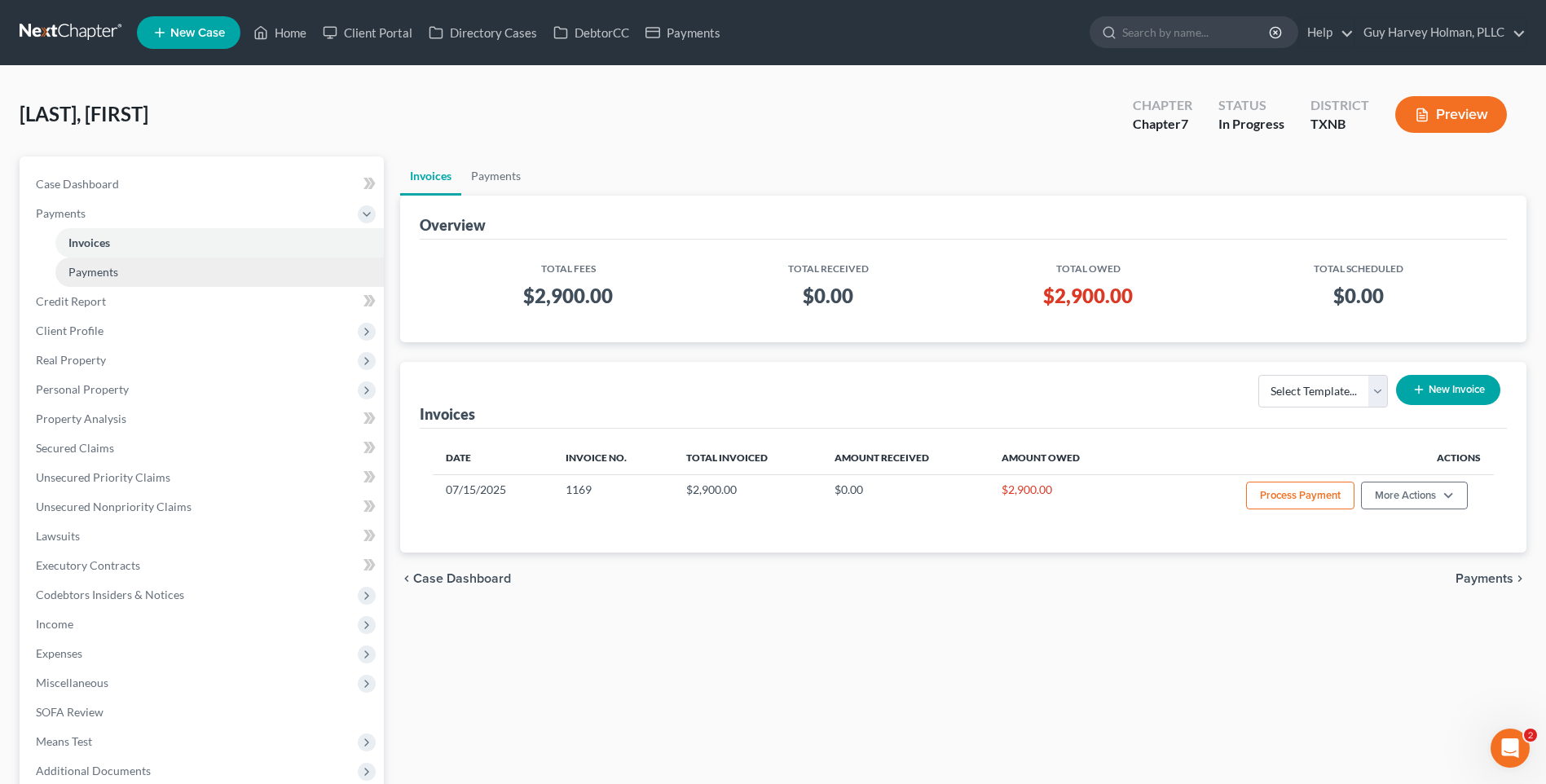 click on "Payments" at bounding box center [93, 271] 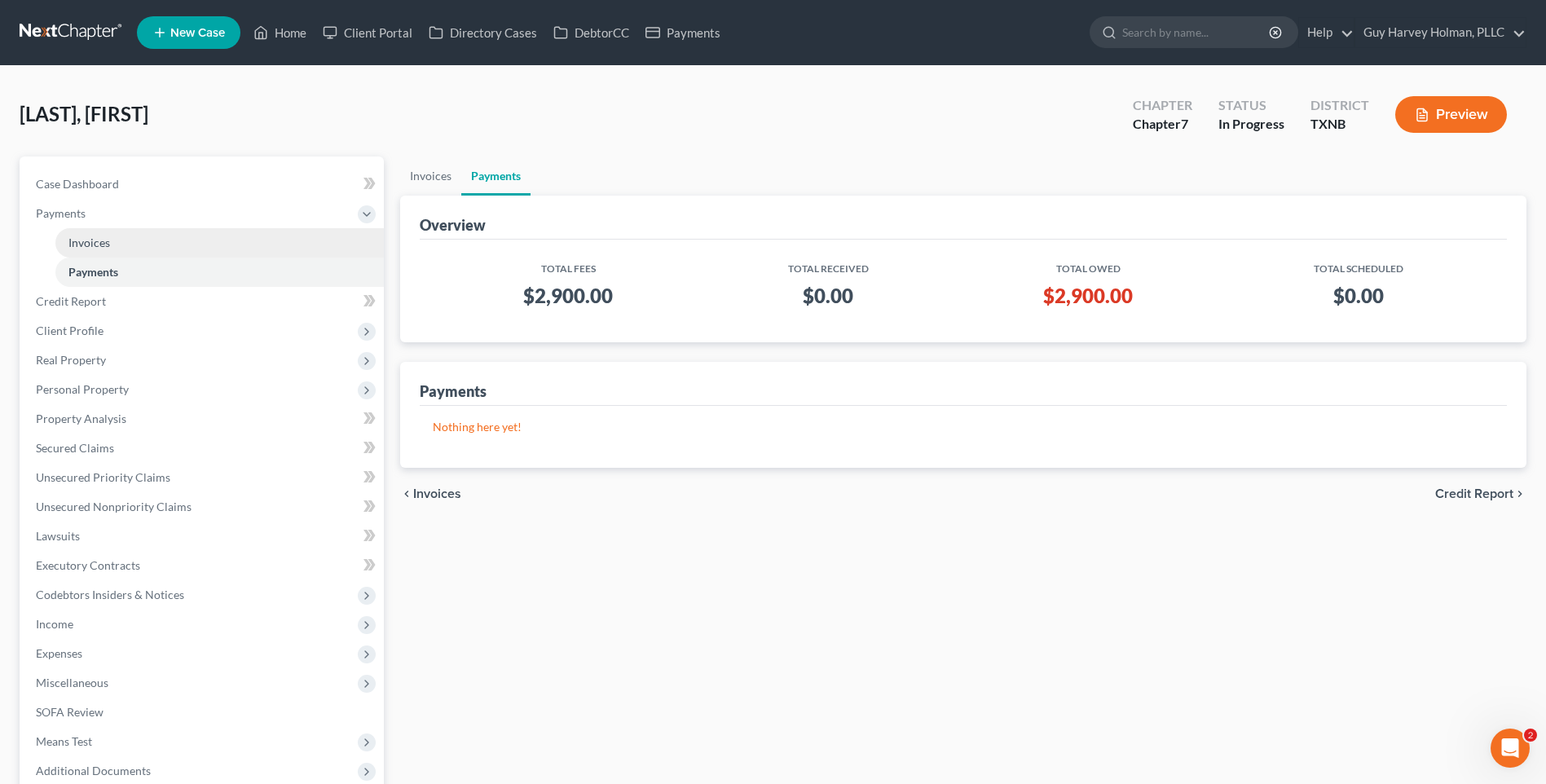 click on "Invoices" at bounding box center (89, 242) 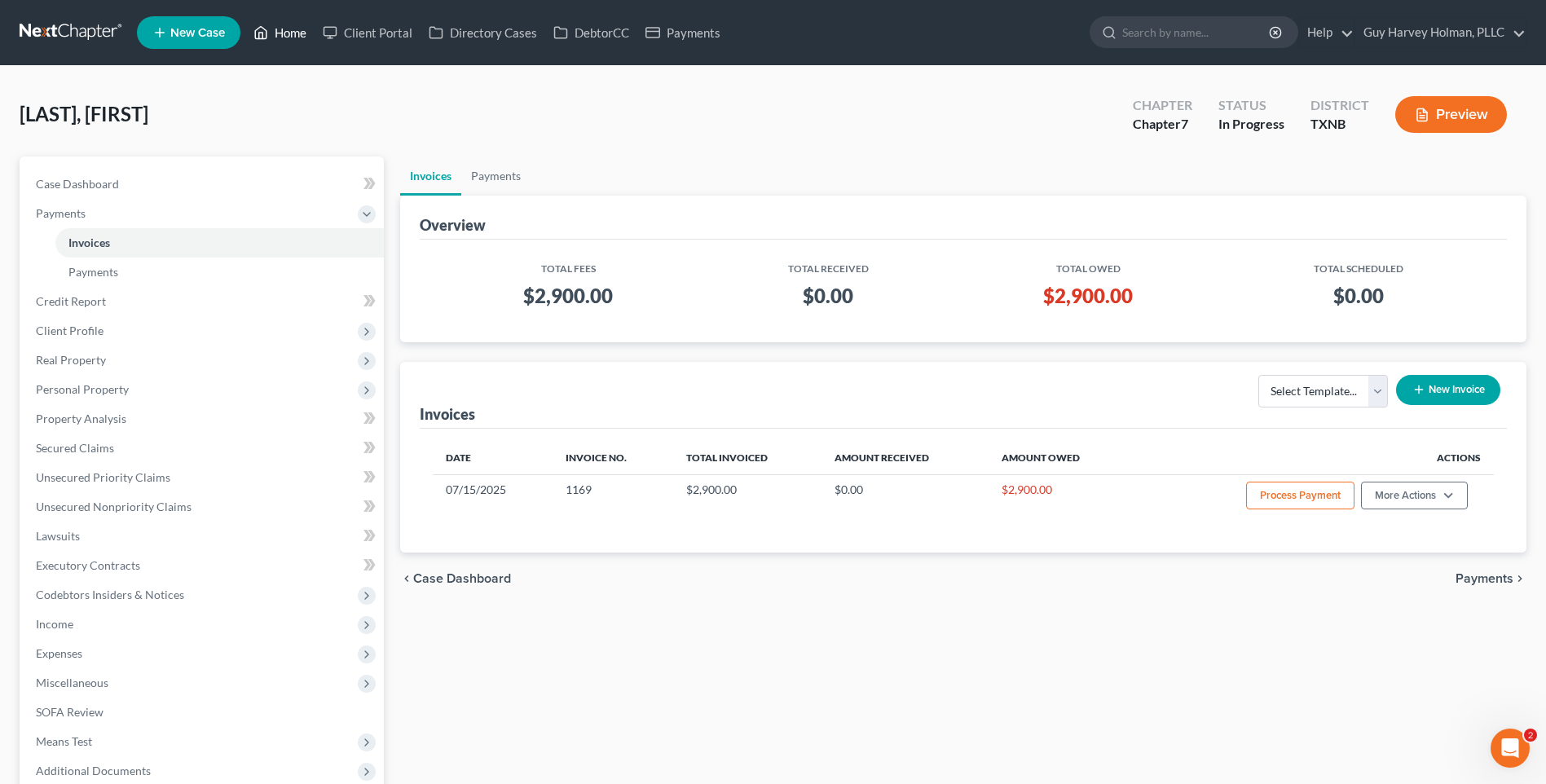 click on "Home" at bounding box center (280, 33) 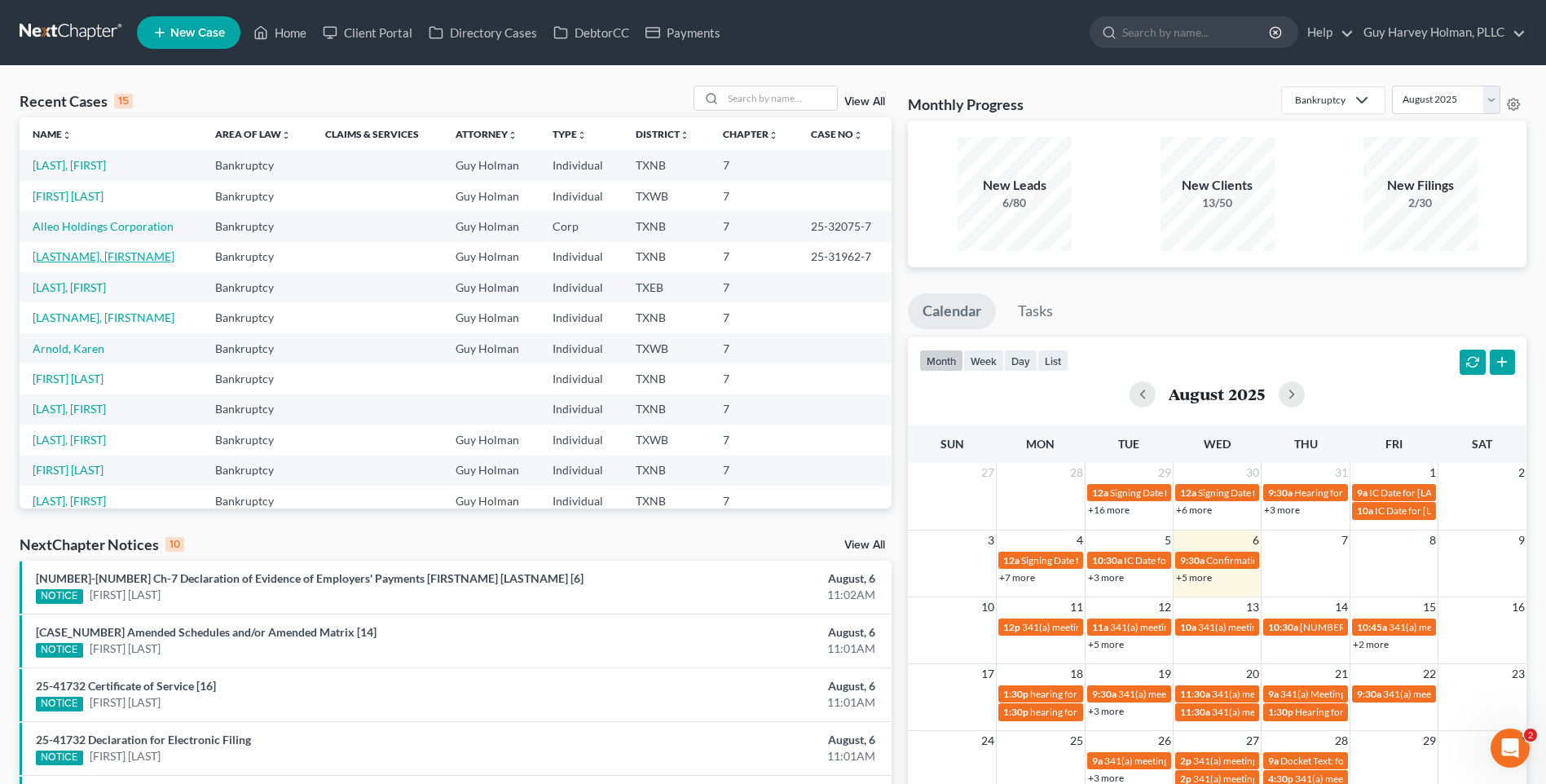click on "[LASTNAME], [FIRSTNAME]" at bounding box center [104, 256] 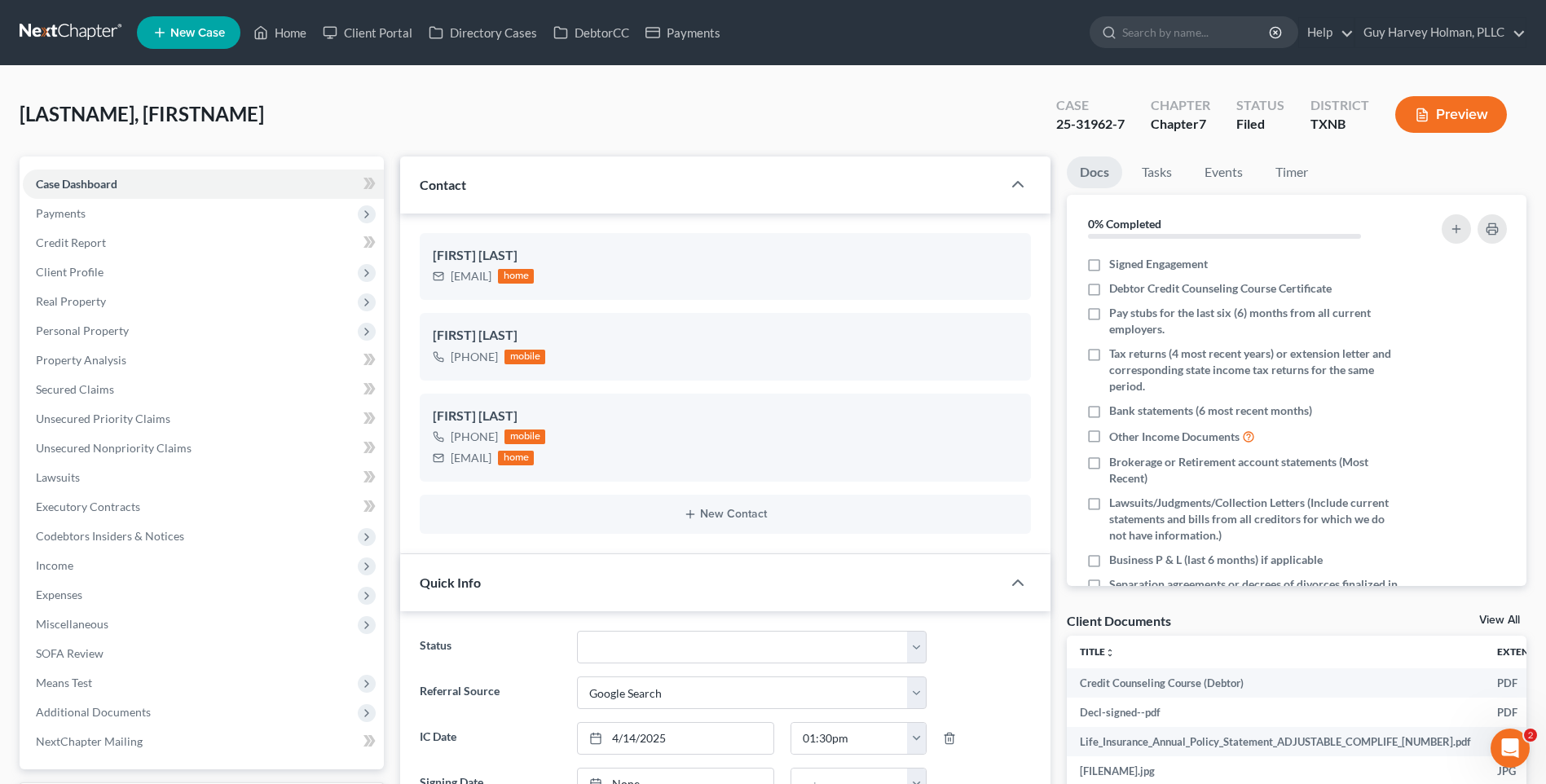 scroll, scrollTop: 7205, scrollLeft: 0, axis: vertical 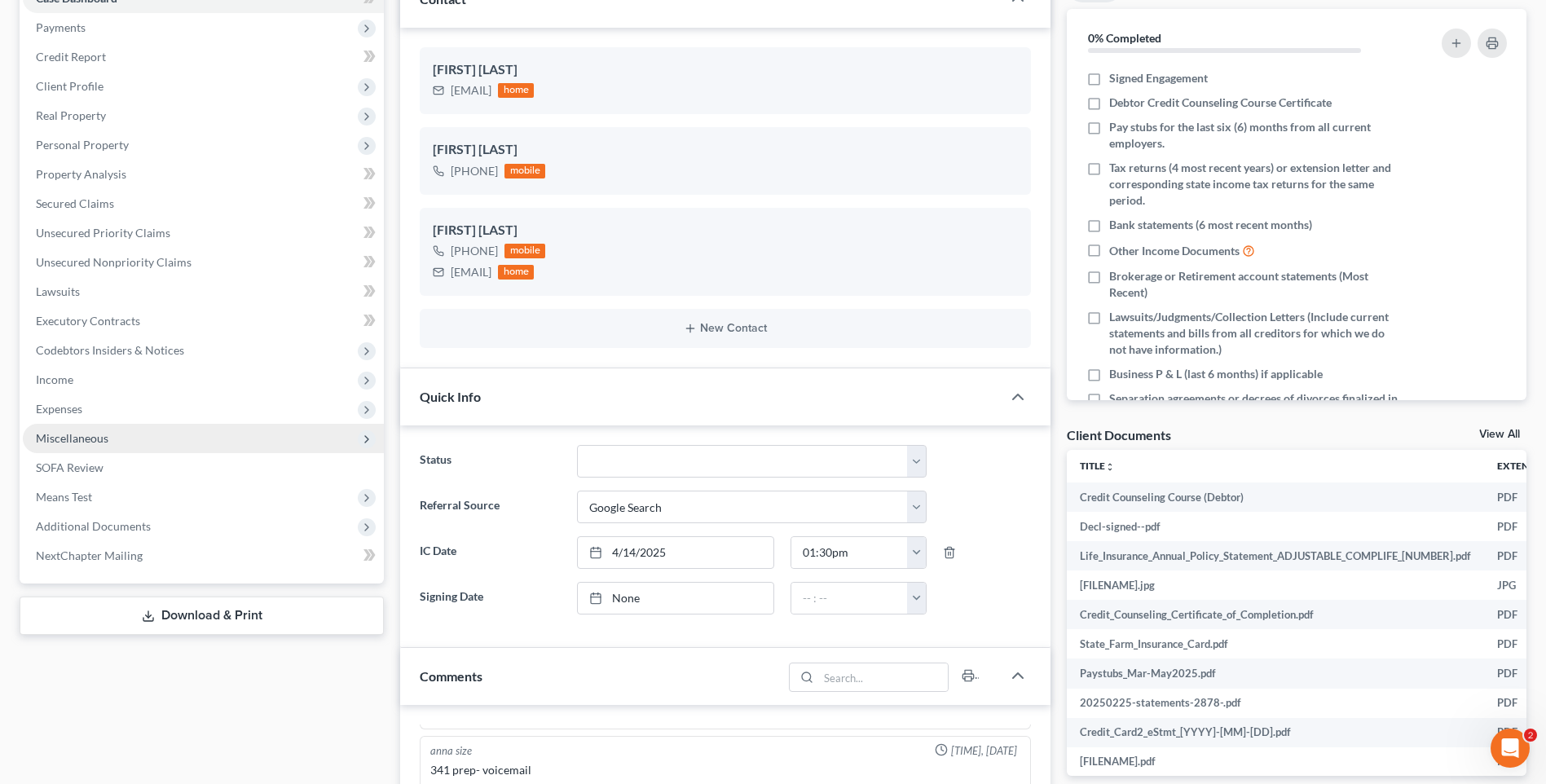 click on "Miscellaneous" at bounding box center [72, 438] 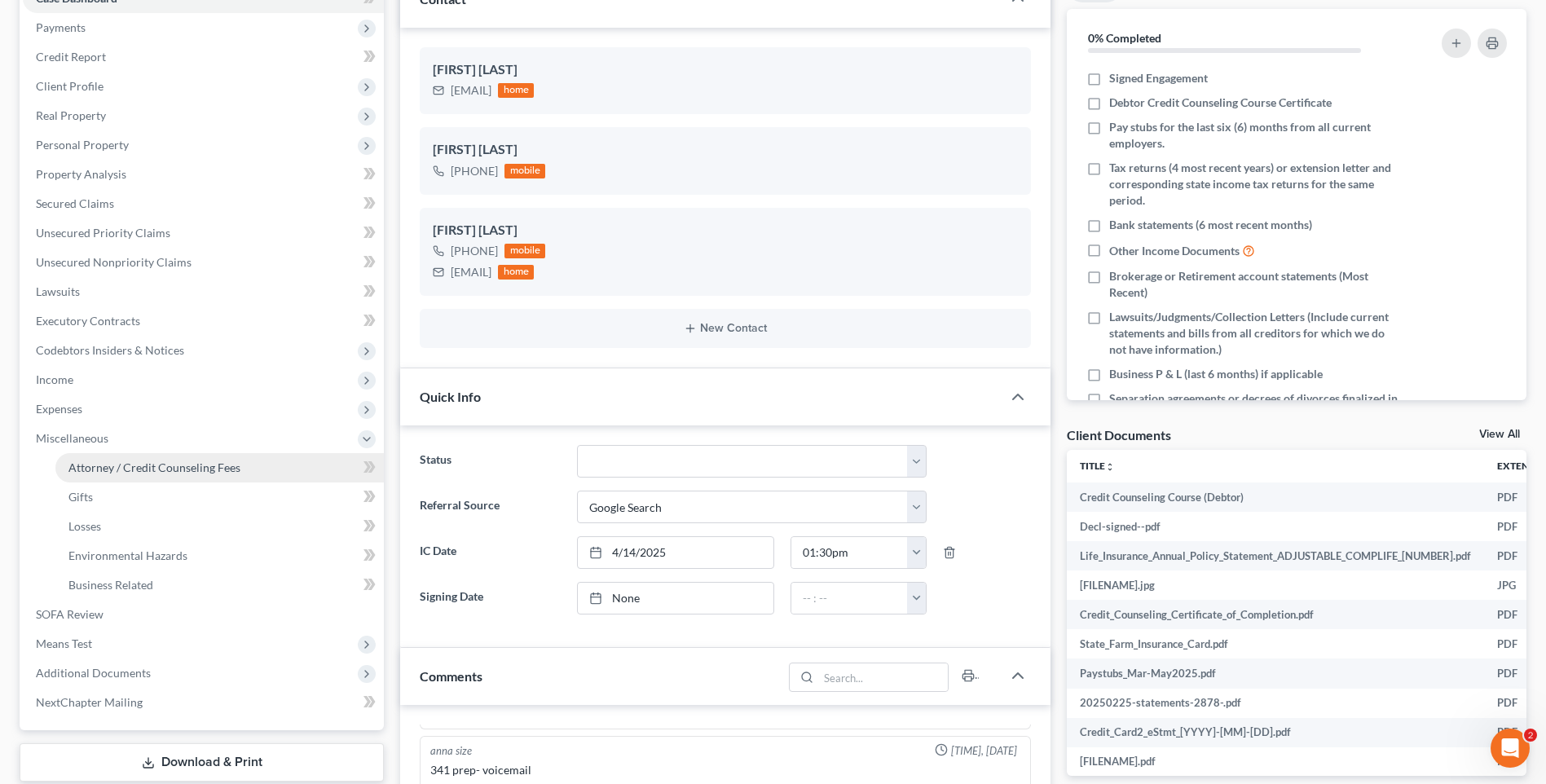 click on "Attorney / Credit Counseling Fees" at bounding box center (154, 467) 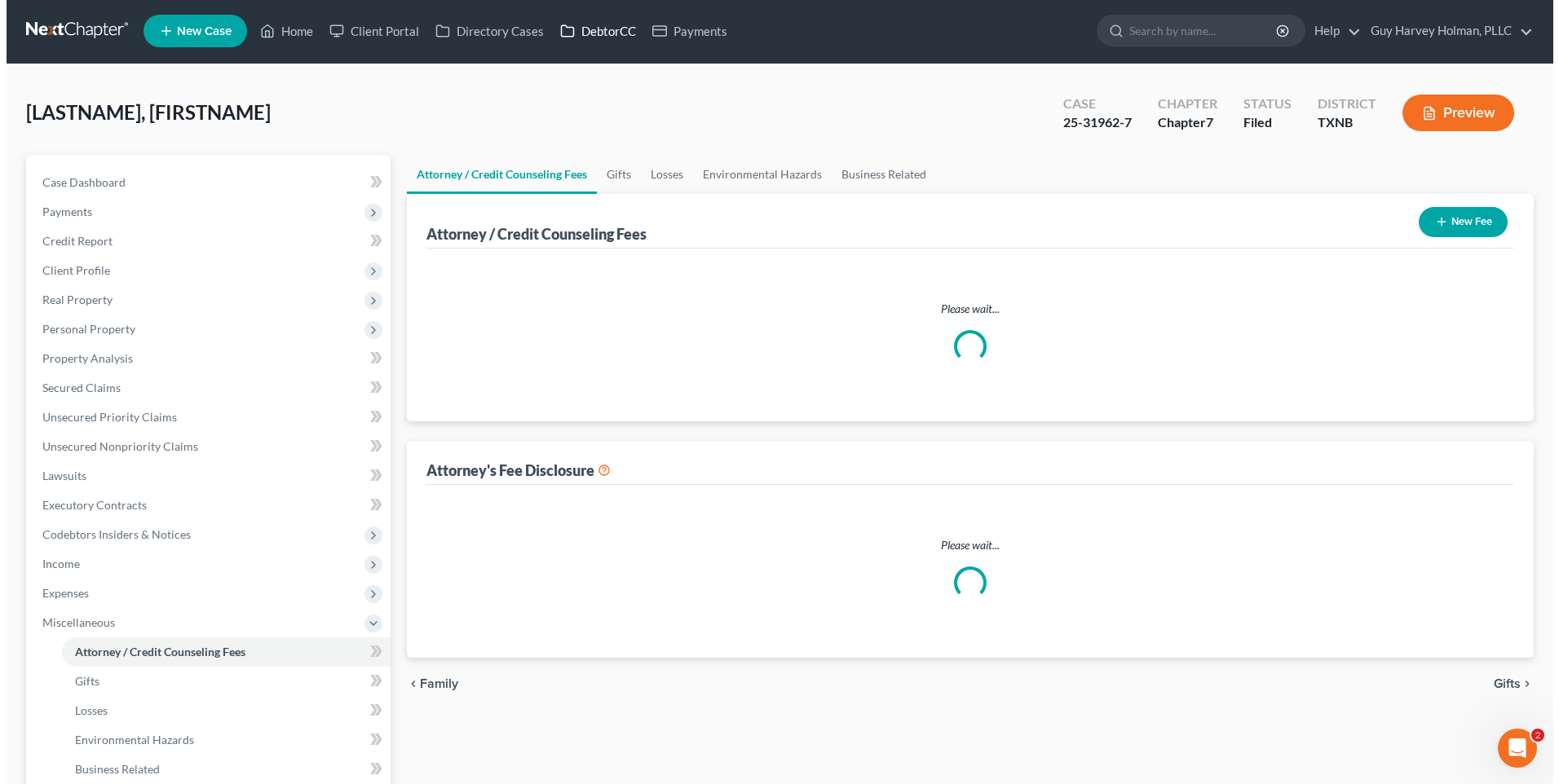 scroll, scrollTop: 0, scrollLeft: 0, axis: both 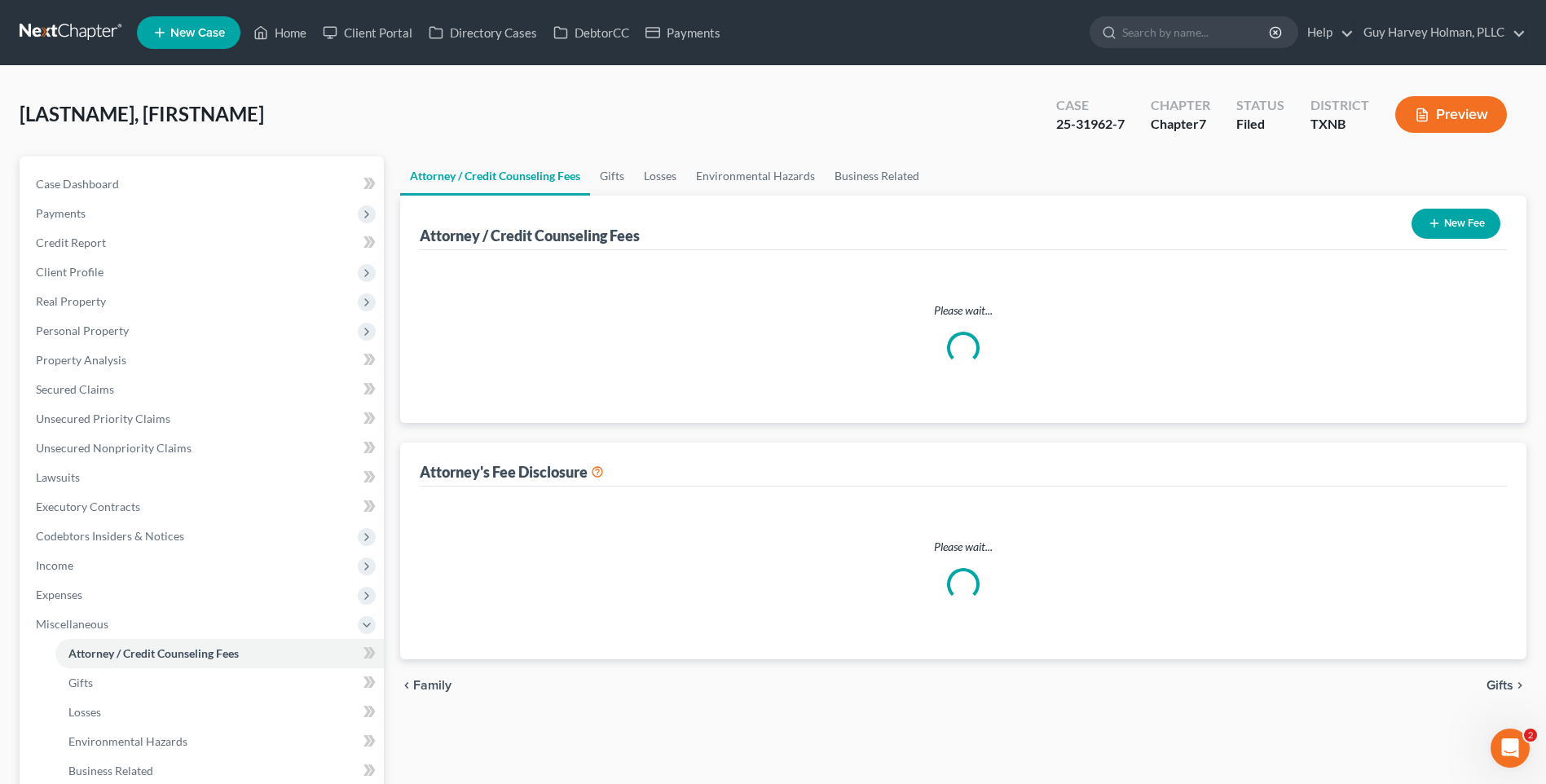 select on "0" 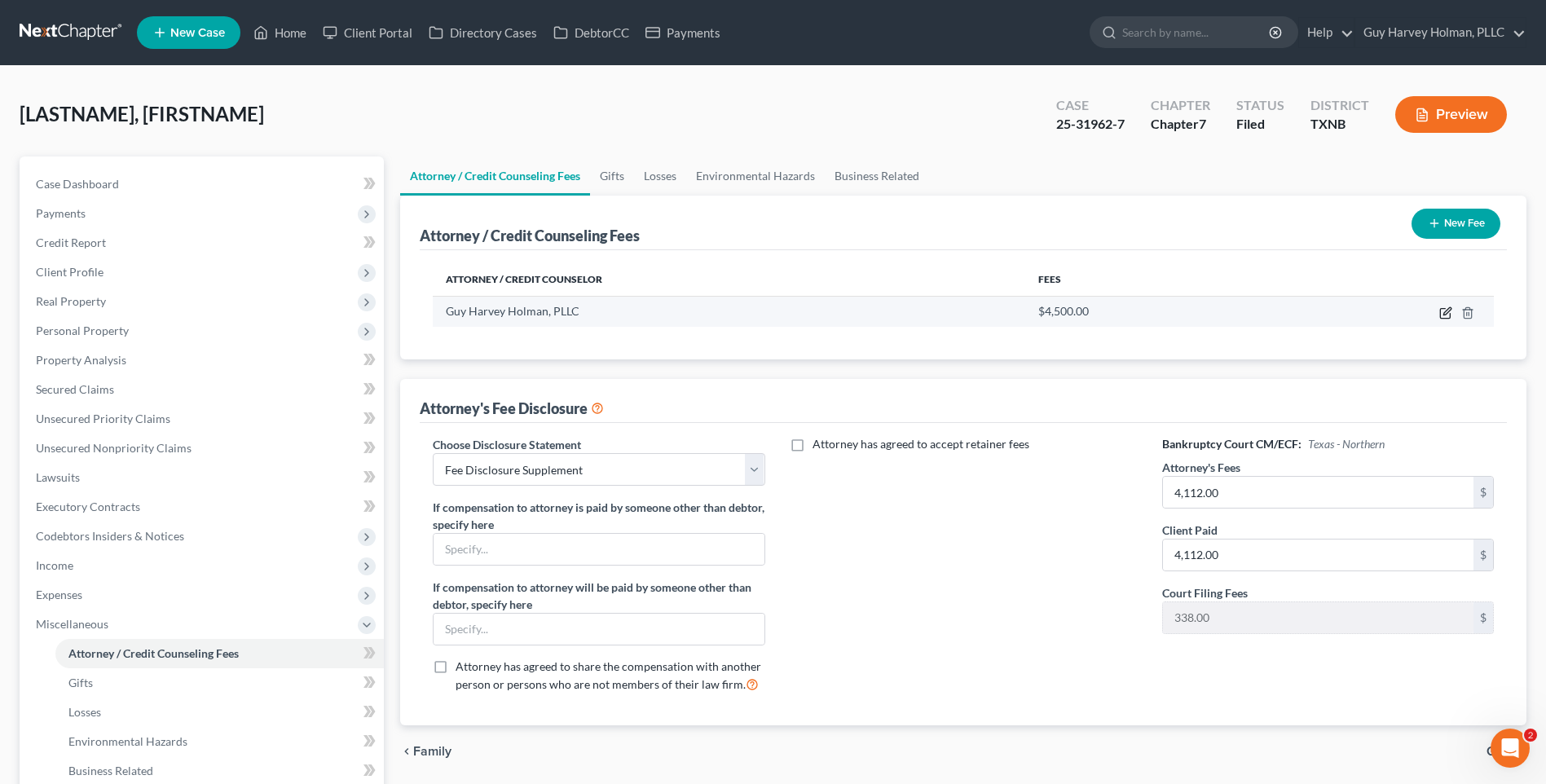 click 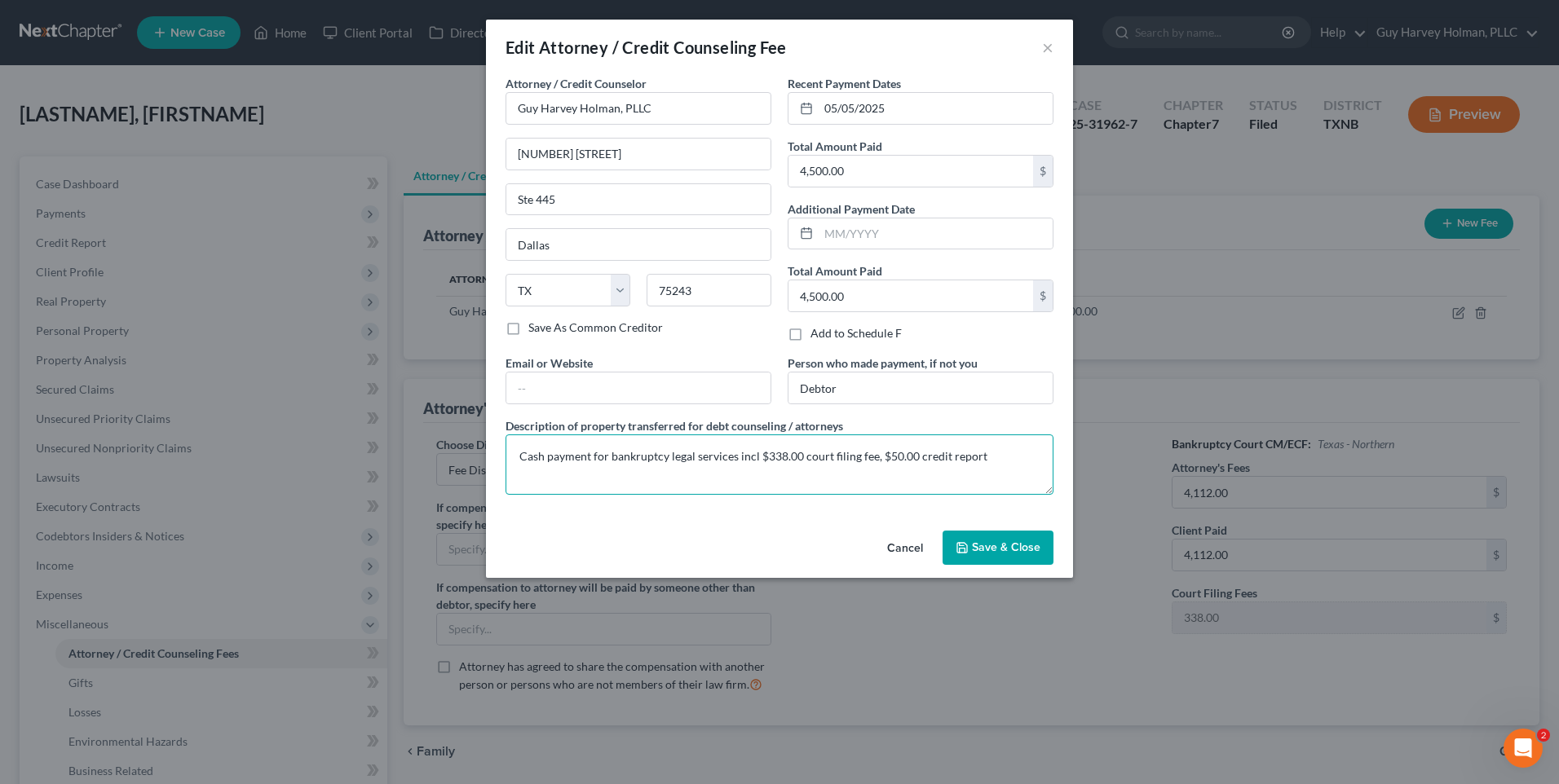 drag, startPoint x: 518, startPoint y: 452, endPoint x: 987, endPoint y: 447, distance: 469.0267 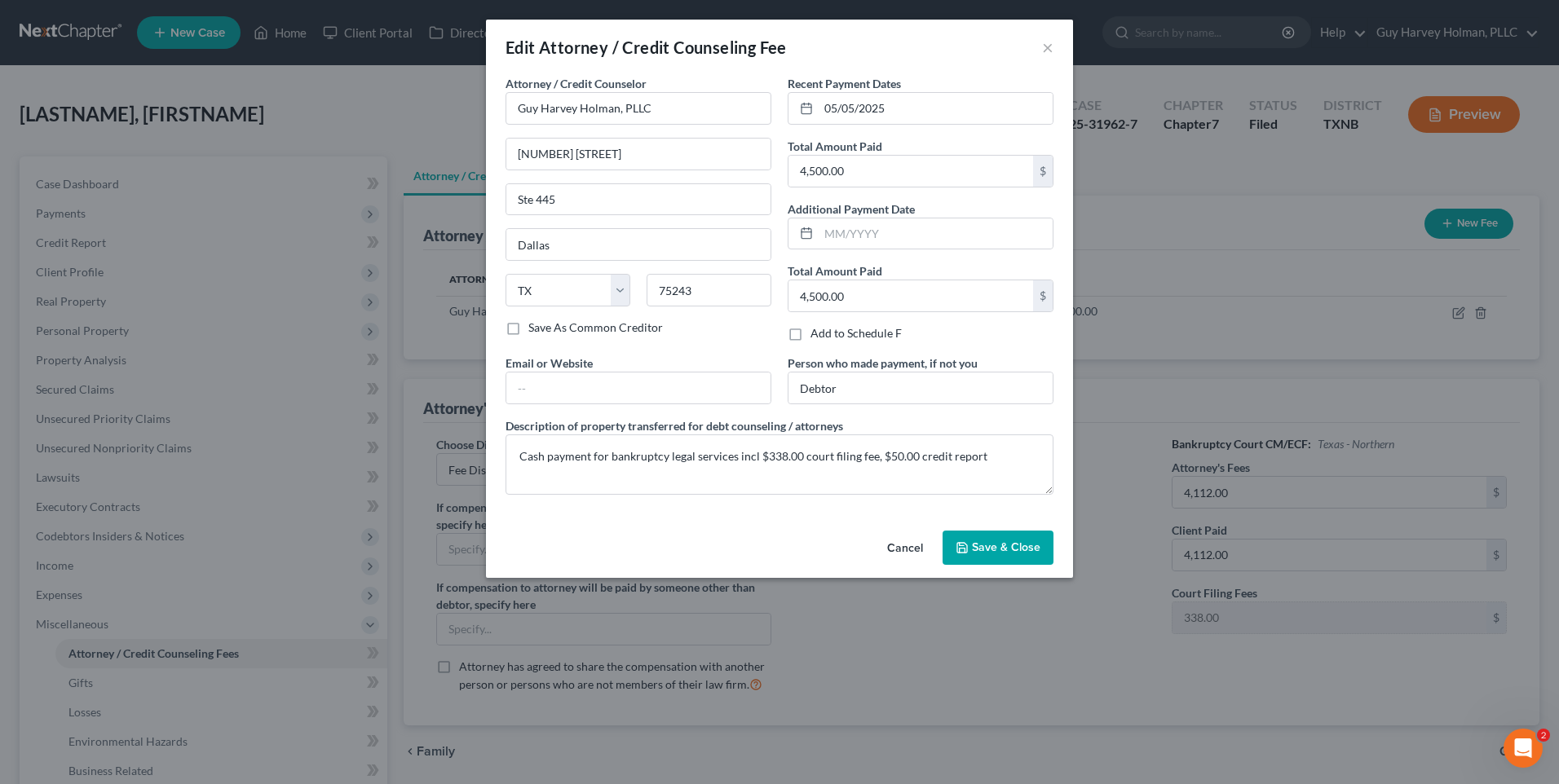click on "Save & Close" at bounding box center [1006, 547] 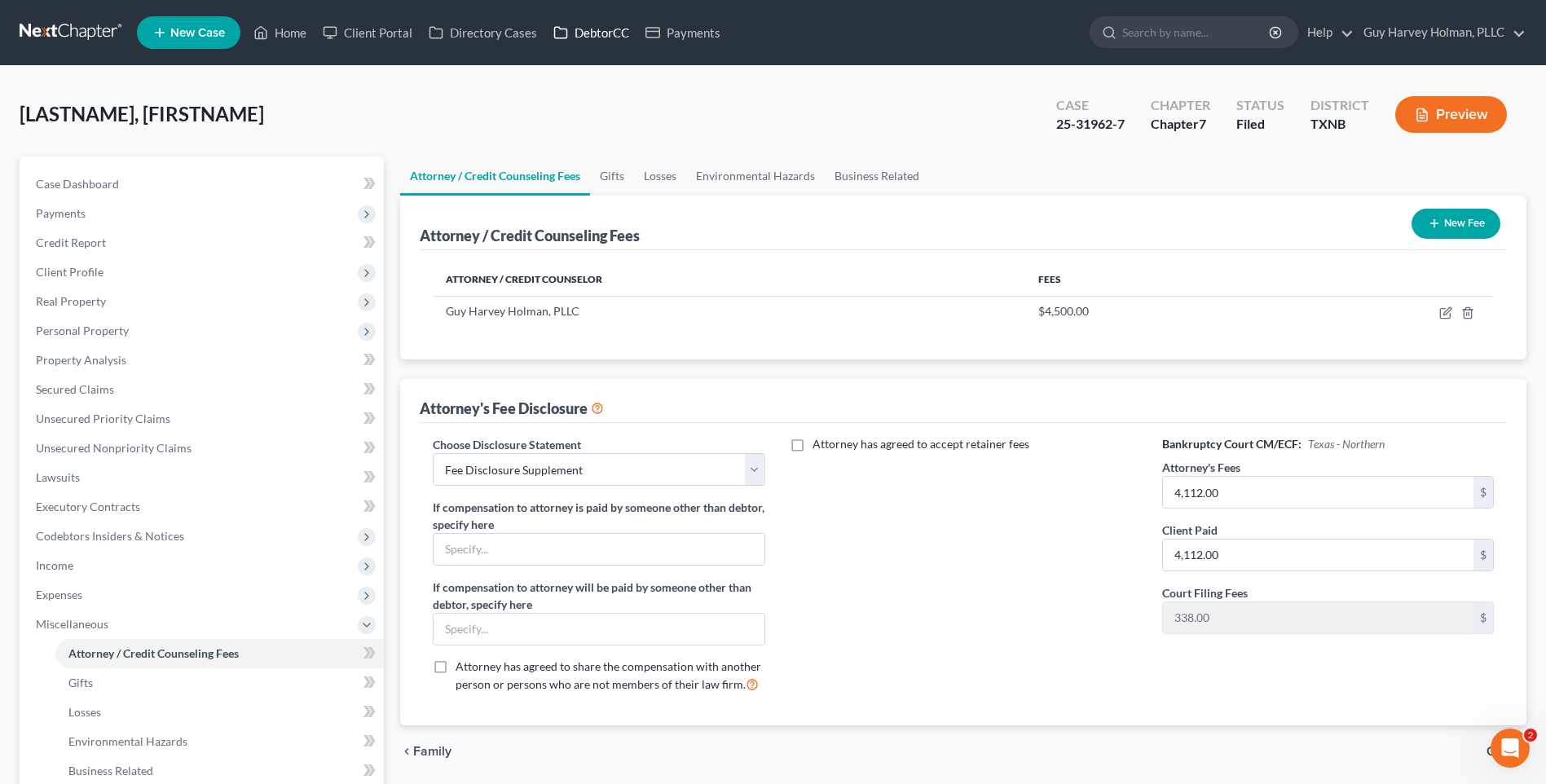 click on "DebtorCC" at bounding box center [591, 33] 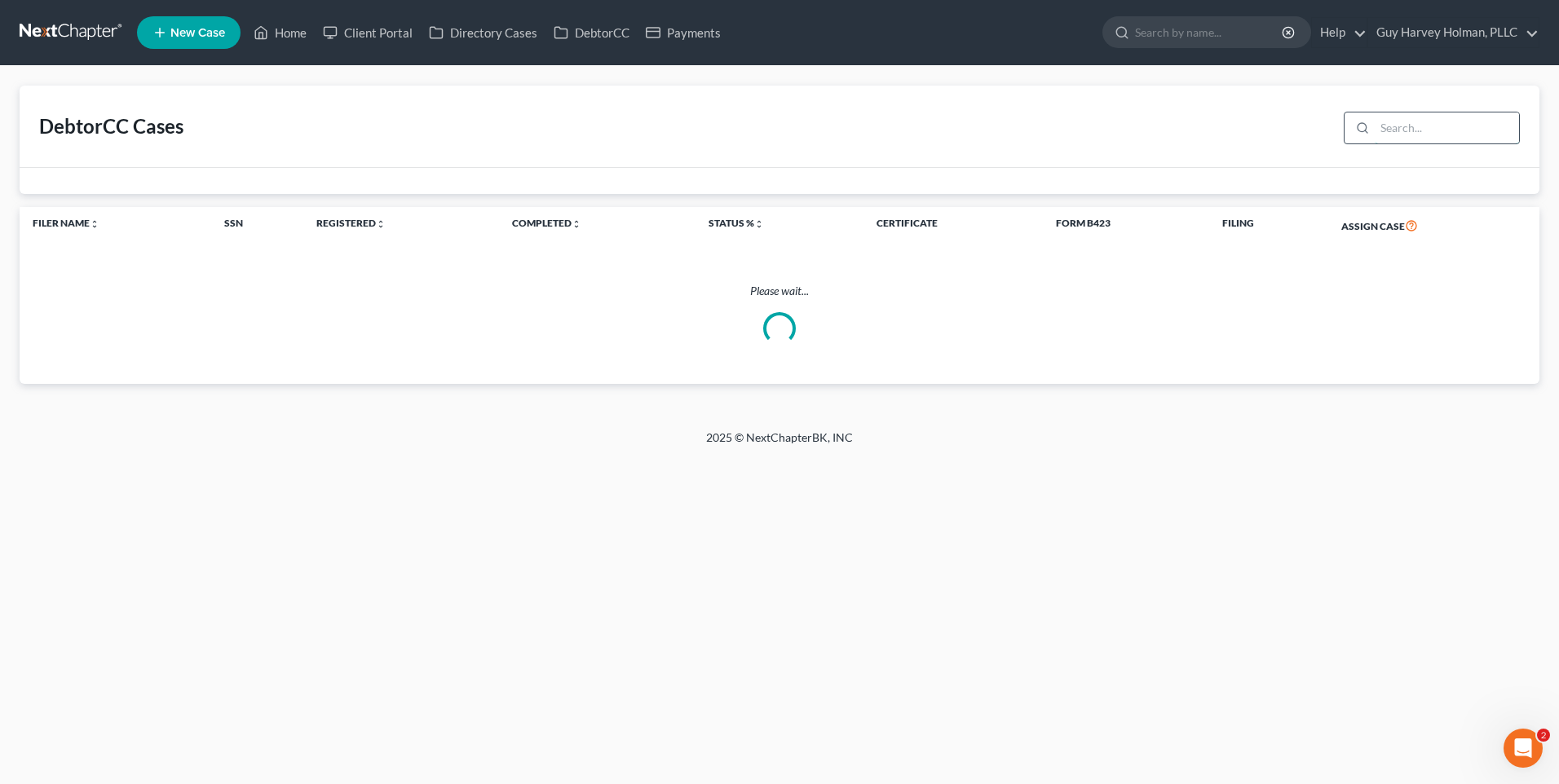 click at bounding box center [1446, 128] 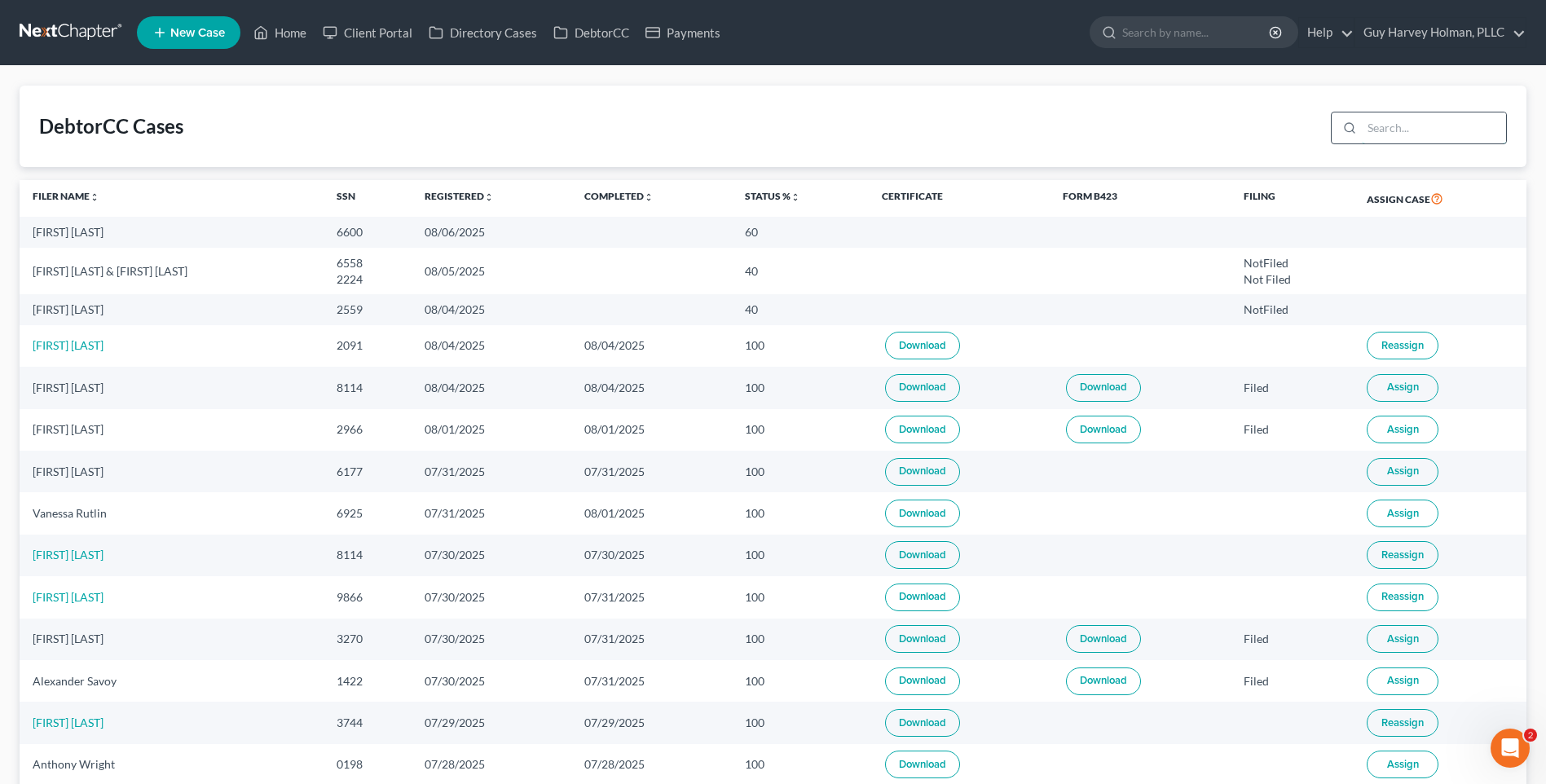 click at bounding box center [1434, 128] 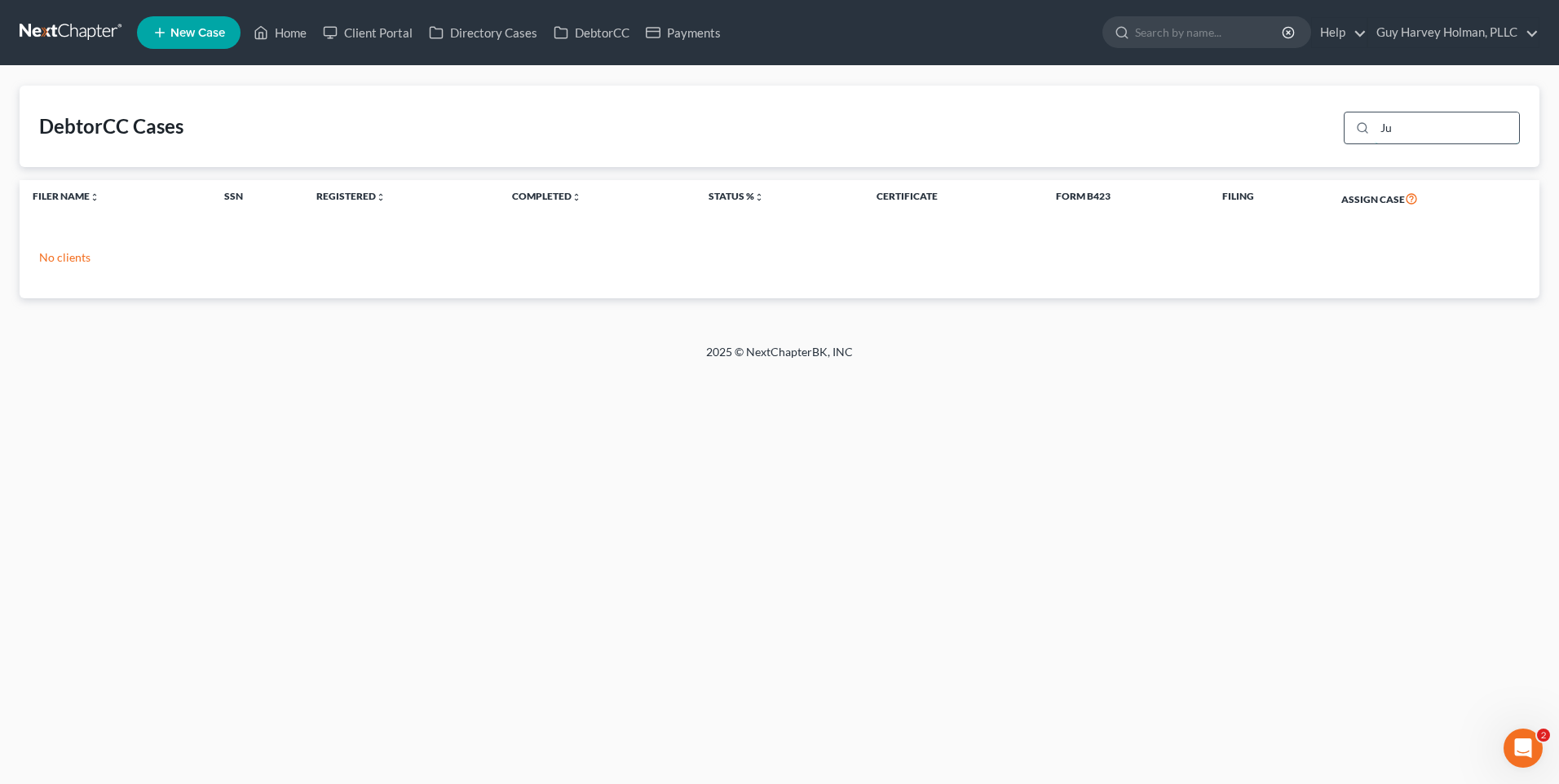 type on "J" 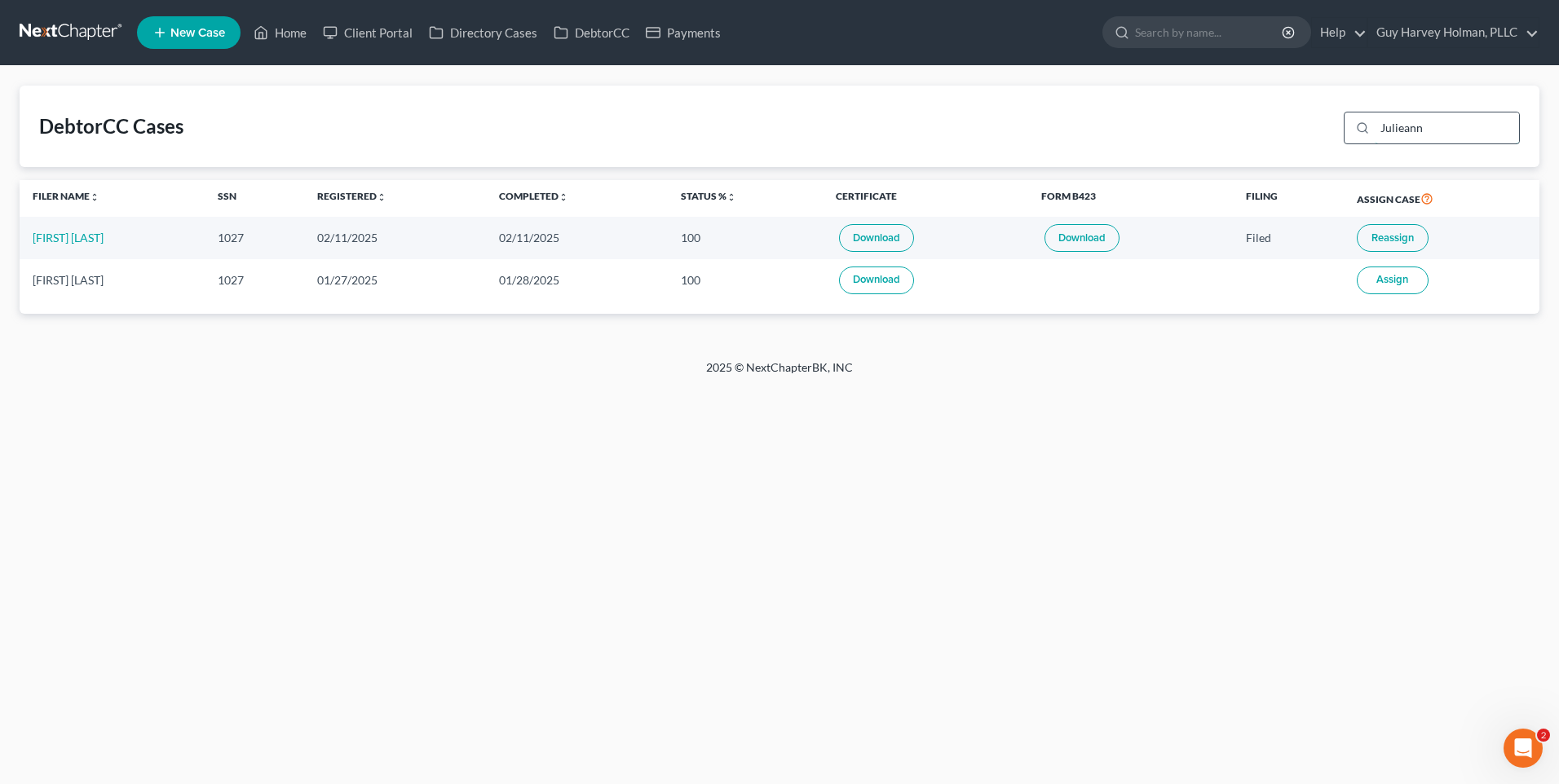 type on "Julieann" 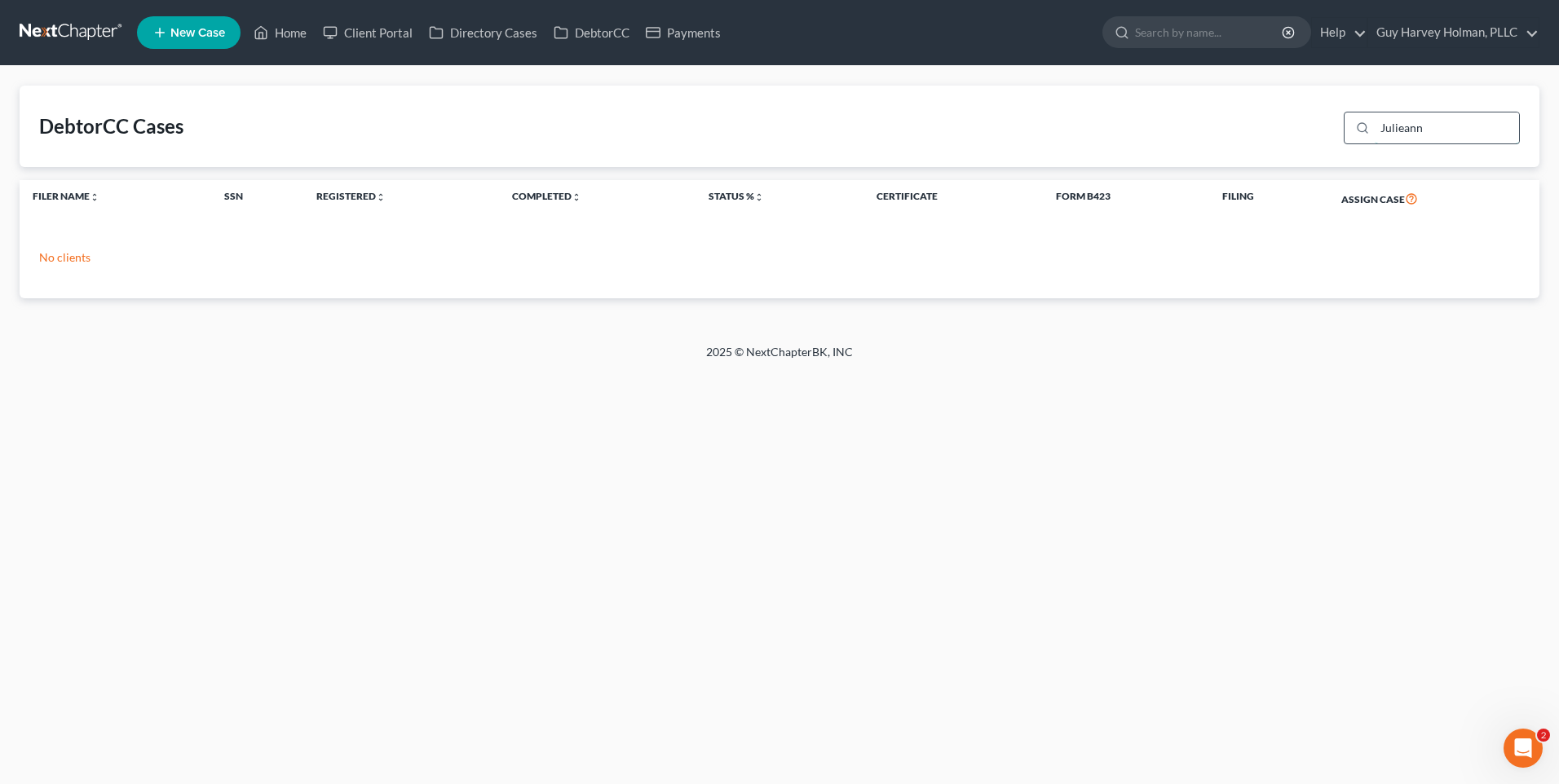click on "Julieann" at bounding box center (1446, 128) 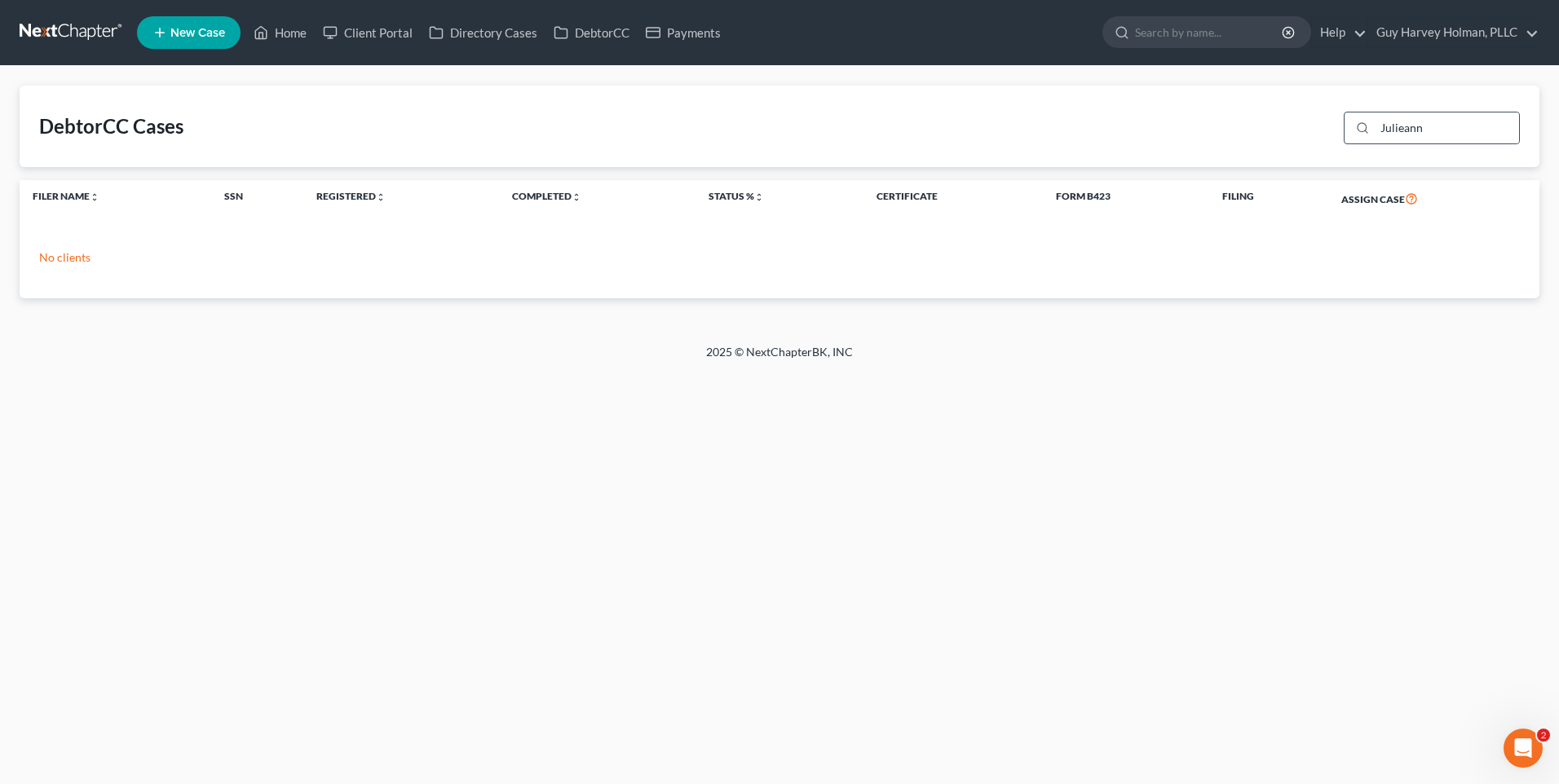 click at bounding box center [1359, 128] 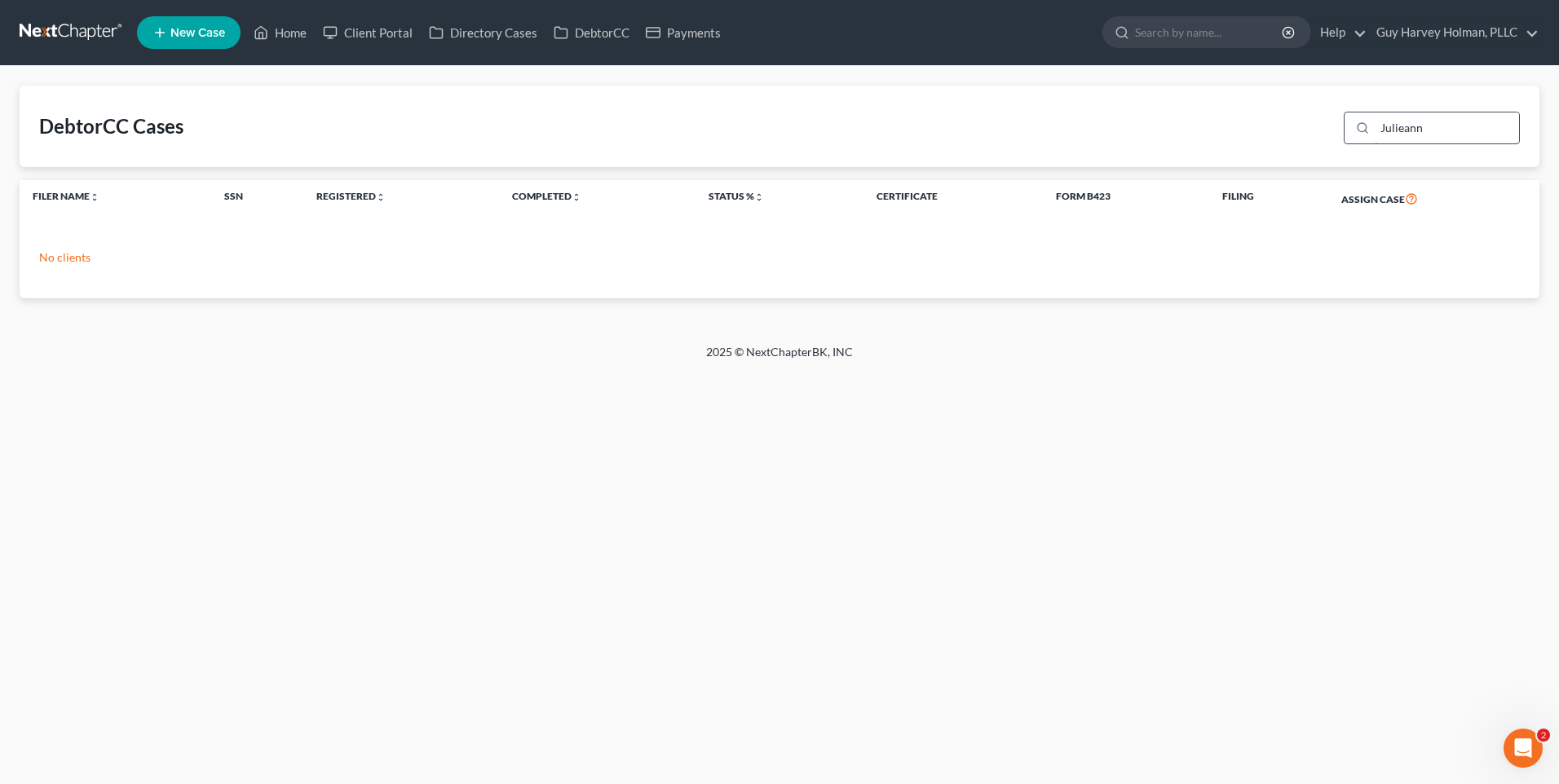 click on "Julieann" at bounding box center (1446, 128) 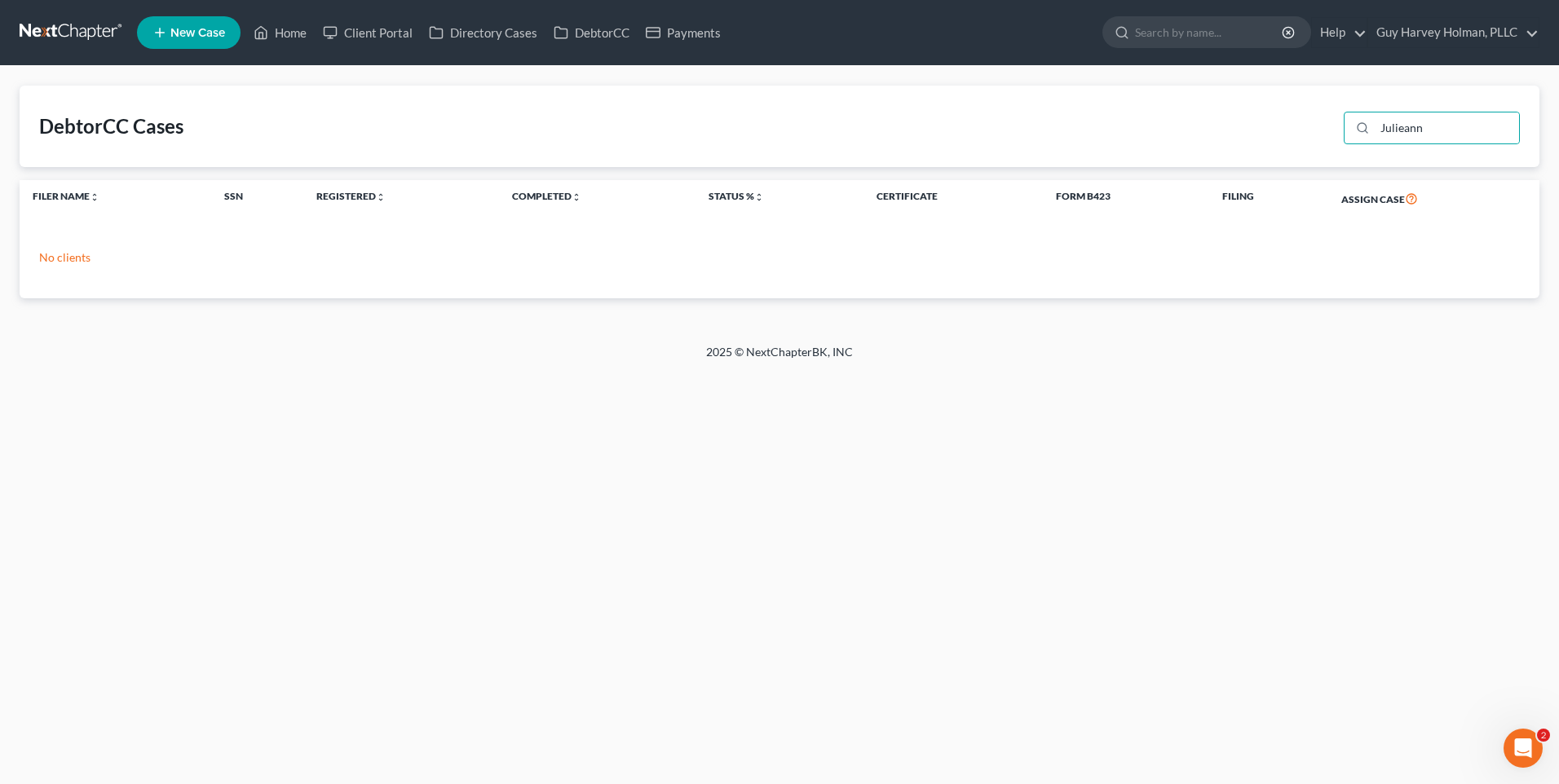 click on "DebtorCC Cases         Julieann" at bounding box center (780, 126) 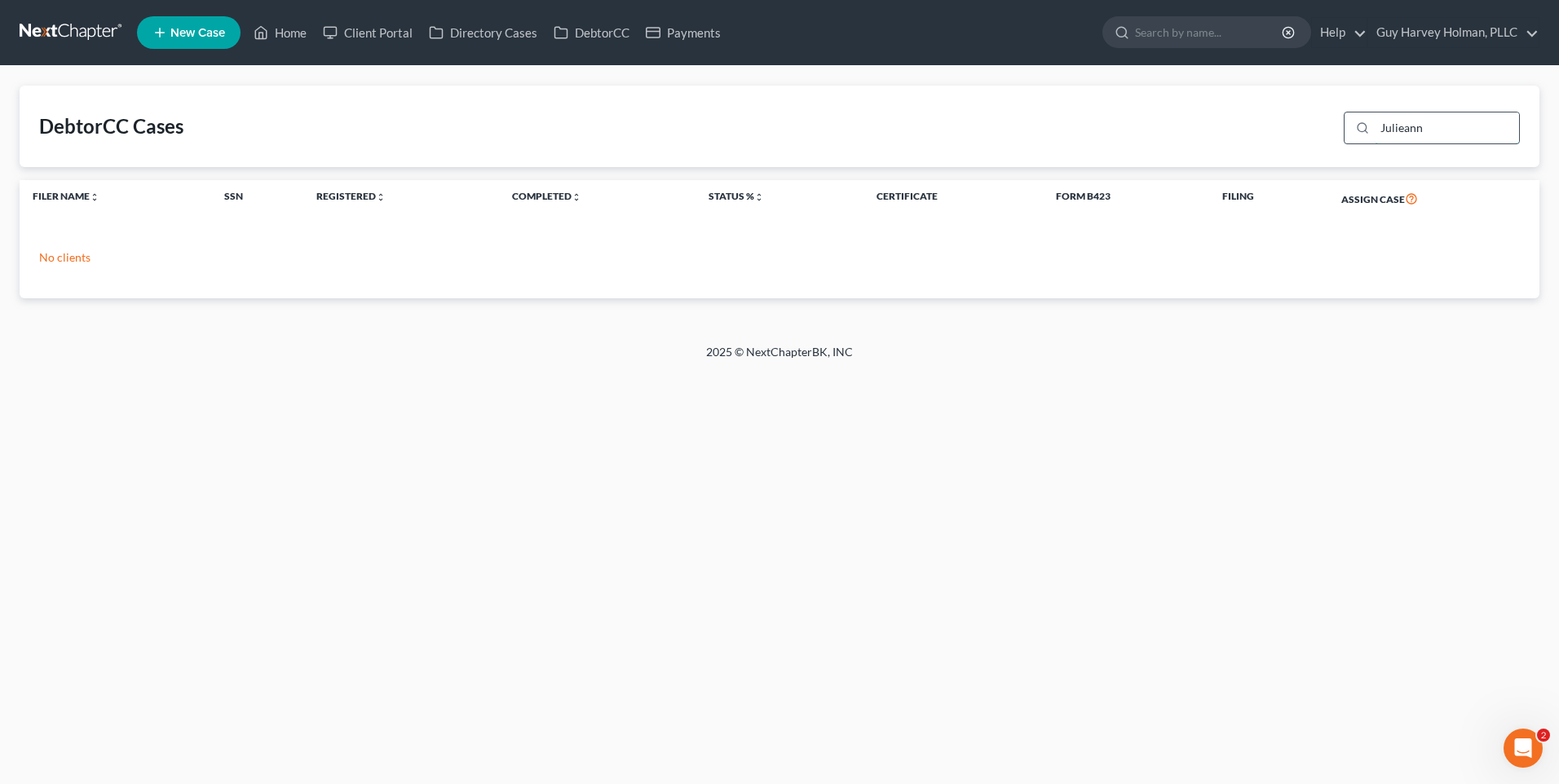 click on "Julieann" at bounding box center (1446, 128) 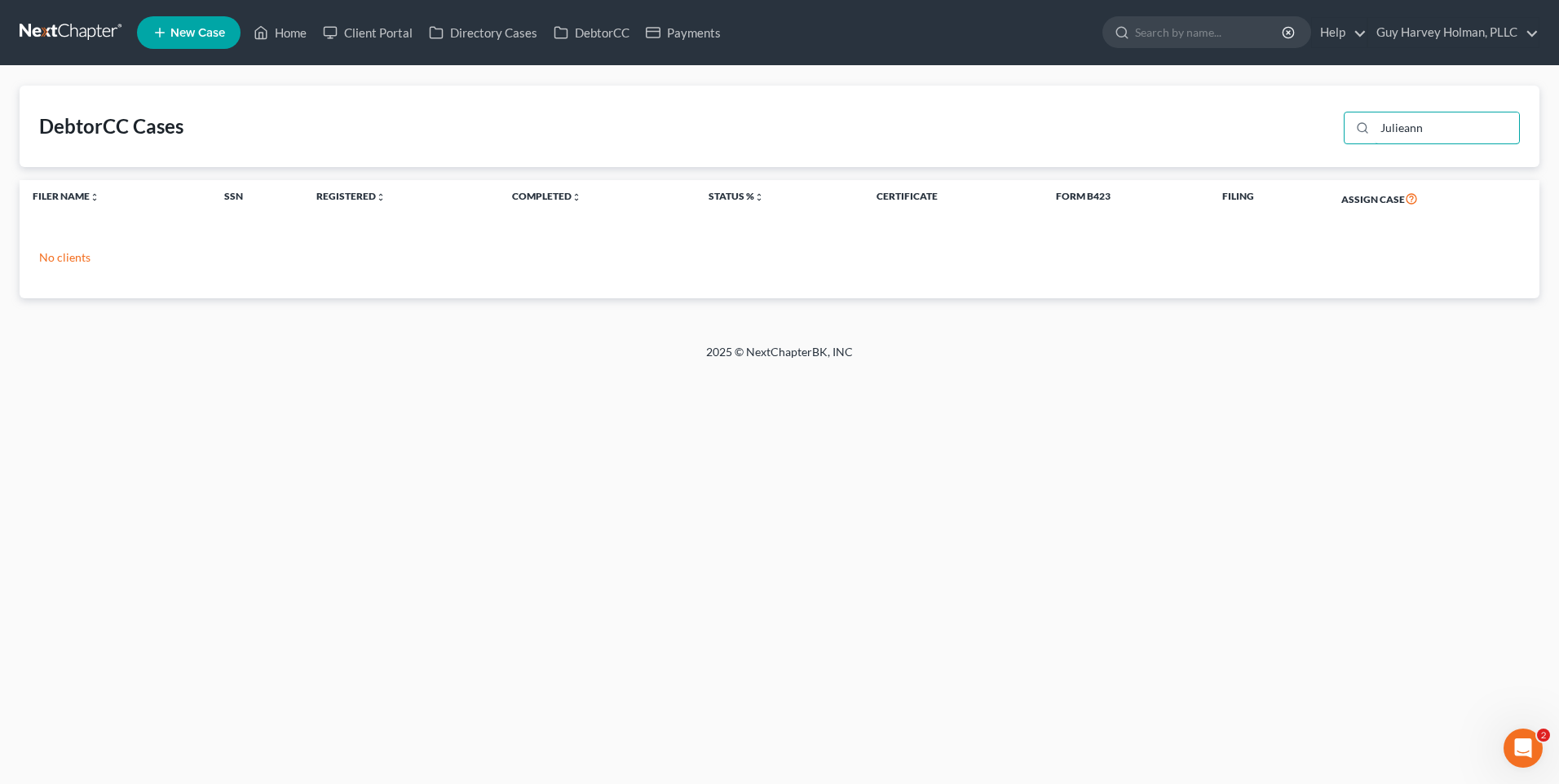 drag, startPoint x: 1441, startPoint y: 132, endPoint x: 1307, endPoint y: 148, distance: 134.95184 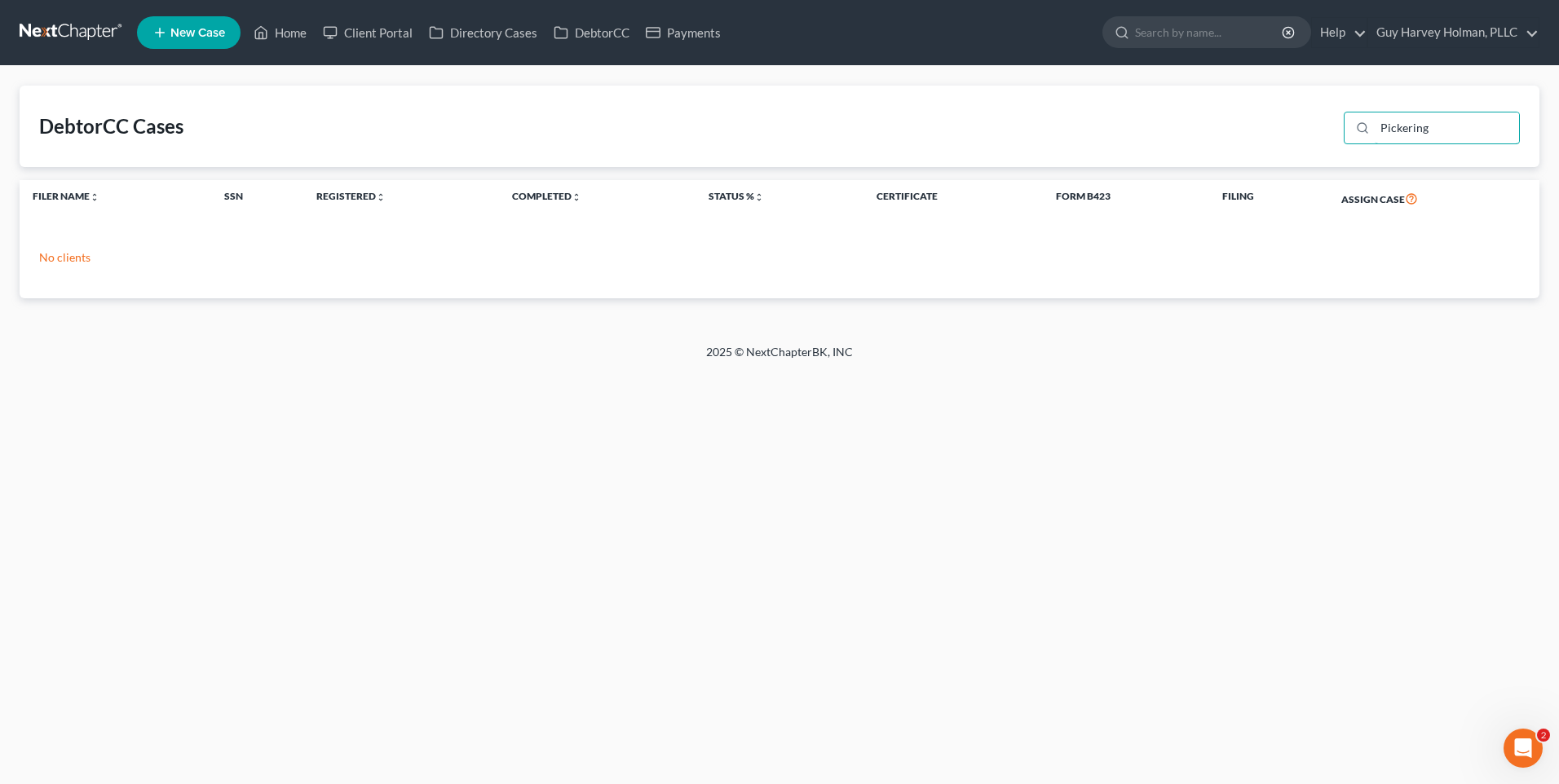 type on "Pickering" 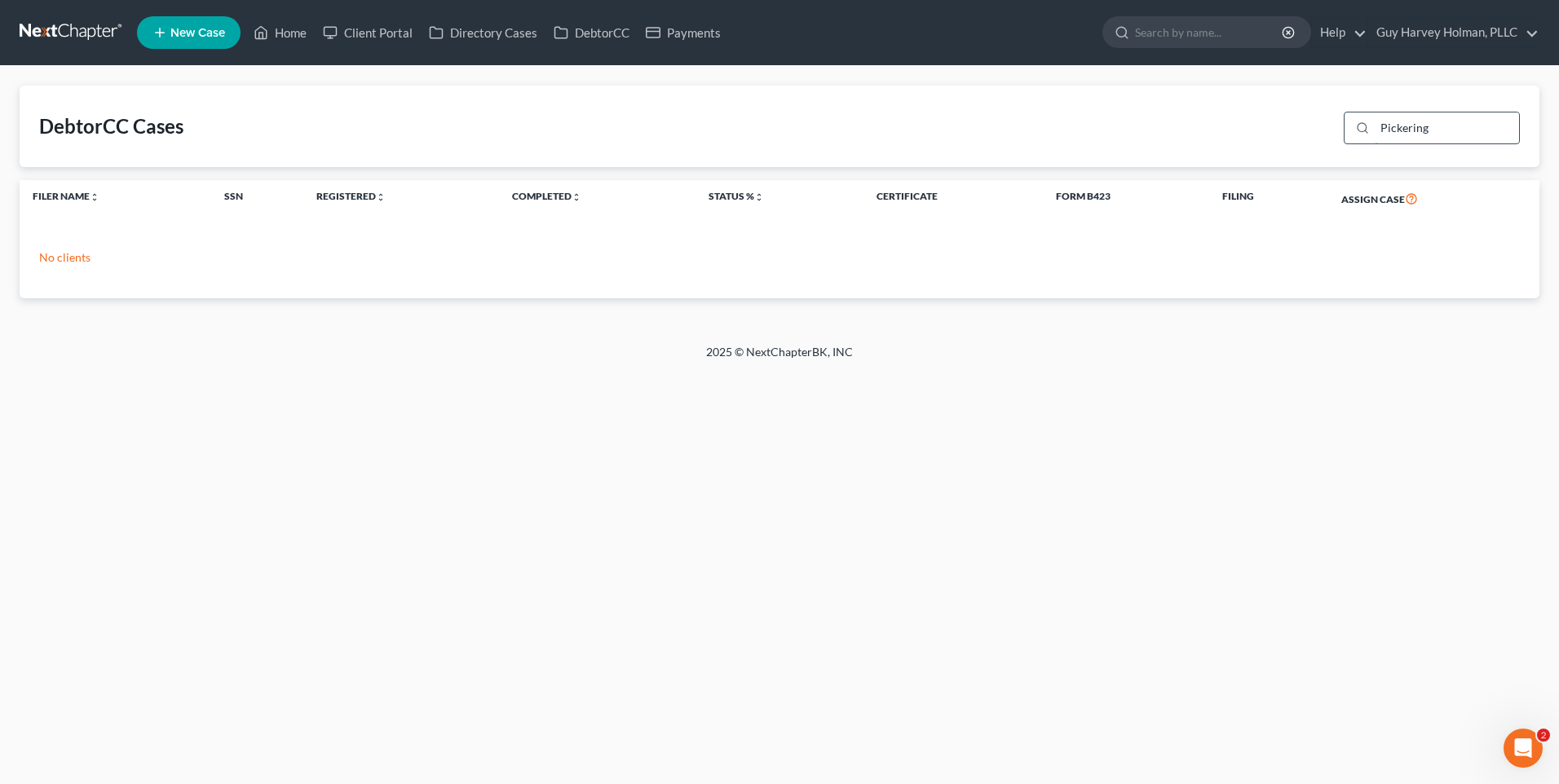 click on "Pickering" at bounding box center (1446, 128) 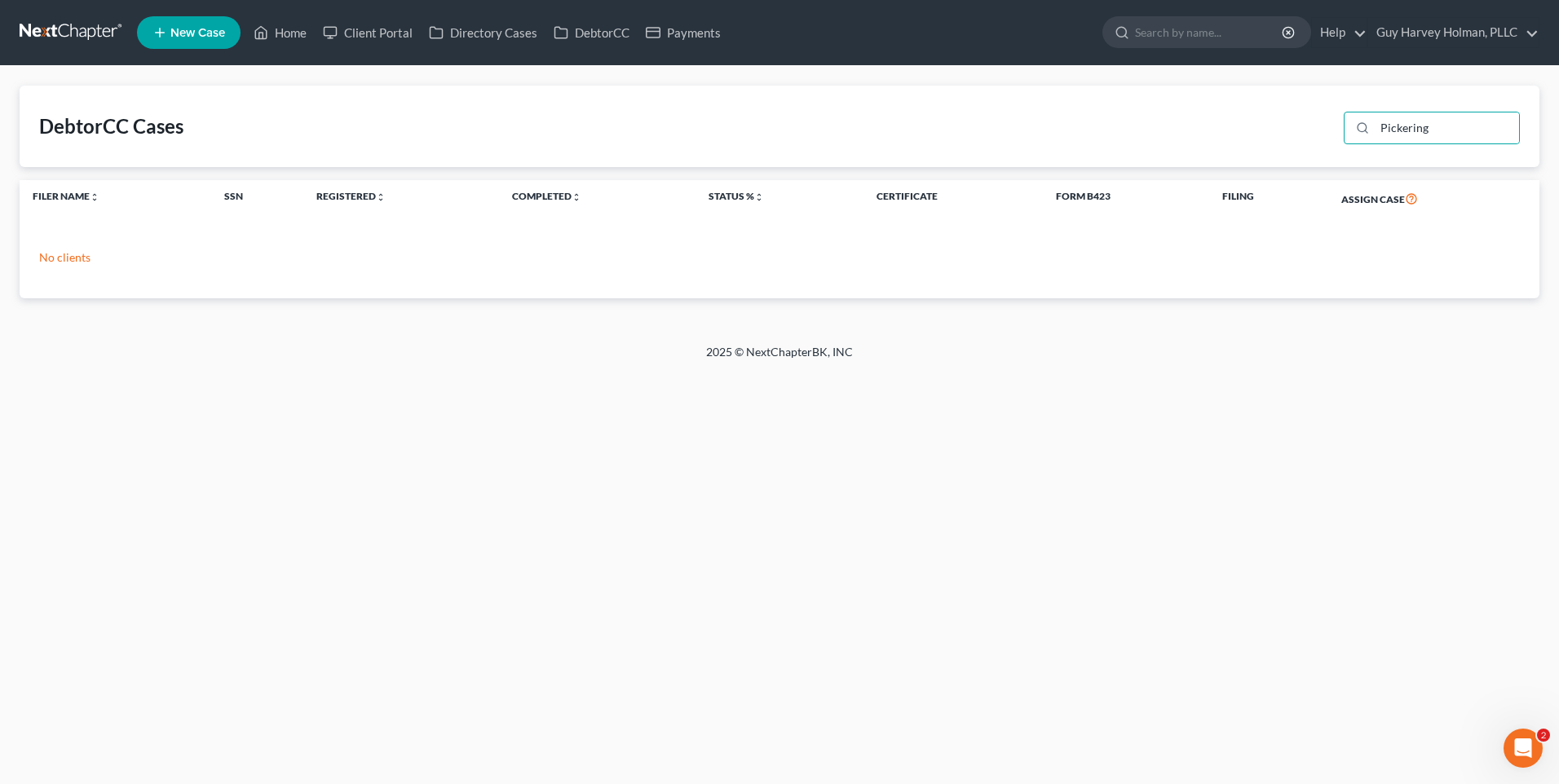 click on "DebtorCC Cases         [LAST]" at bounding box center (780, 126) 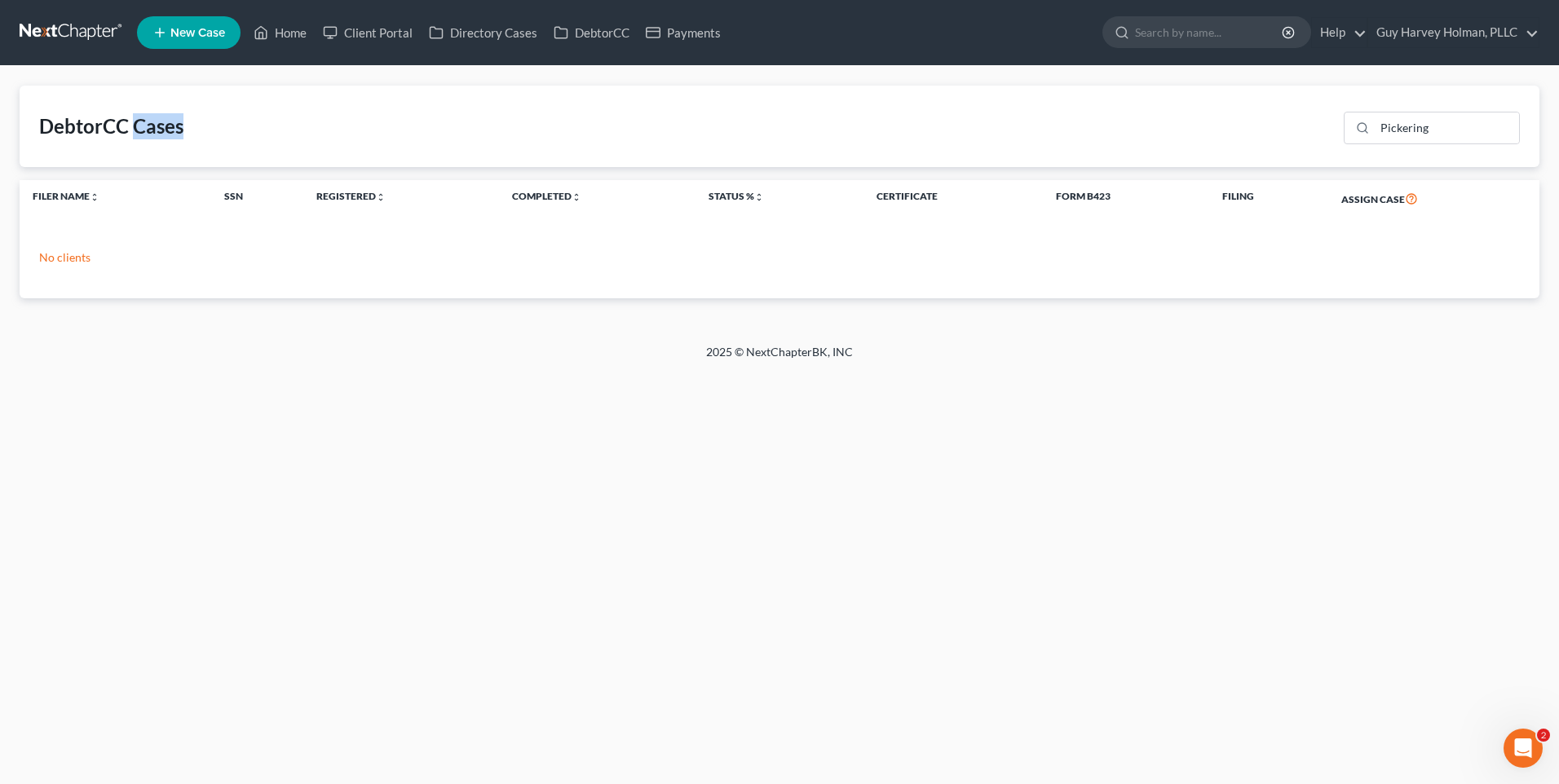 click on "DebtorCC Cases         [LAST]" at bounding box center [780, 126] 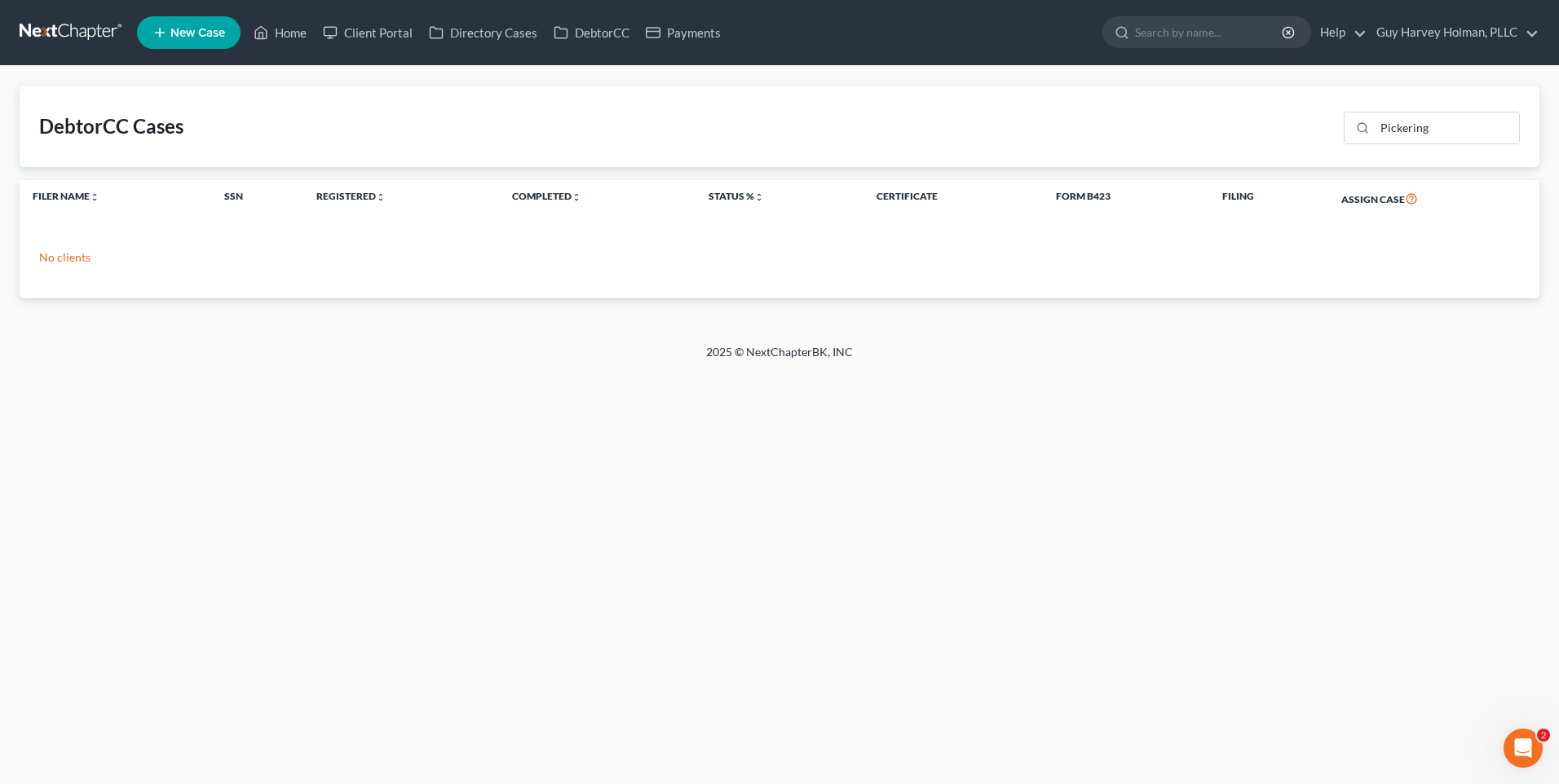 click on "Home New Case Client Portal Directory Cases DebtorCC Payments Guy Harvey Holman, PLLC [EMAIL] My Account Settings Plan + Billing Account Add-Ons Upgrade to Whoa Help Center Webinars Training Videos What's new Log out New Case Home Client Portal Directory Cases DebtorCC Payments         - No Result - See all results Or Press Enter... Help Help Center Webinars Training Videos What's new Guy Harvey Holman, PLLC Guy Harvey Holman, PLLC [EMAIL] My Account Settings Plan + Billing Account Add-Ons Upgrade to Whoa Log out 	 DebtorCC Cases         [LAST]
Filer Name
unfold_more
expand_more
expand_less
SSN
Registered
unfold_more
expand_more
expand_less
Completed
unfold_more
expand_more
expand_less
Status %
unfold_more
expand_more
expand_less
Certificate Form B423 Filing Assign Case
No clients [YEAR] © NextChapterBK, INC" at bounding box center (780, 392) 